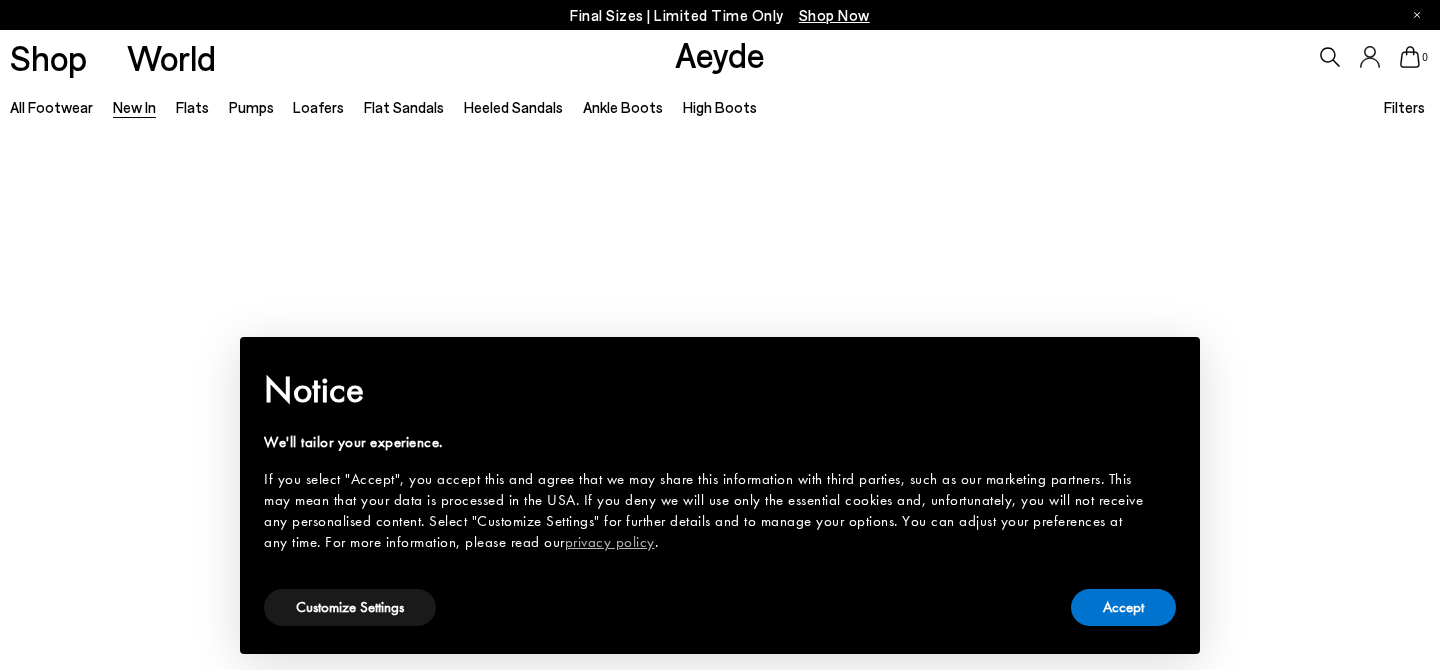 scroll, scrollTop: 0, scrollLeft: 0, axis: both 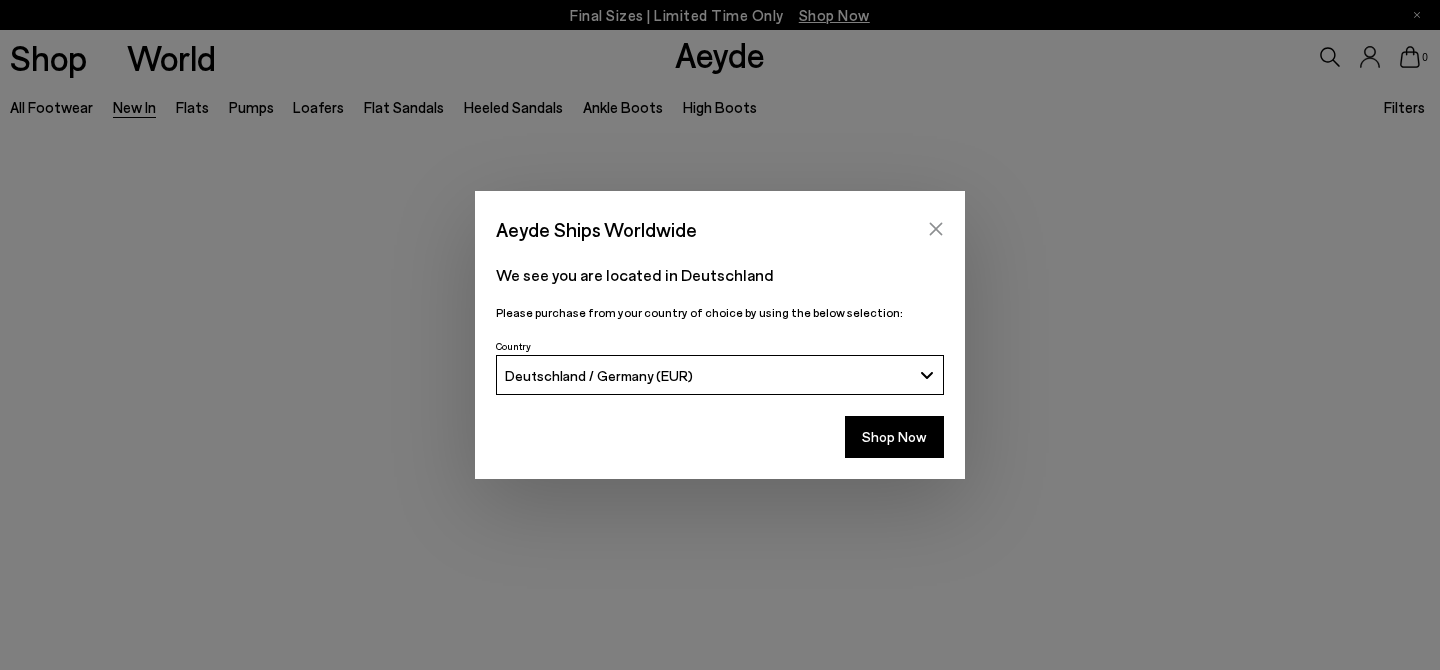 click 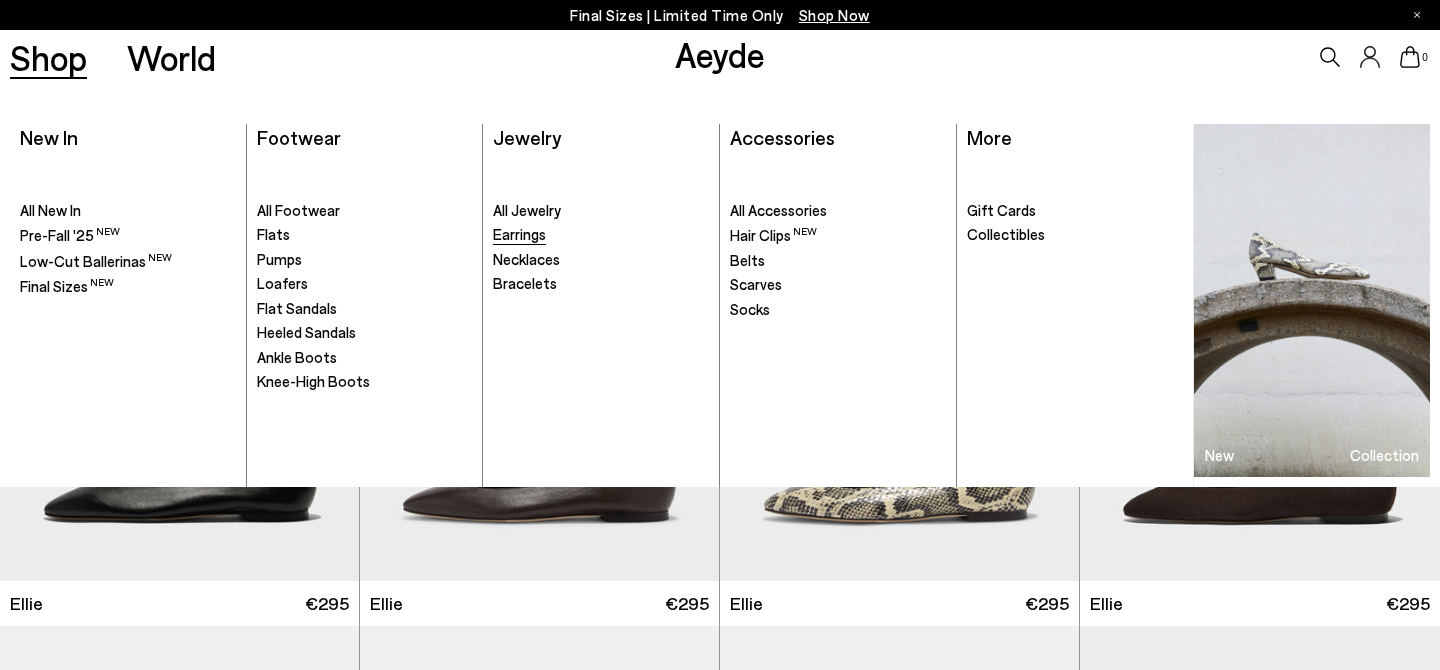click on "Earrings" at bounding box center [519, 234] 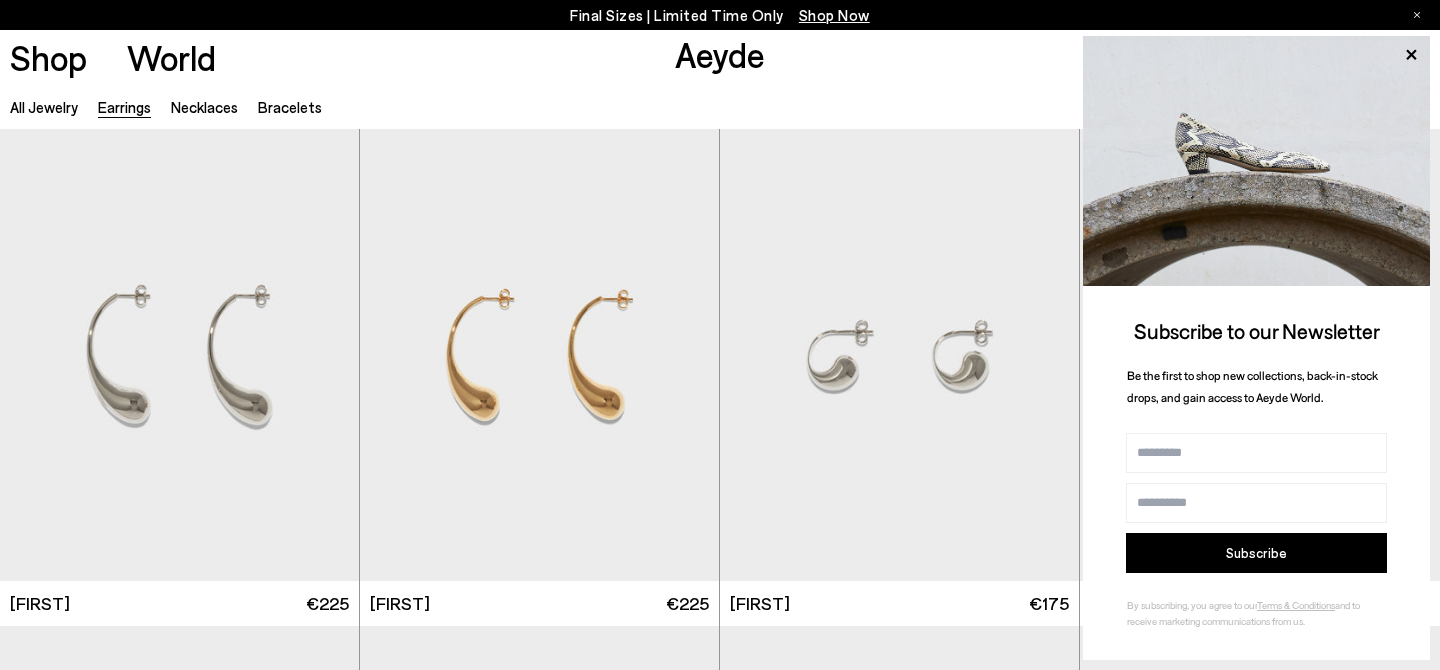 scroll, scrollTop: 0, scrollLeft: 0, axis: both 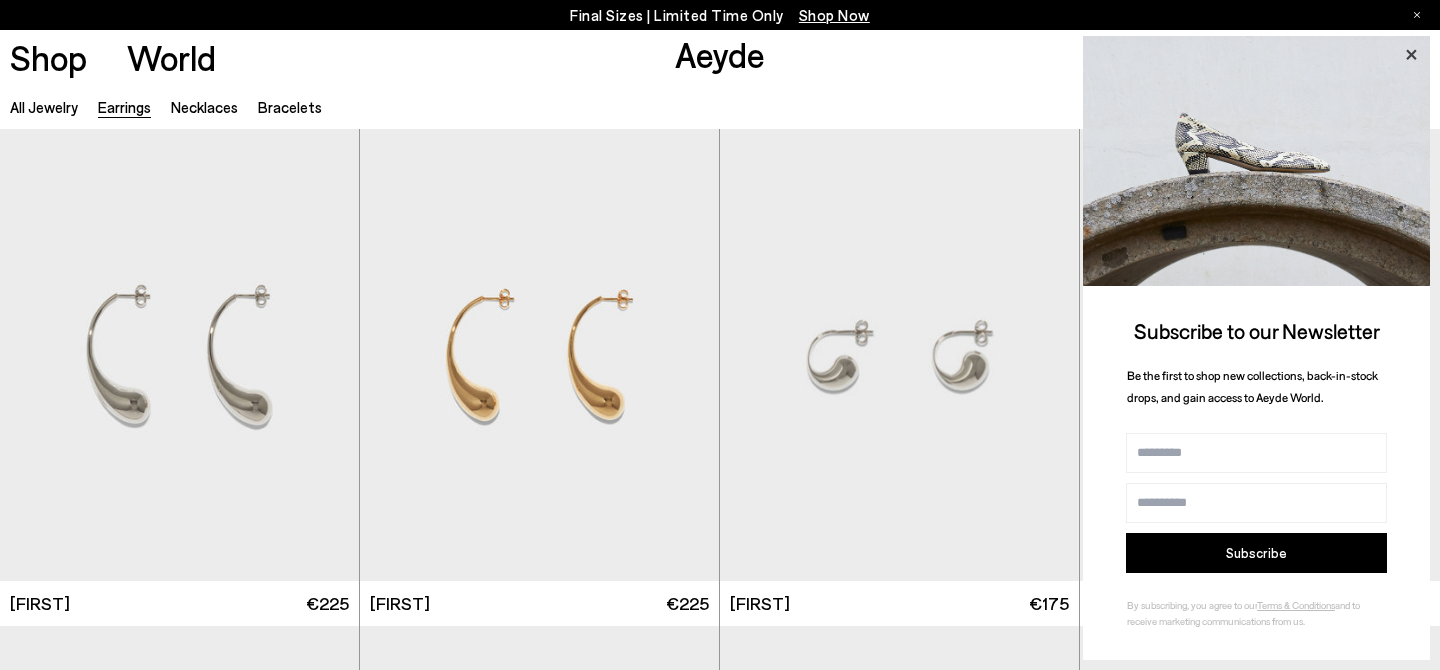 click 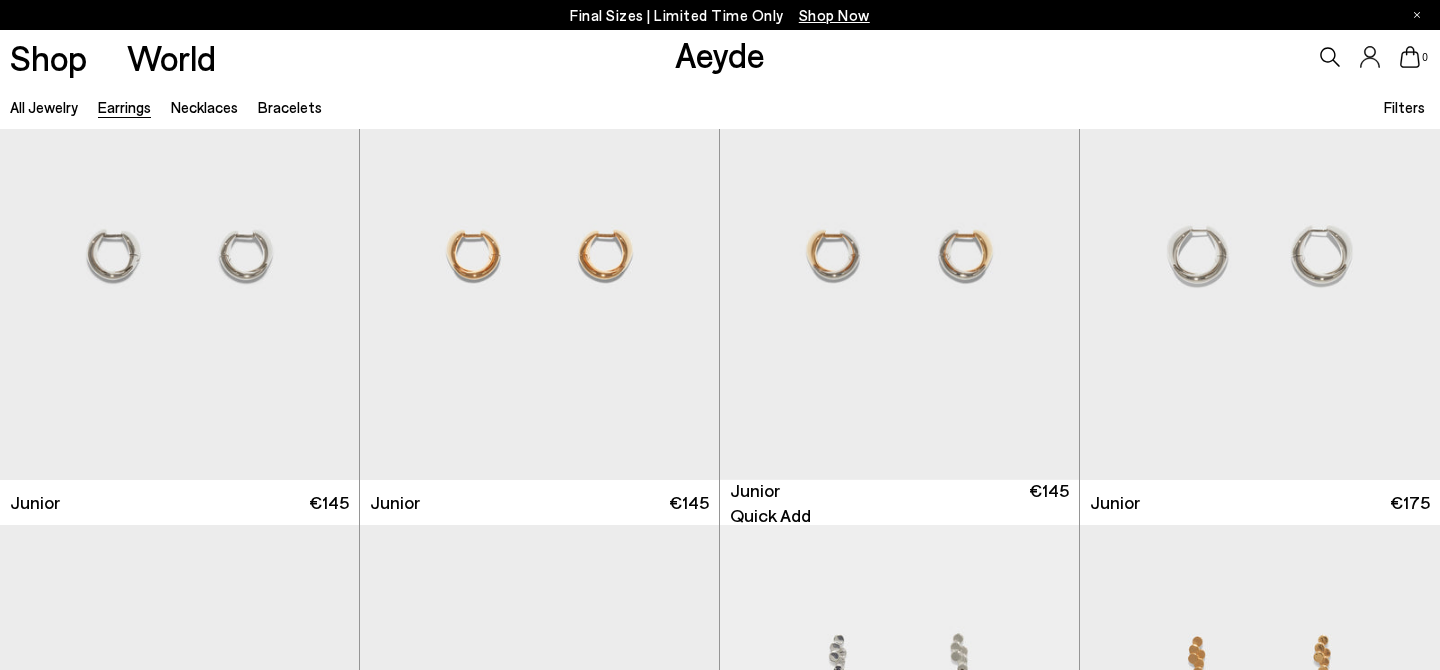 scroll, scrollTop: 603, scrollLeft: 0, axis: vertical 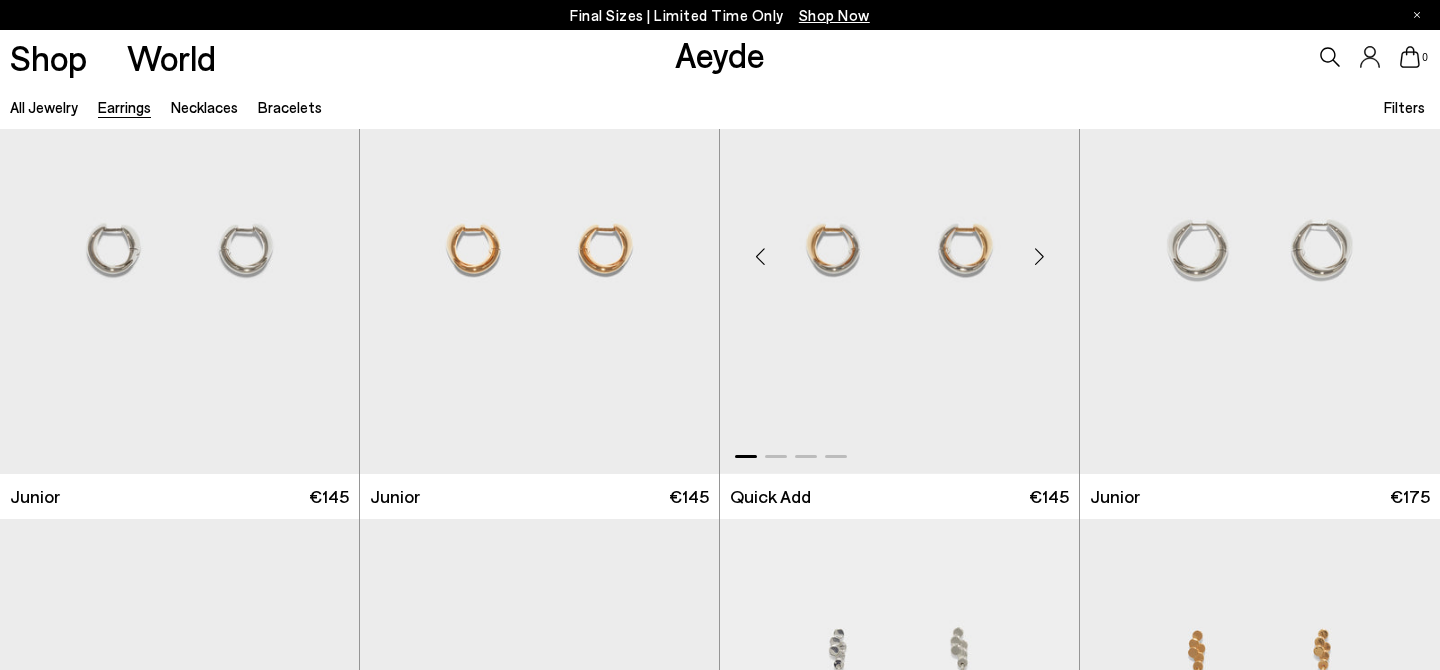 click at bounding box center [1039, 256] 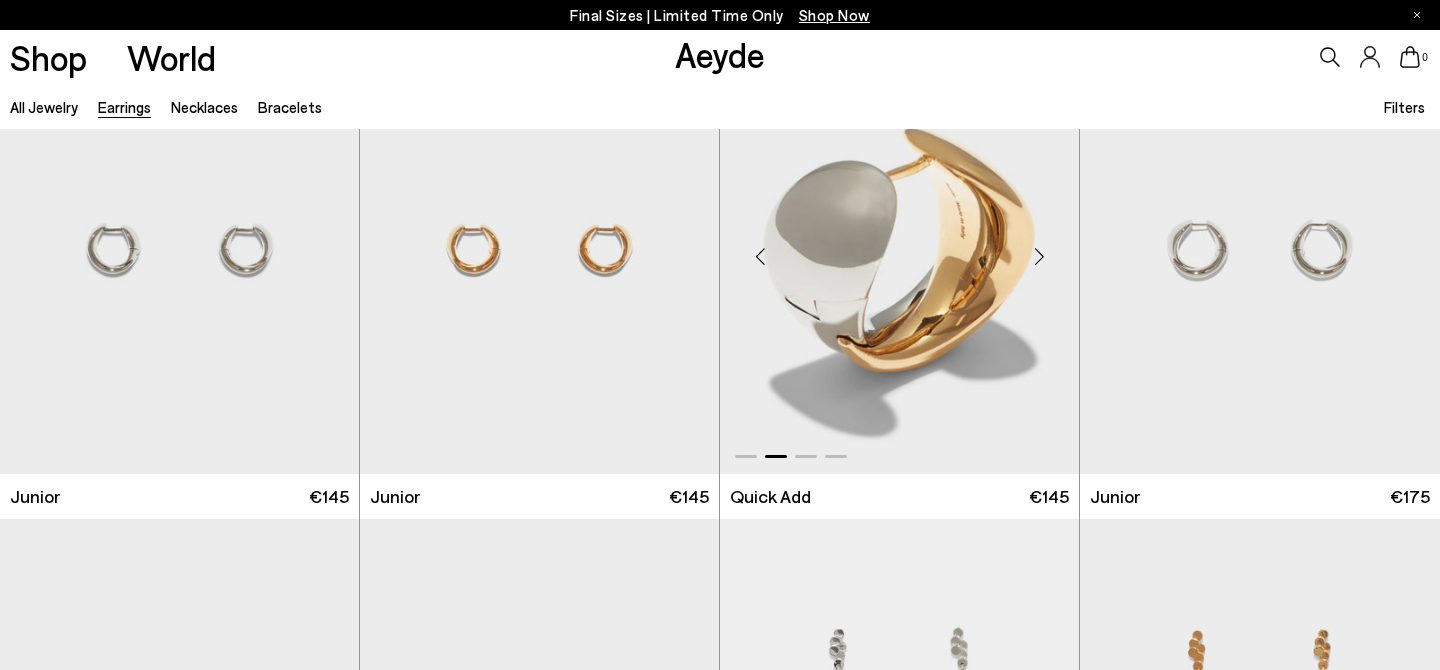 click at bounding box center (1039, 256) 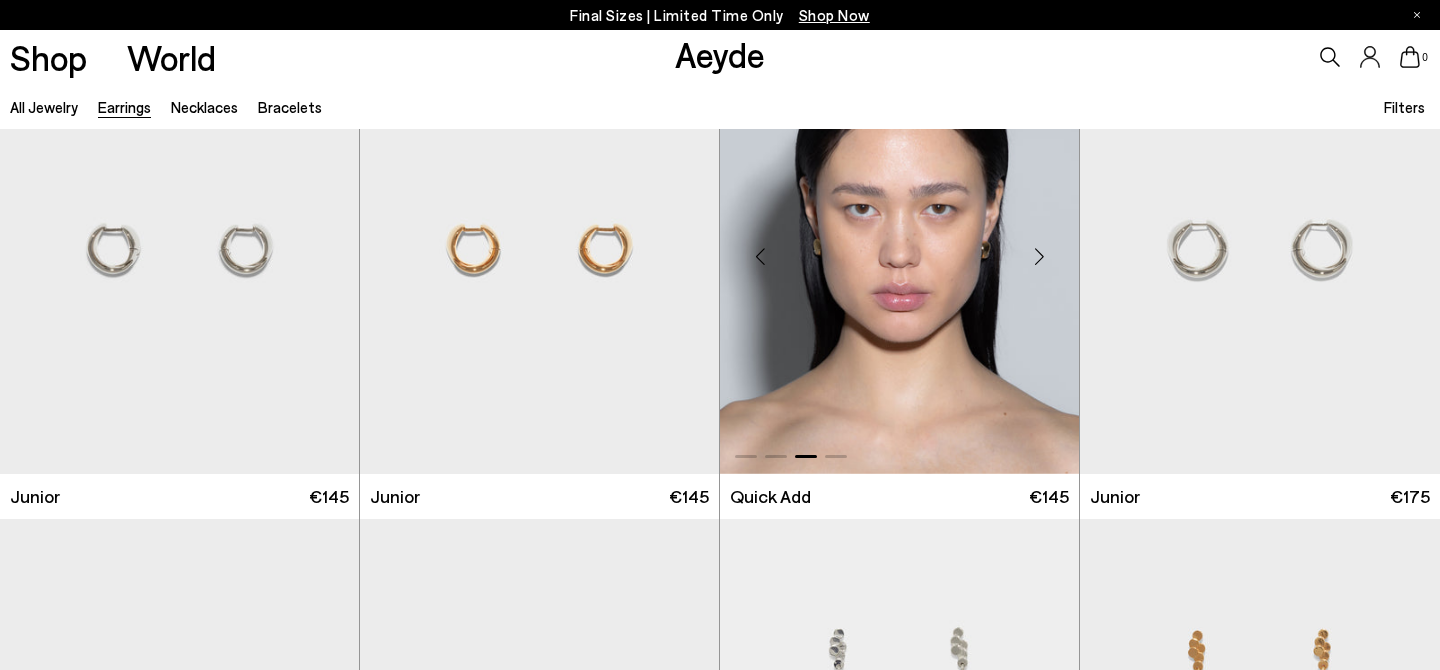 click at bounding box center (1039, 256) 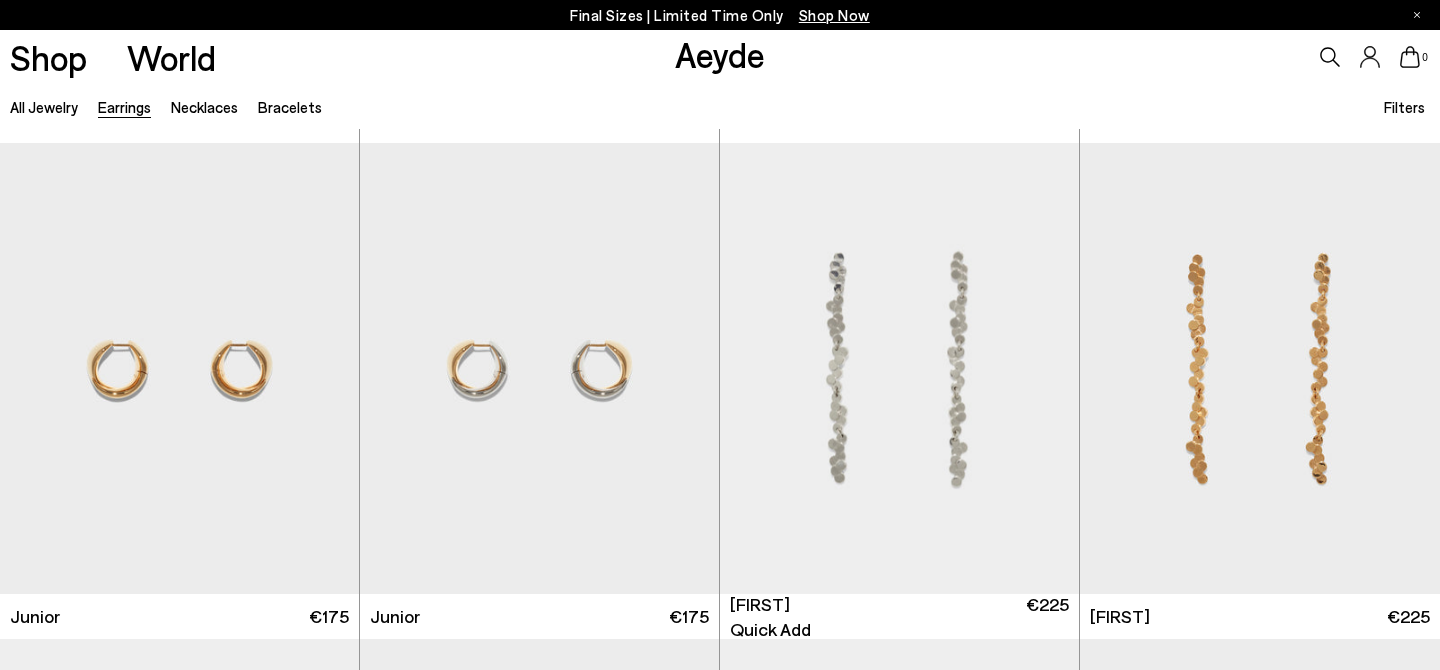 scroll, scrollTop: 981, scrollLeft: 0, axis: vertical 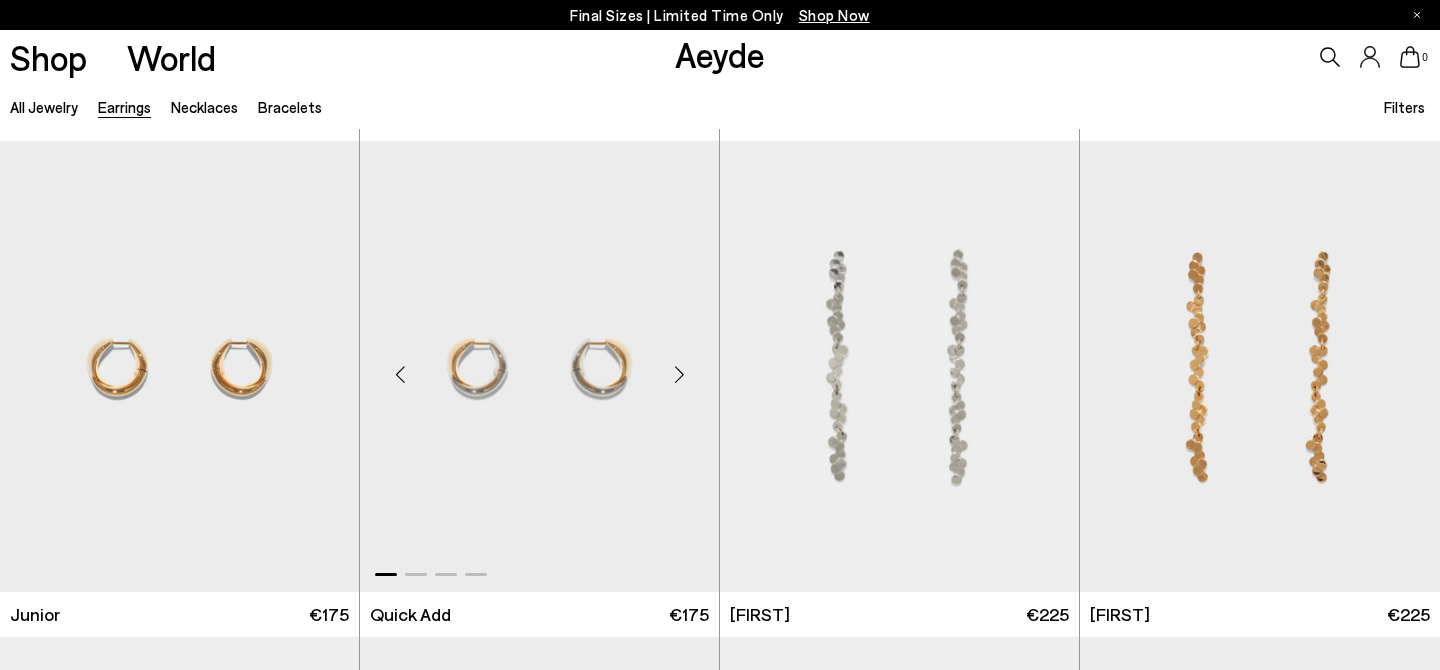 click at bounding box center [679, 375] 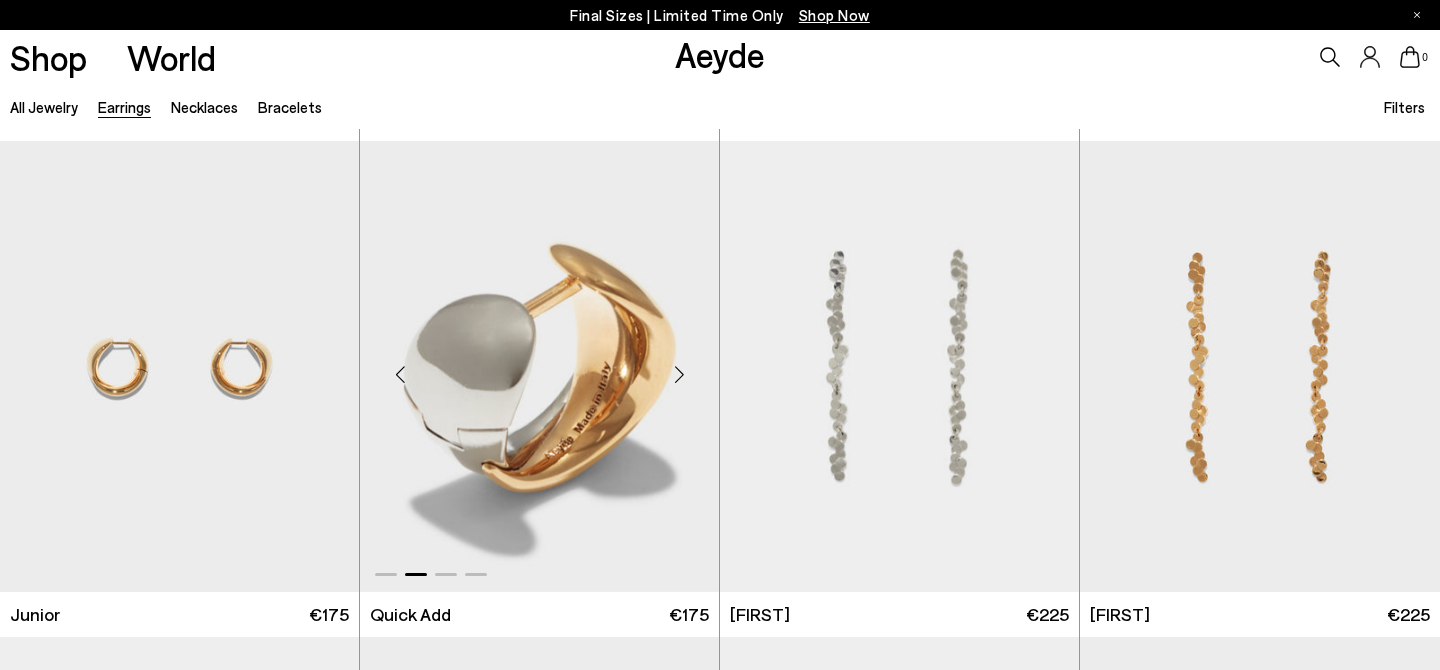 click at bounding box center [679, 375] 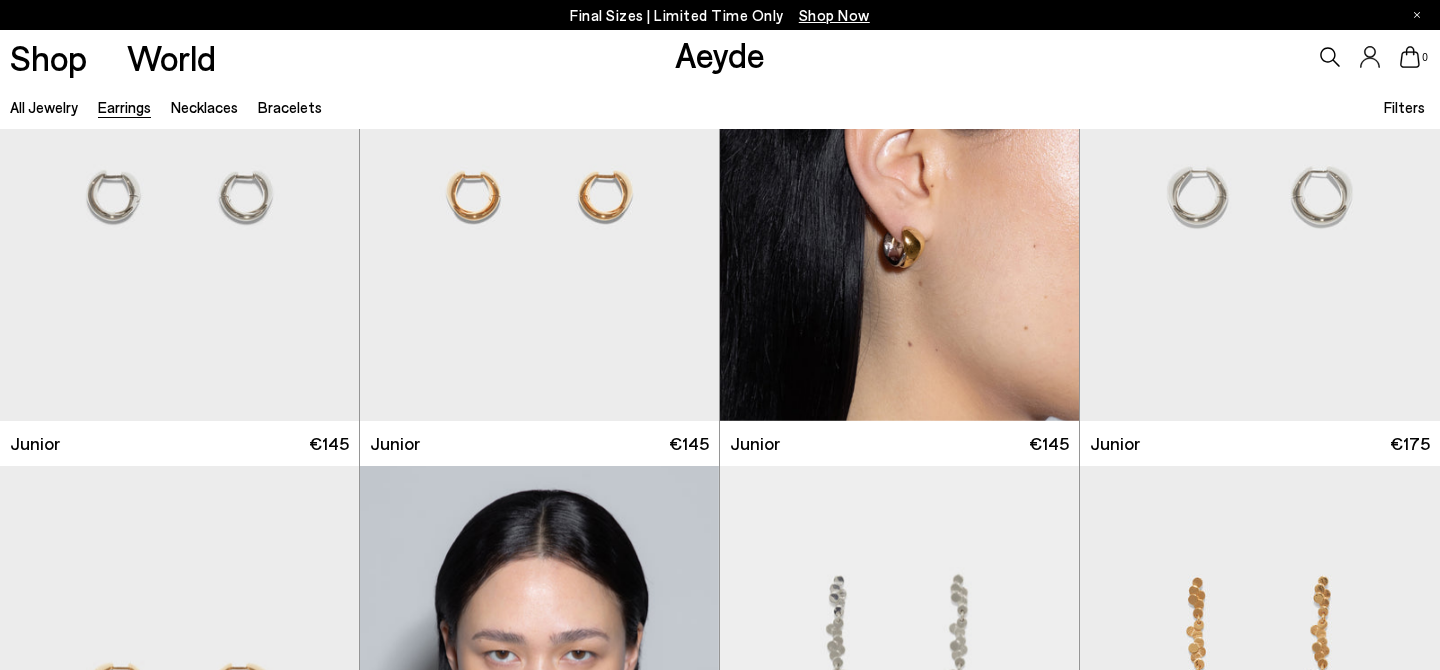 scroll, scrollTop: 652, scrollLeft: 0, axis: vertical 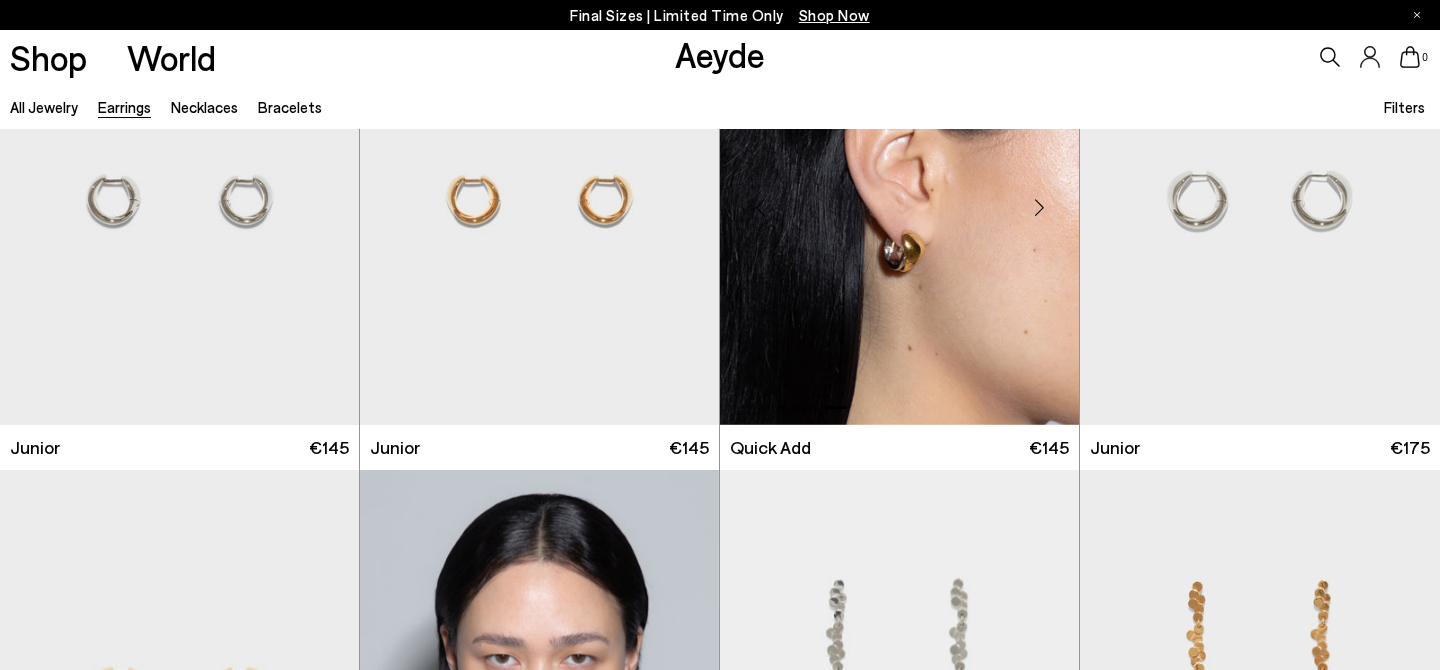 click at bounding box center (1039, 207) 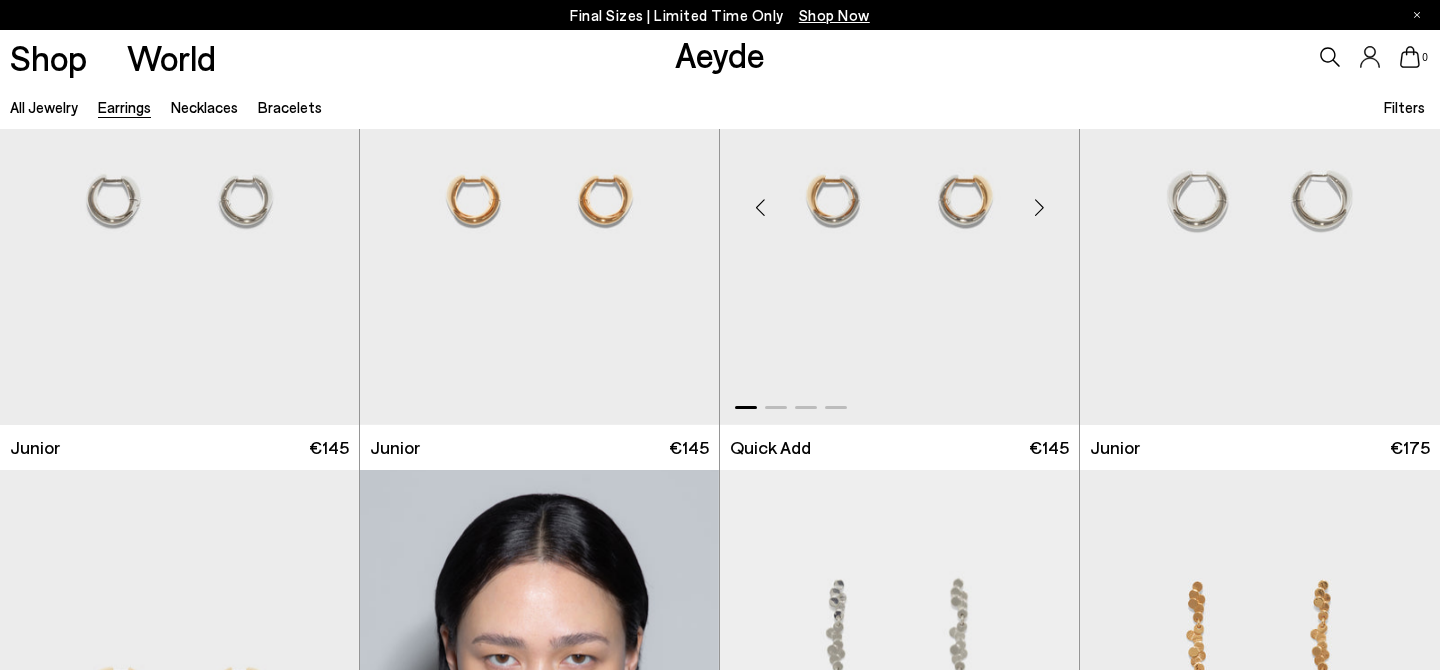 click at bounding box center [1039, 207] 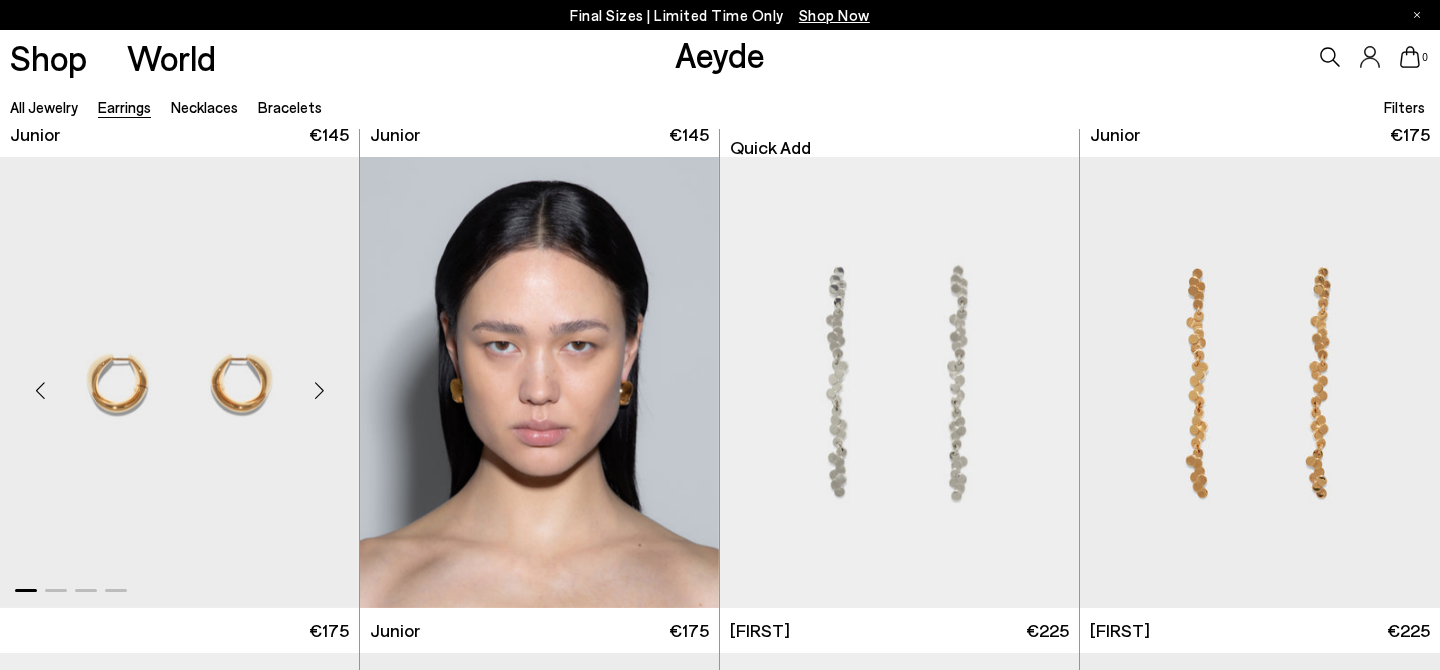 scroll, scrollTop: 981, scrollLeft: 0, axis: vertical 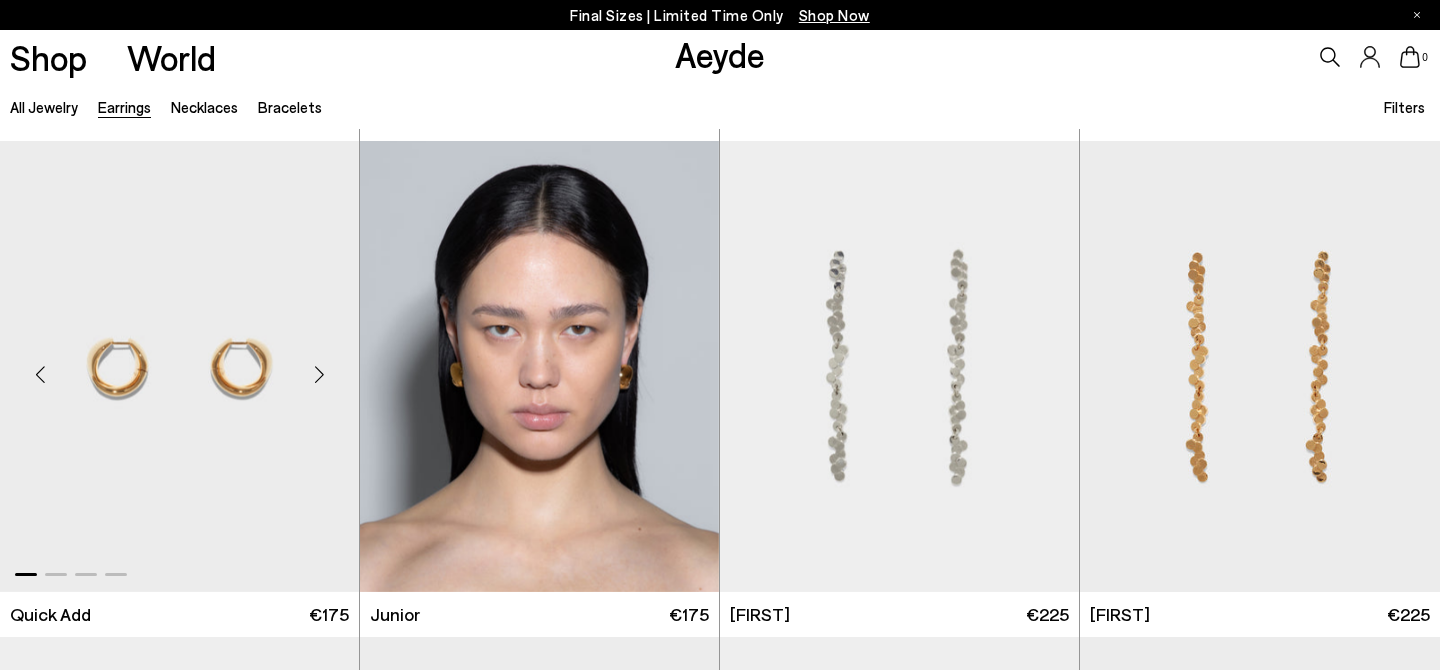 click at bounding box center (179, 366) 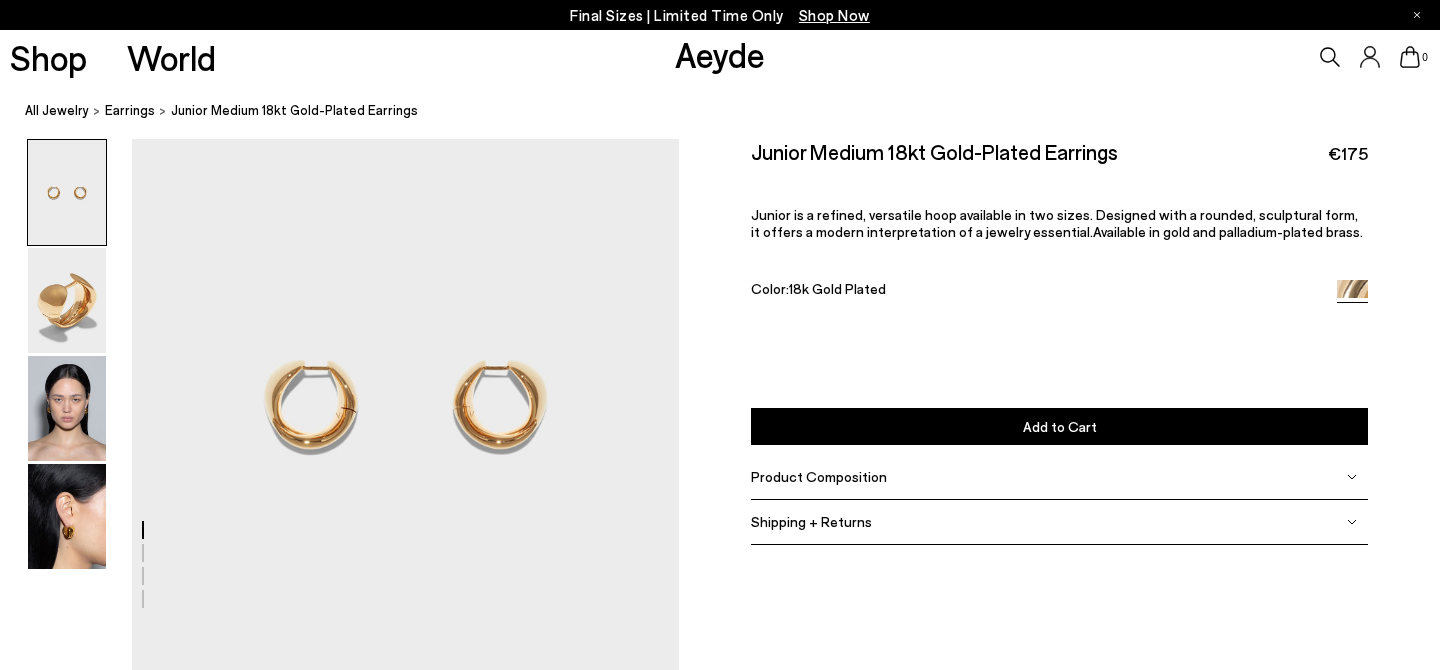 scroll, scrollTop: 0, scrollLeft: 0, axis: both 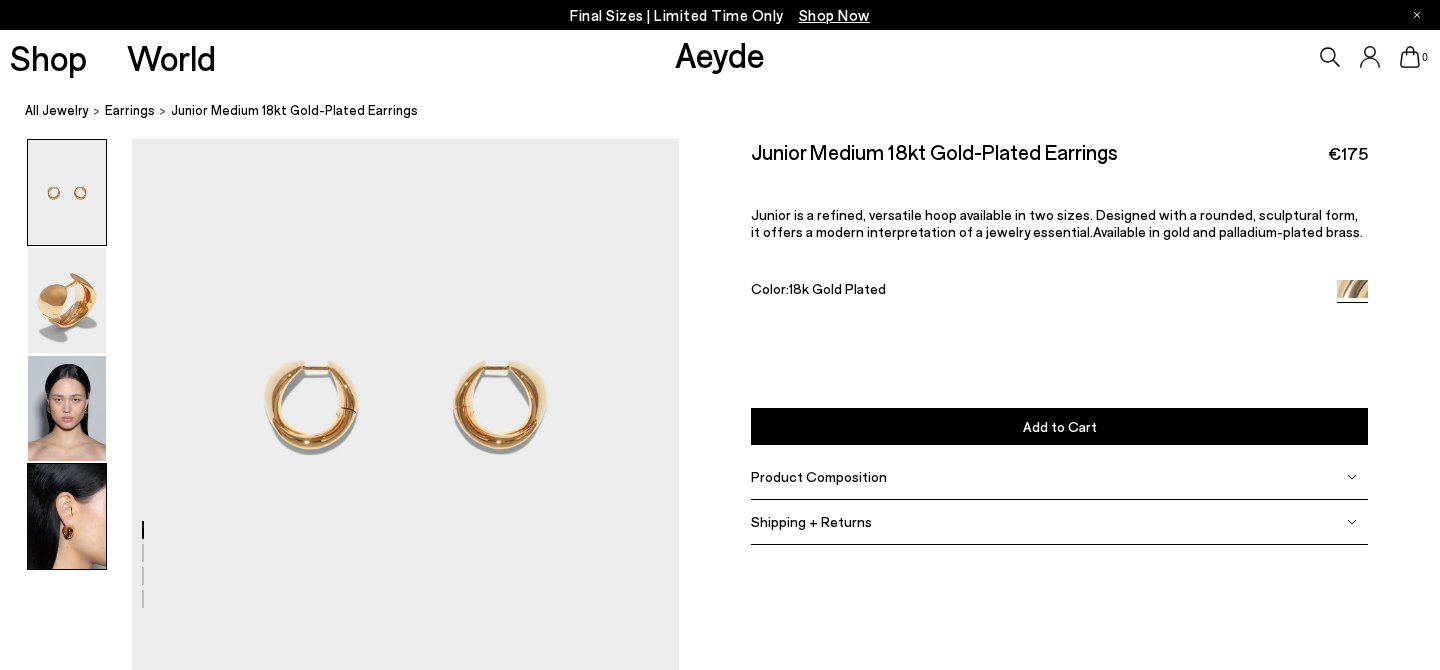 click at bounding box center (67, 516) 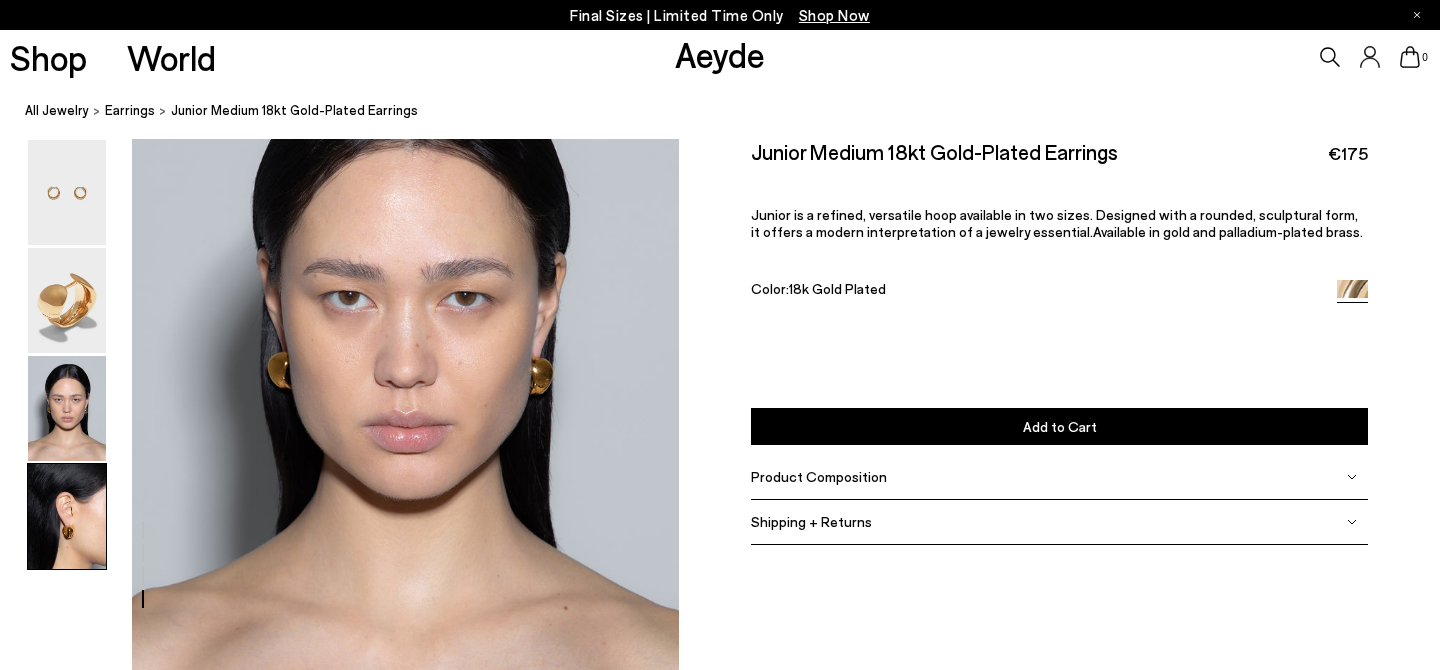 scroll, scrollTop: 2138, scrollLeft: 0, axis: vertical 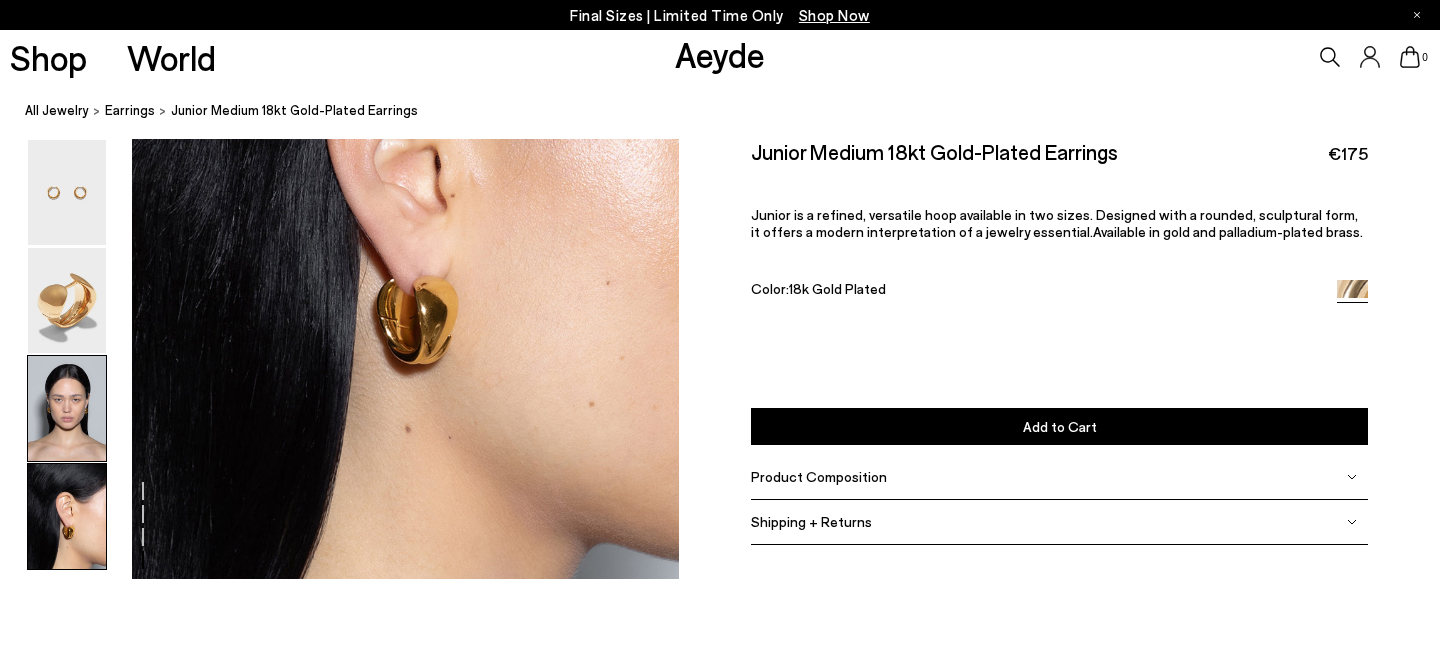click at bounding box center [67, 408] 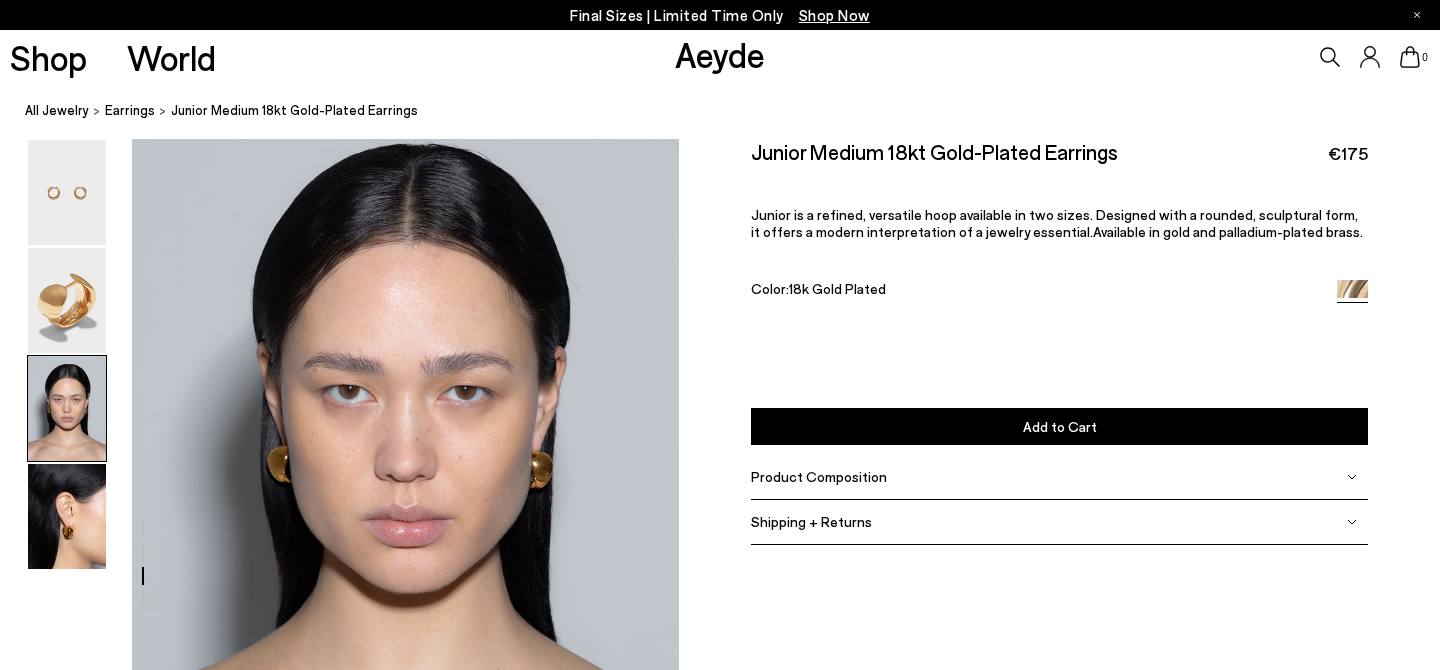 scroll, scrollTop: 1269, scrollLeft: 0, axis: vertical 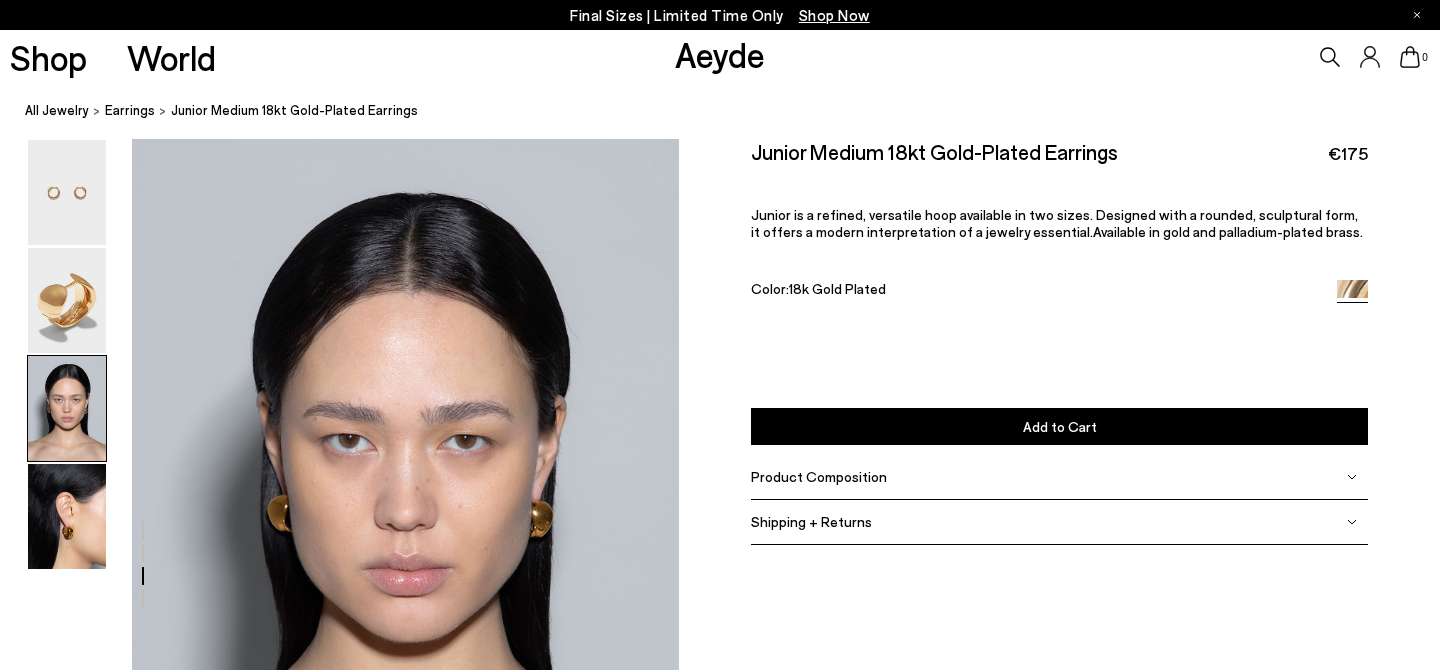 click at bounding box center (339, 234) 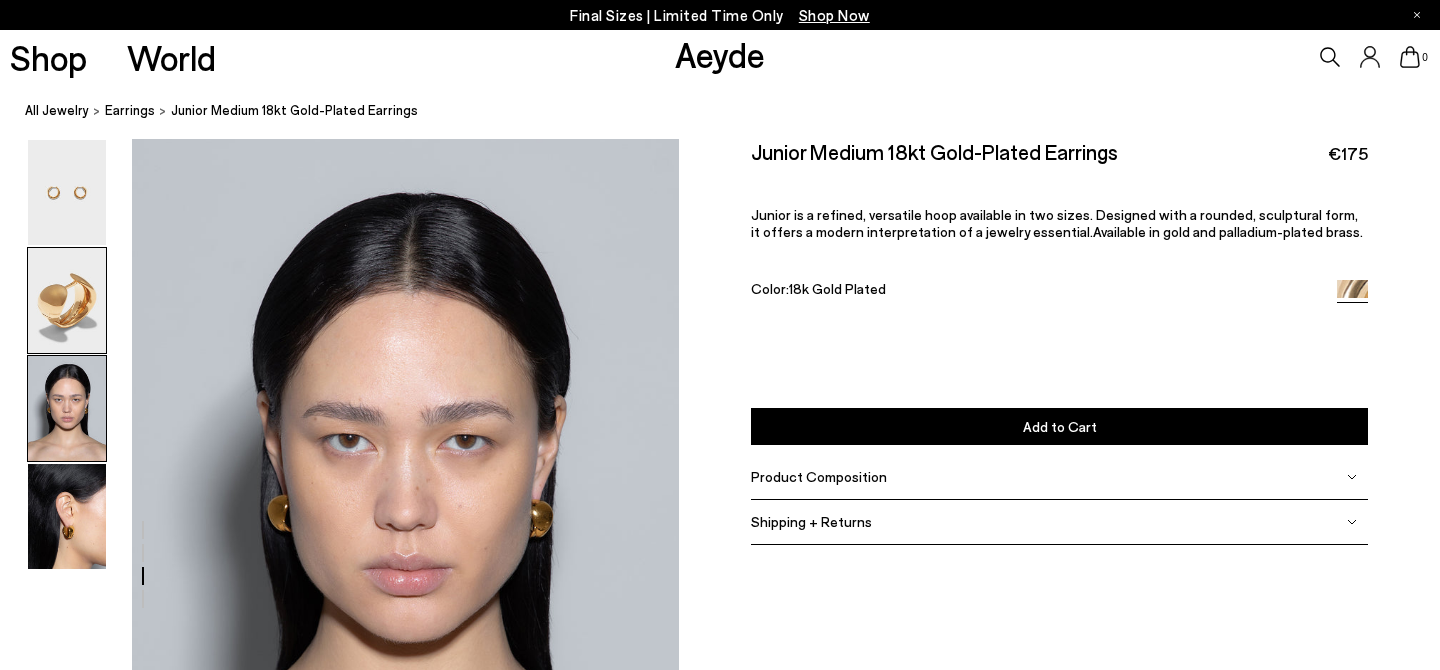 click at bounding box center (67, 300) 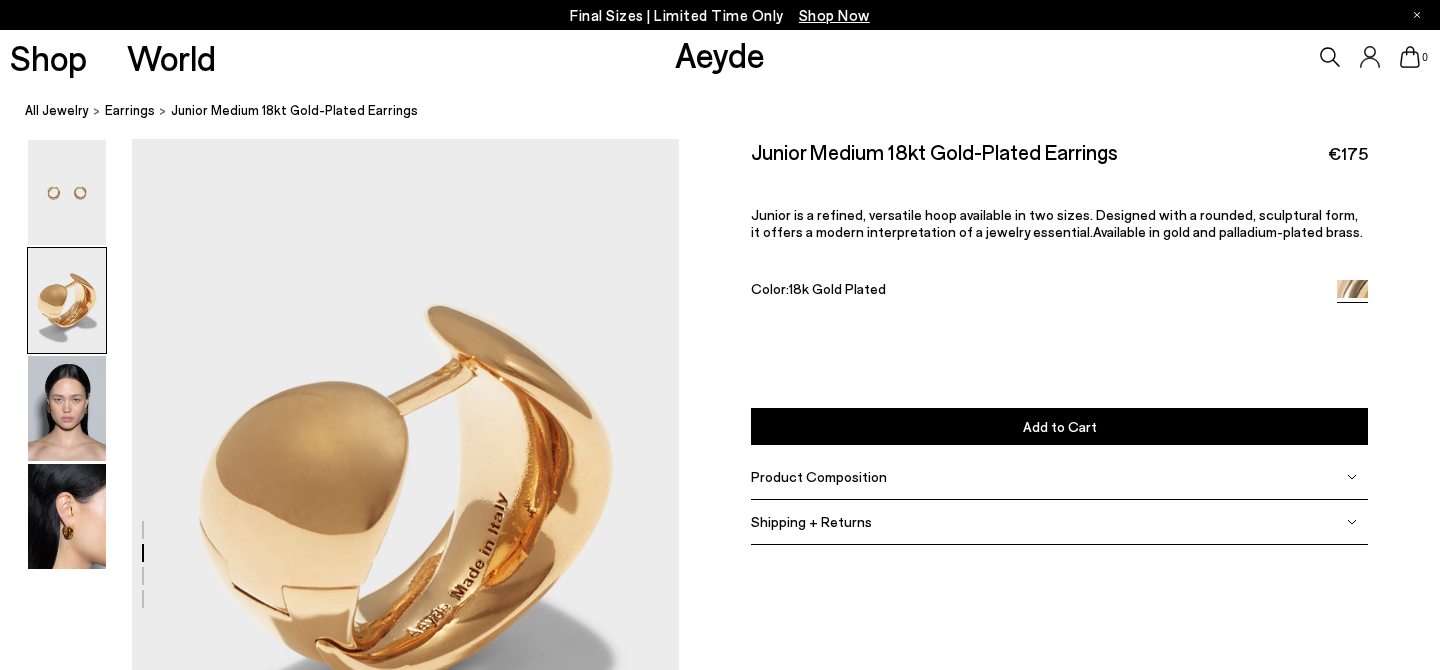 scroll, scrollTop: 536, scrollLeft: 0, axis: vertical 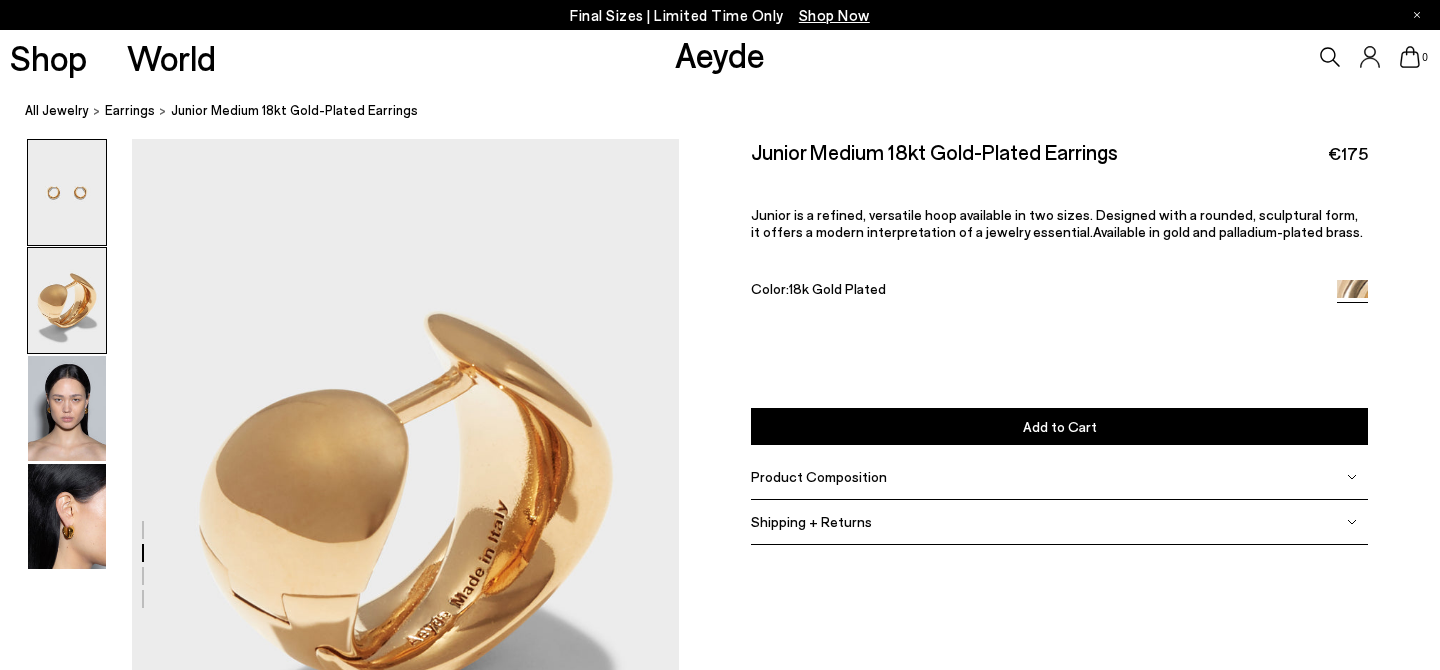 click at bounding box center [67, 192] 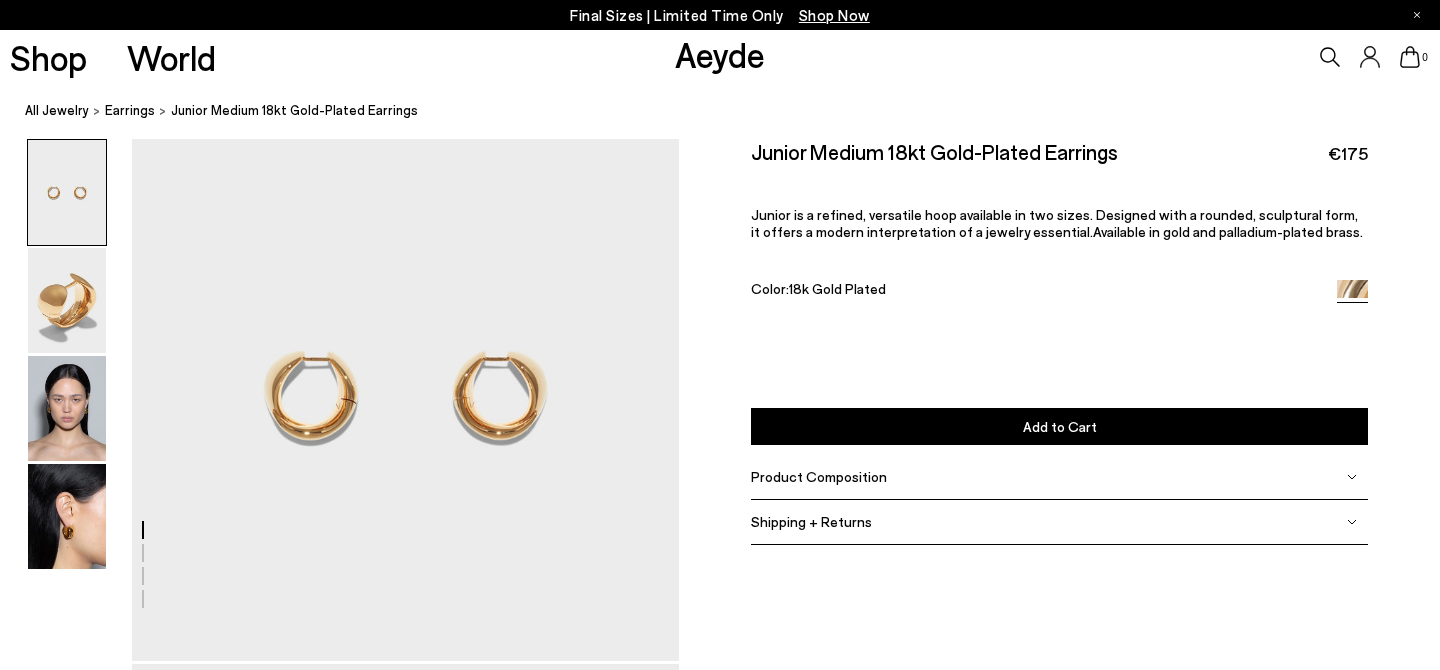 scroll, scrollTop: 0, scrollLeft: 0, axis: both 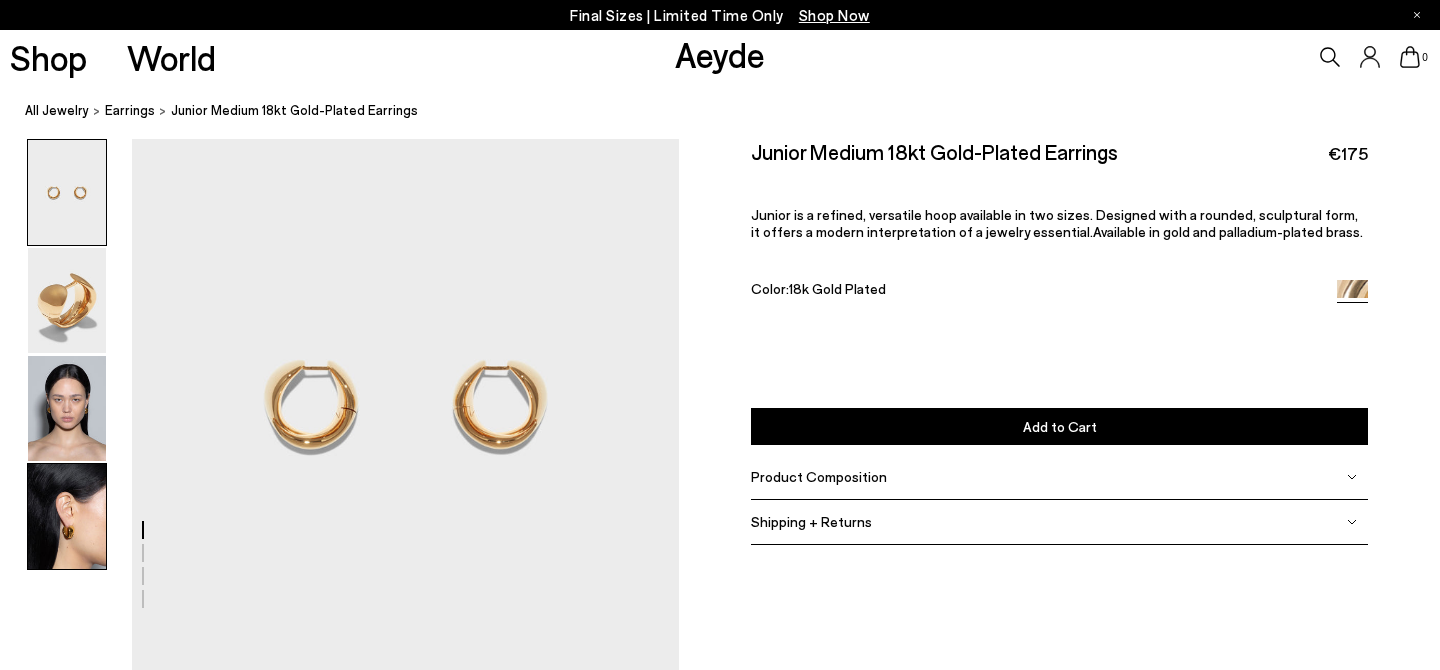 click at bounding box center [67, 516] 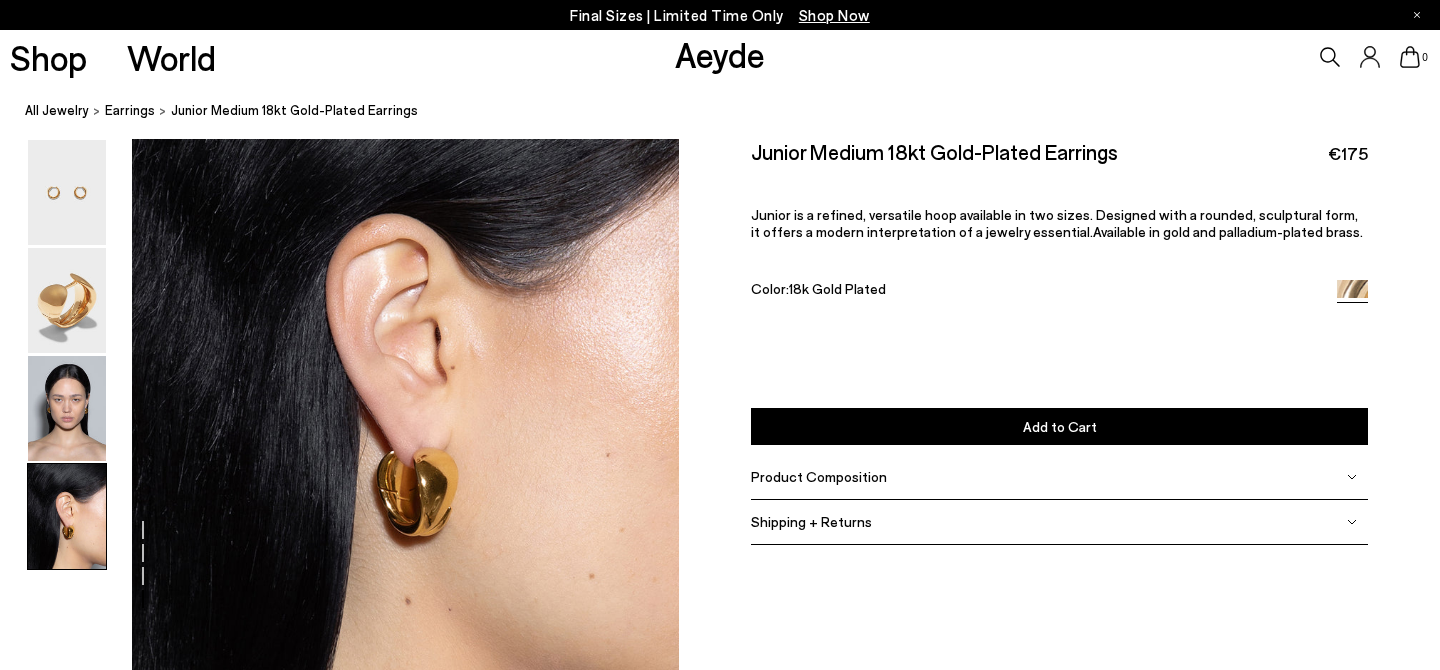 scroll, scrollTop: 2138, scrollLeft: 0, axis: vertical 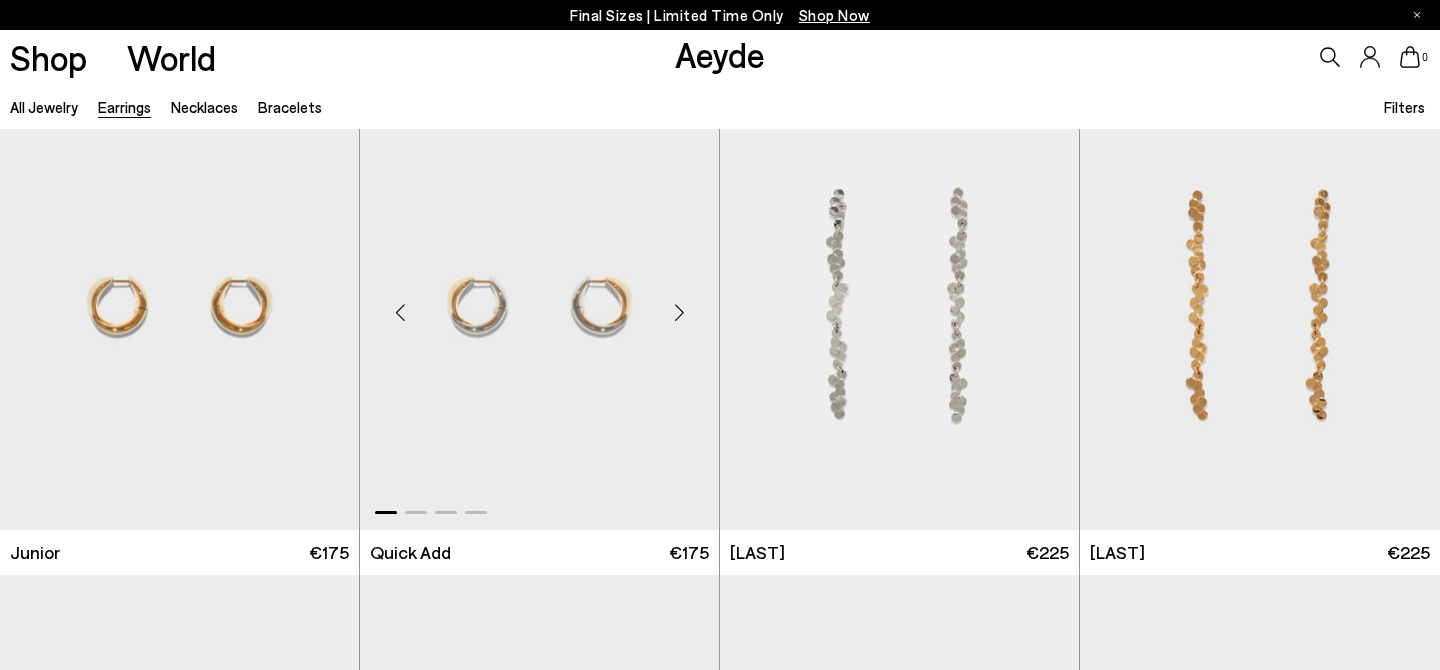 click at bounding box center (679, 313) 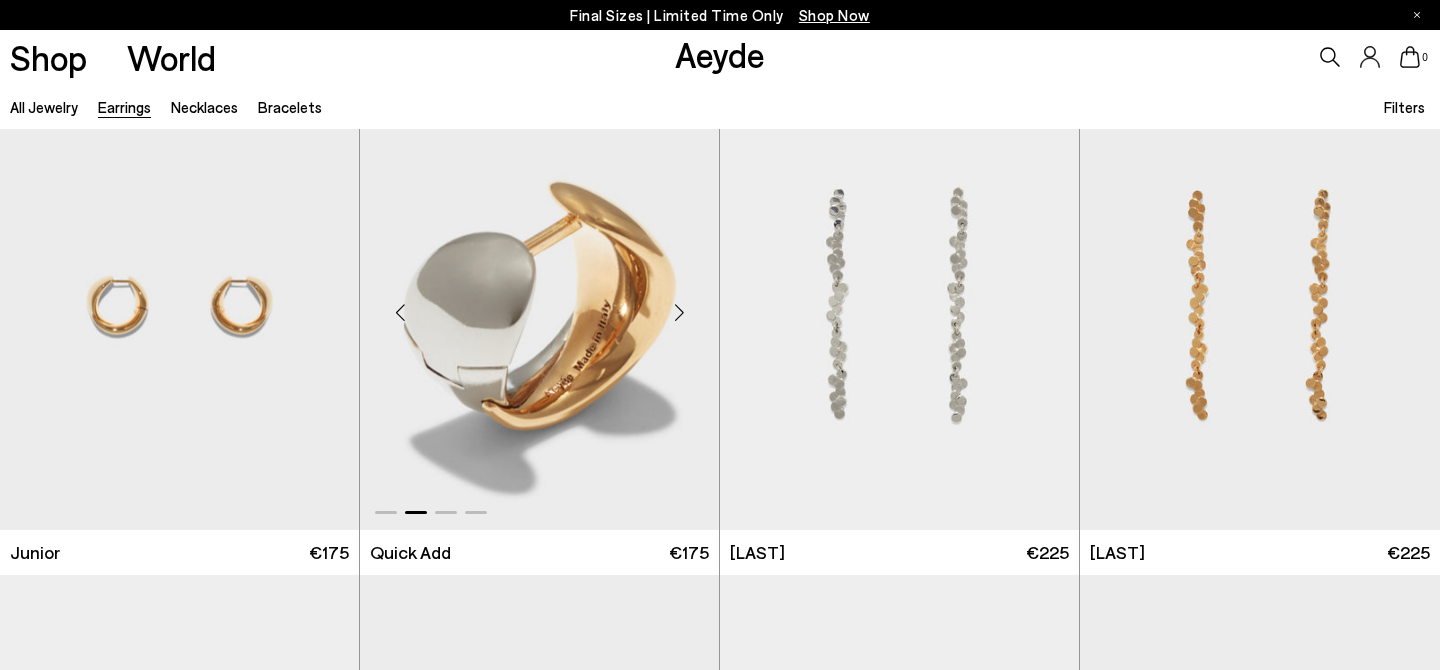 click at bounding box center (679, 313) 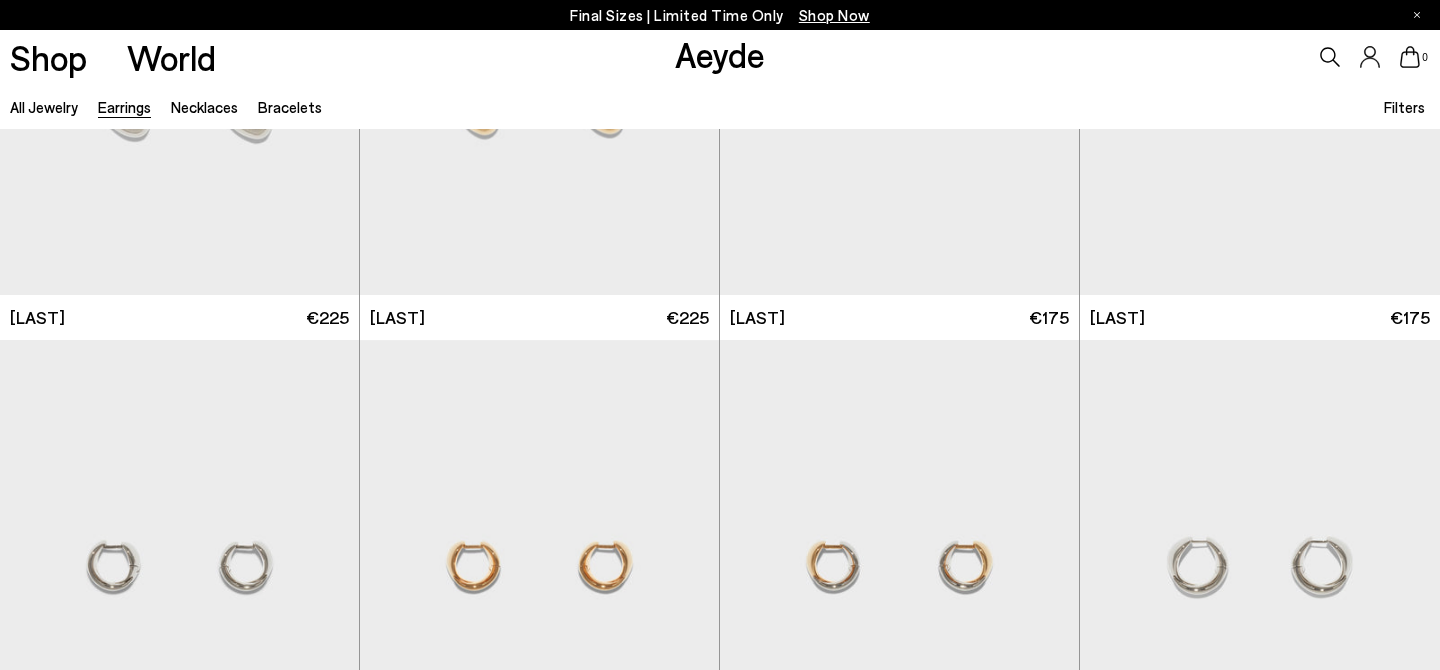 scroll, scrollTop: 551, scrollLeft: 0, axis: vertical 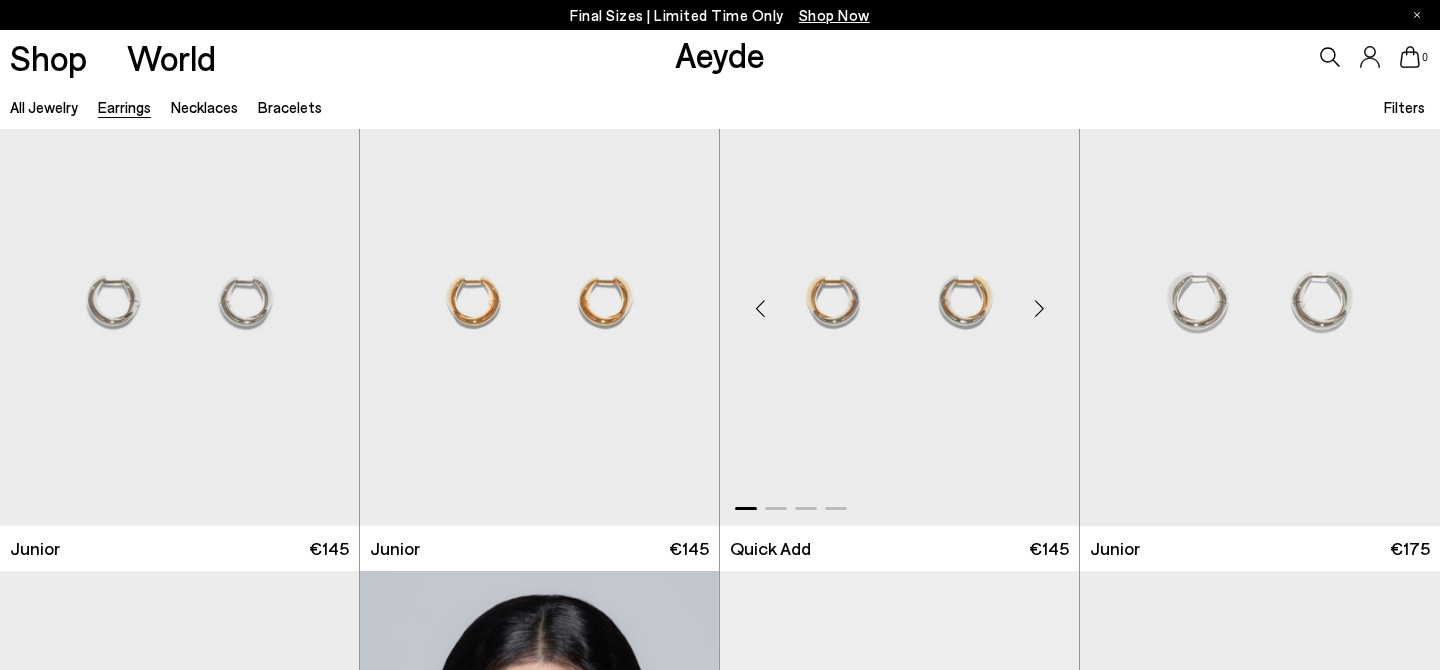 click at bounding box center [899, 300] 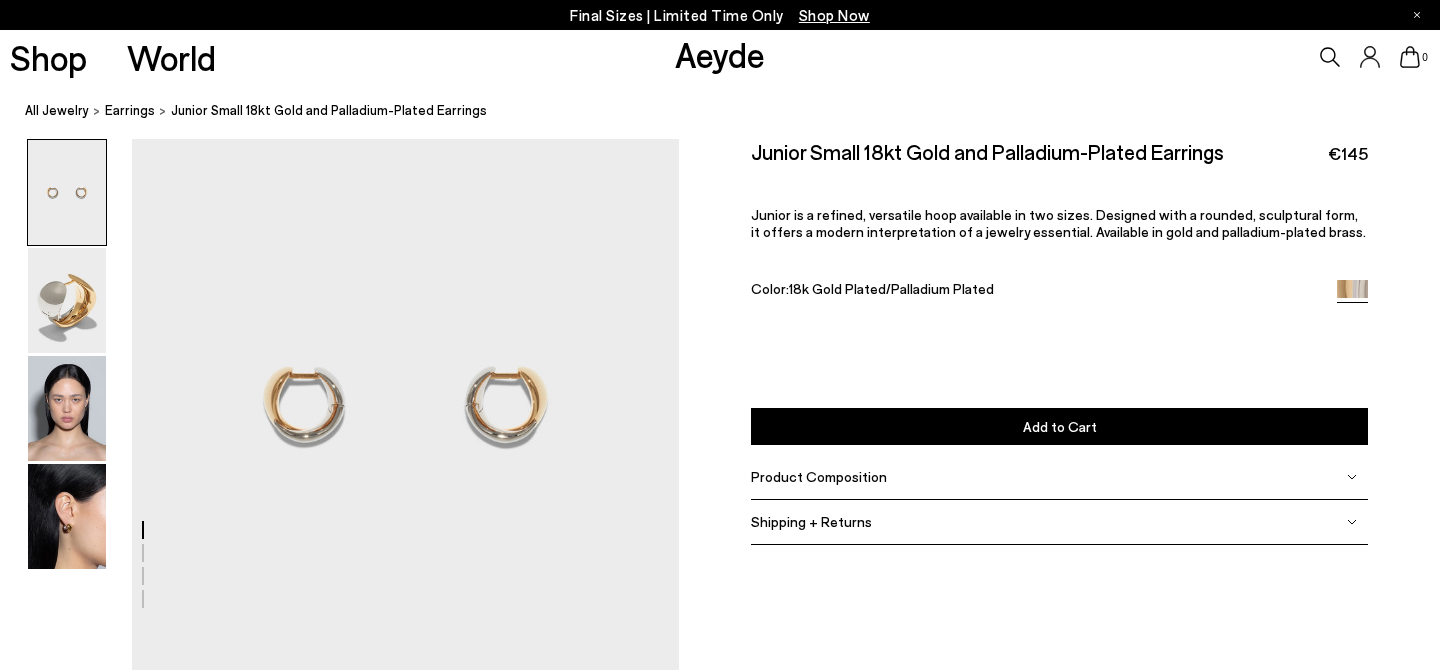 scroll, scrollTop: 0, scrollLeft: 0, axis: both 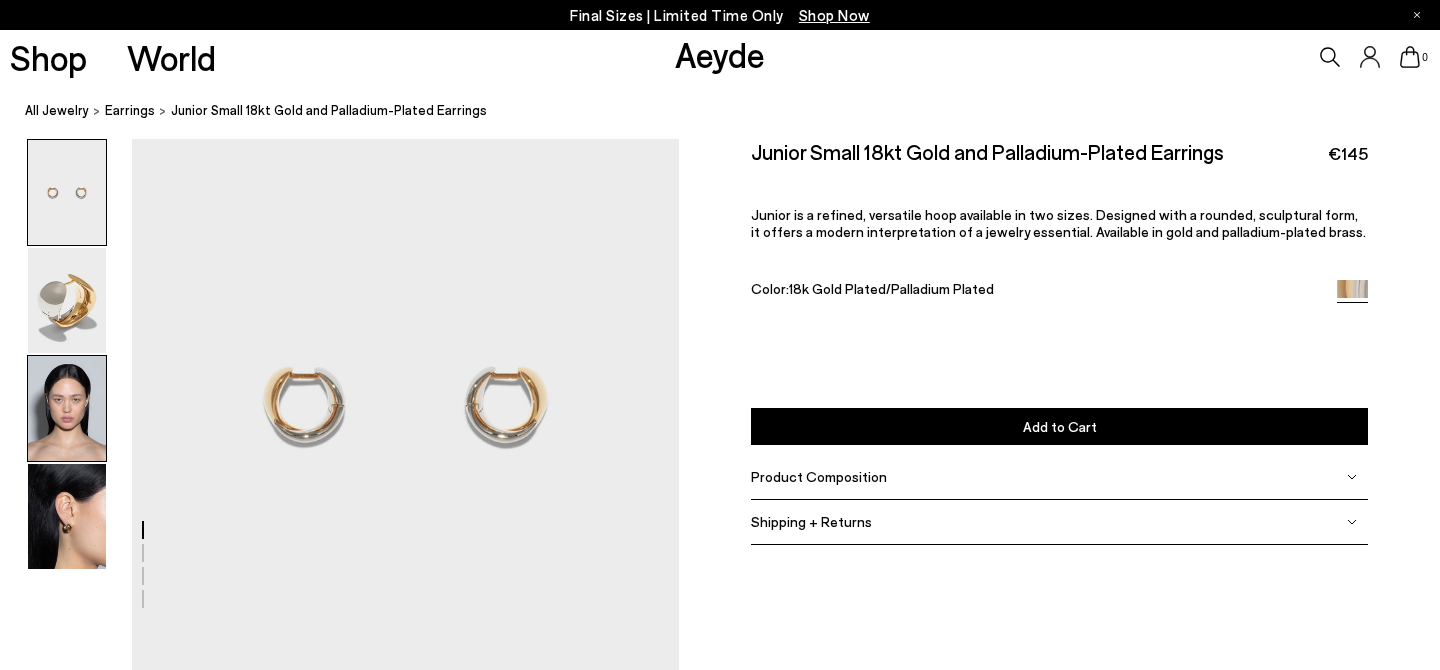 click at bounding box center [67, 408] 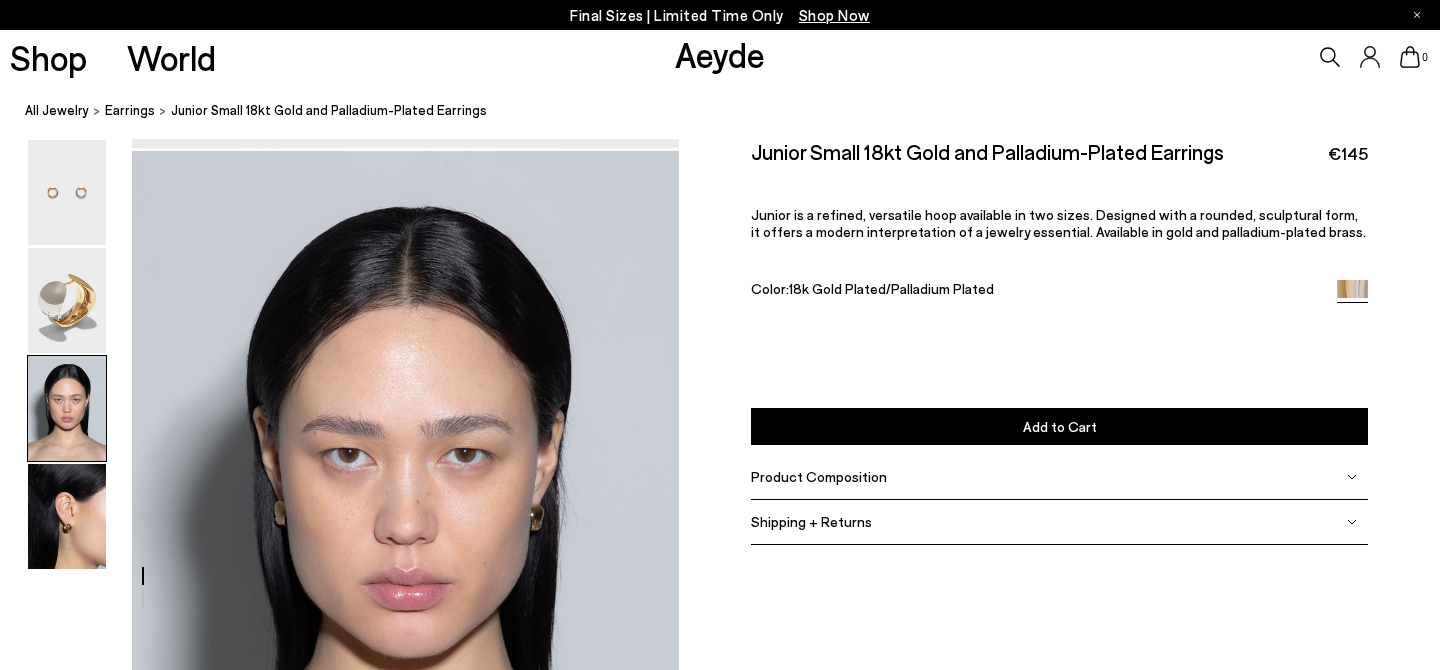 scroll, scrollTop: 1269, scrollLeft: 0, axis: vertical 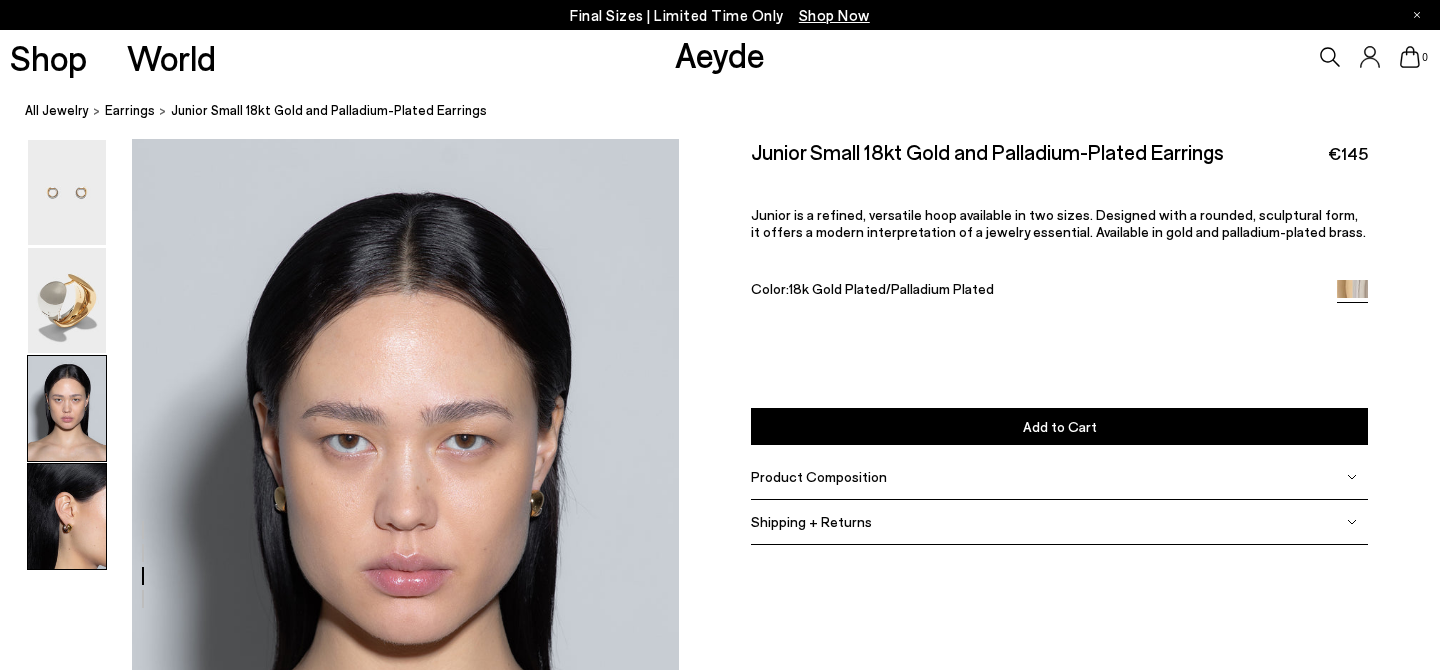 click at bounding box center [67, 516] 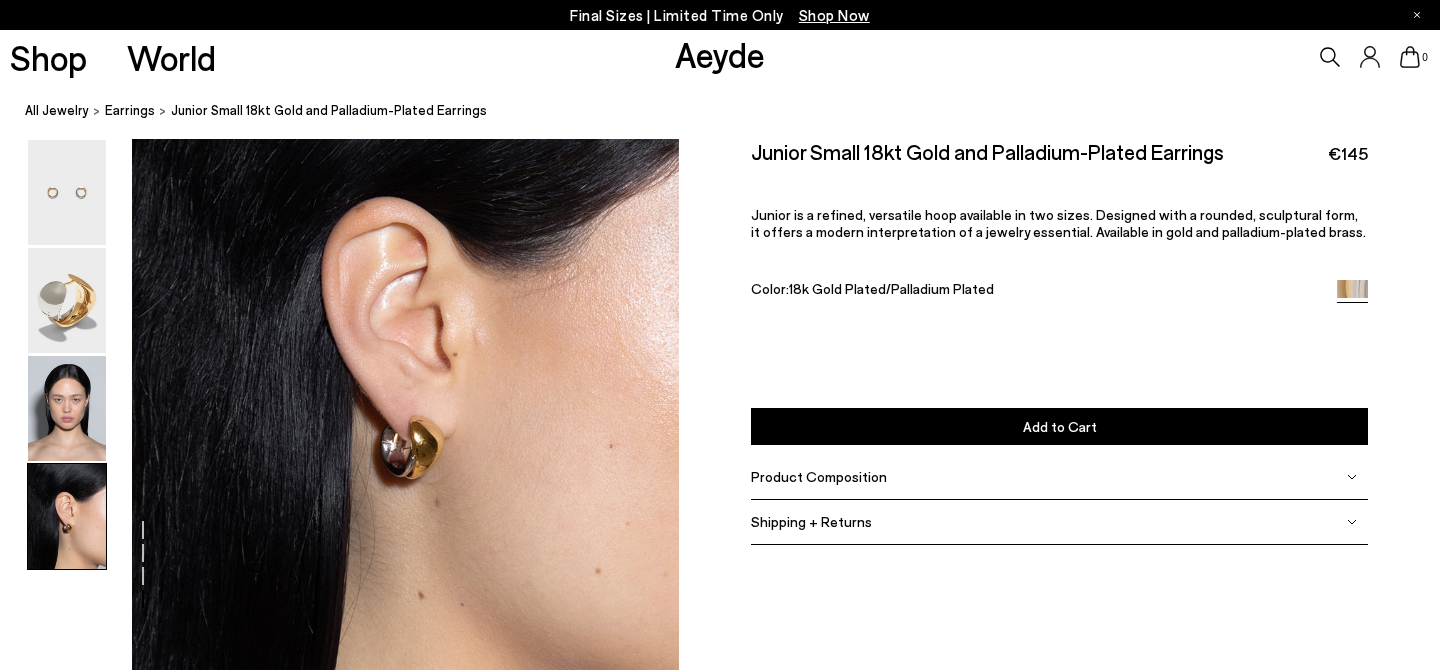 scroll, scrollTop: 2138, scrollLeft: 0, axis: vertical 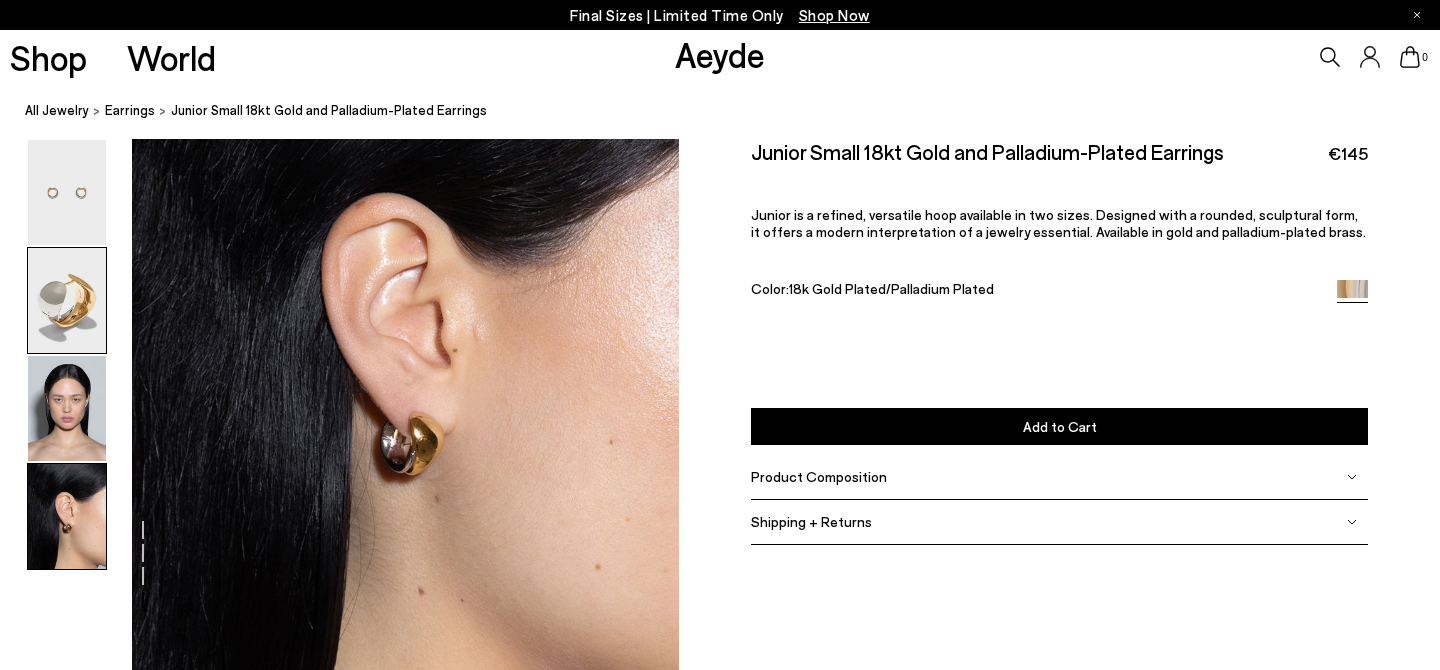 click at bounding box center (67, 300) 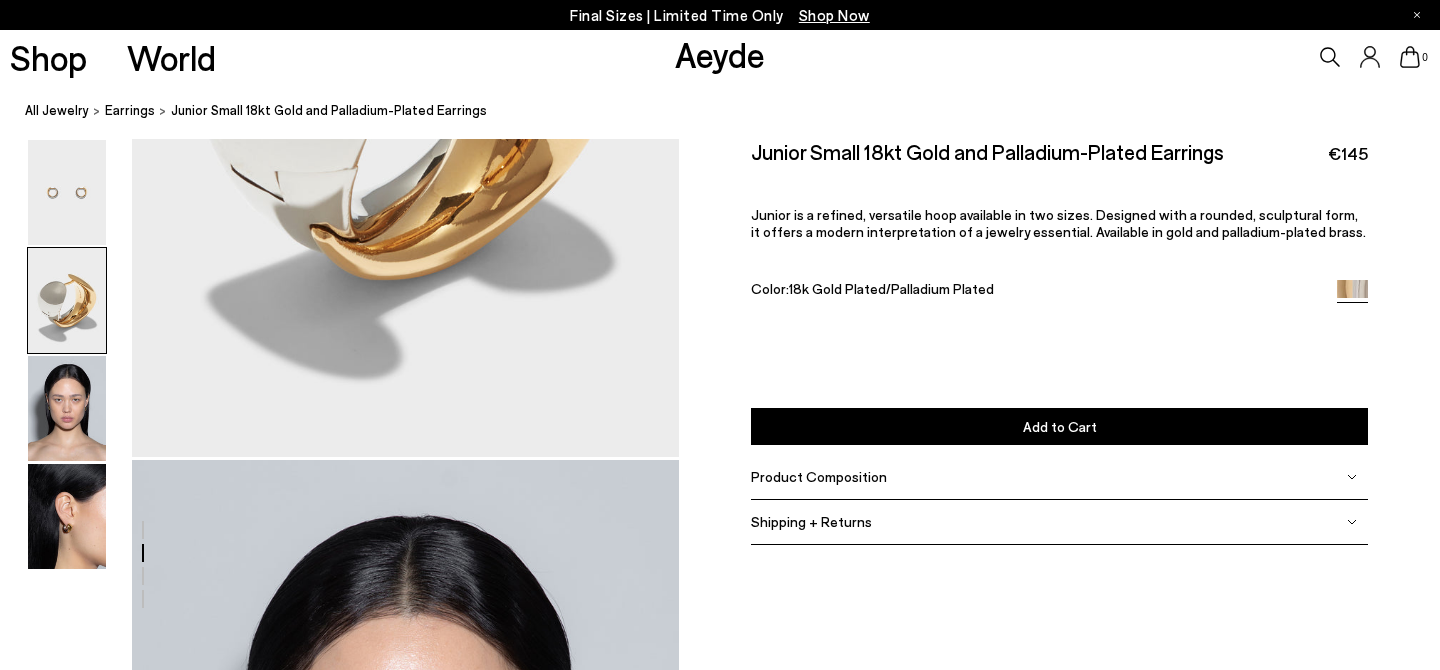 scroll, scrollTop: 536, scrollLeft: 0, axis: vertical 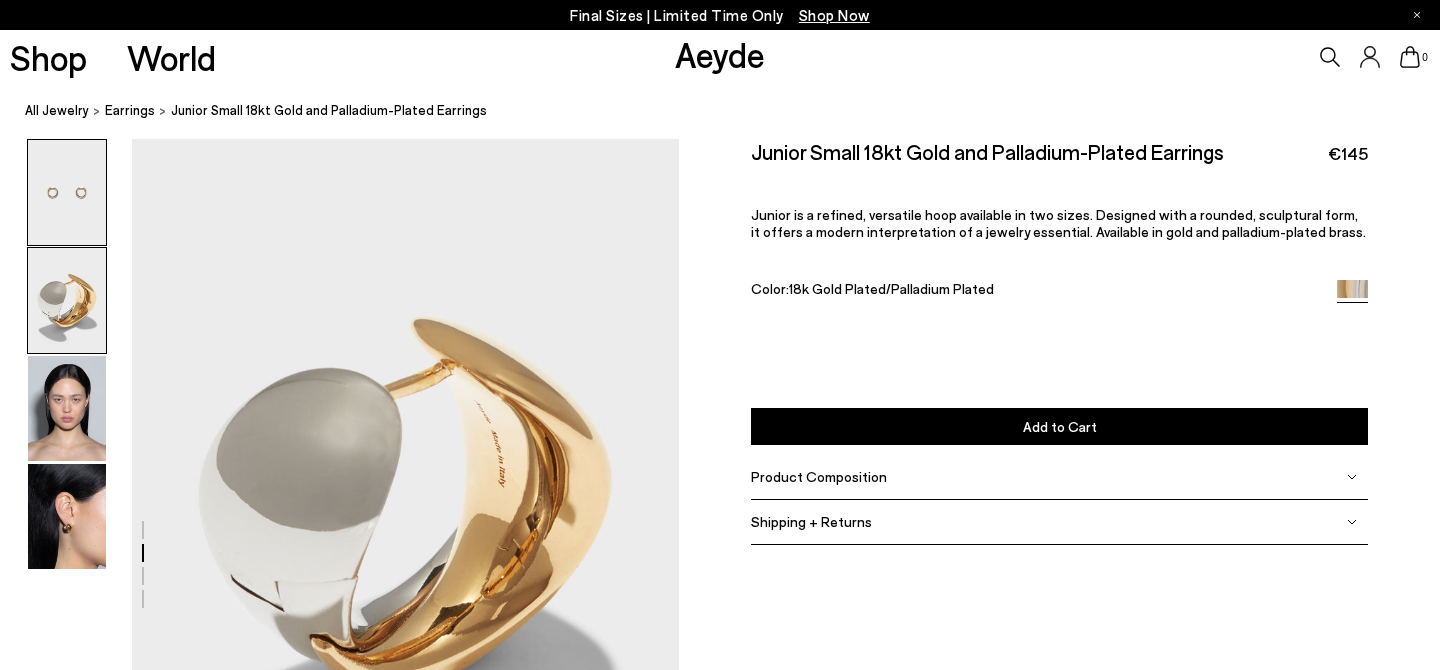 click at bounding box center (67, 192) 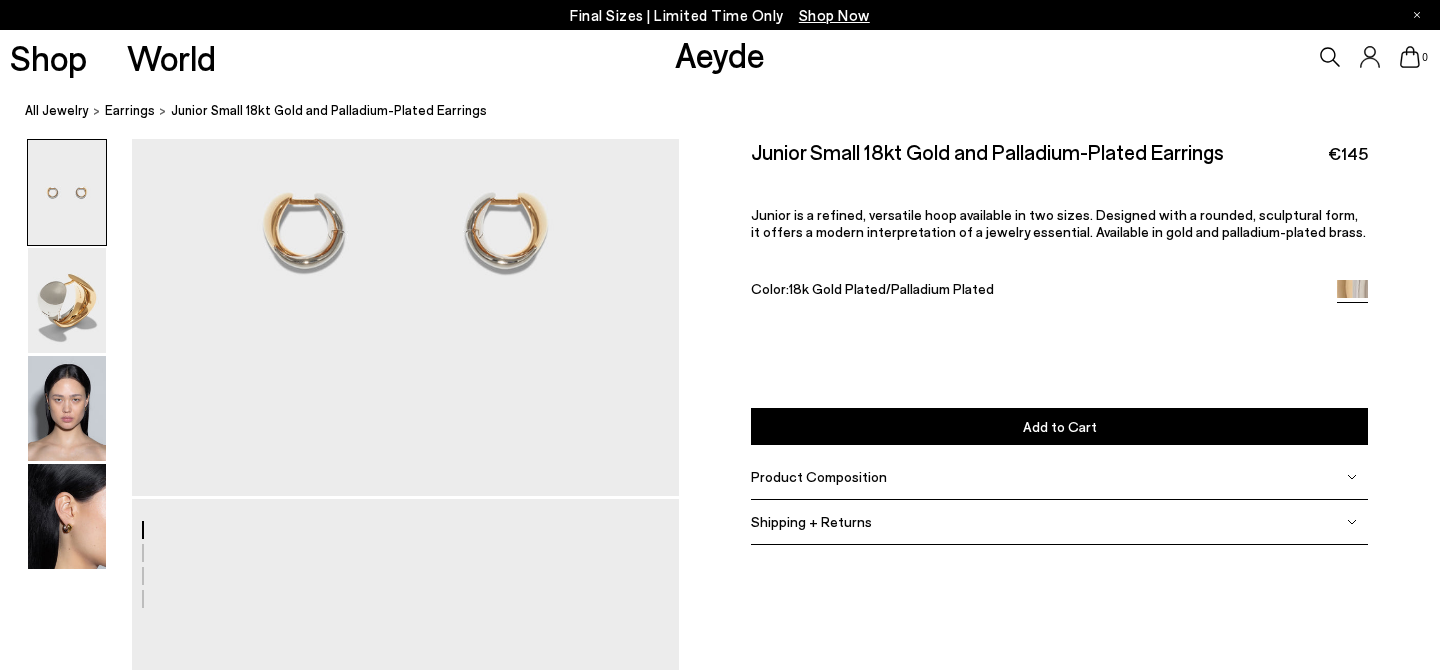 scroll, scrollTop: 0, scrollLeft: 0, axis: both 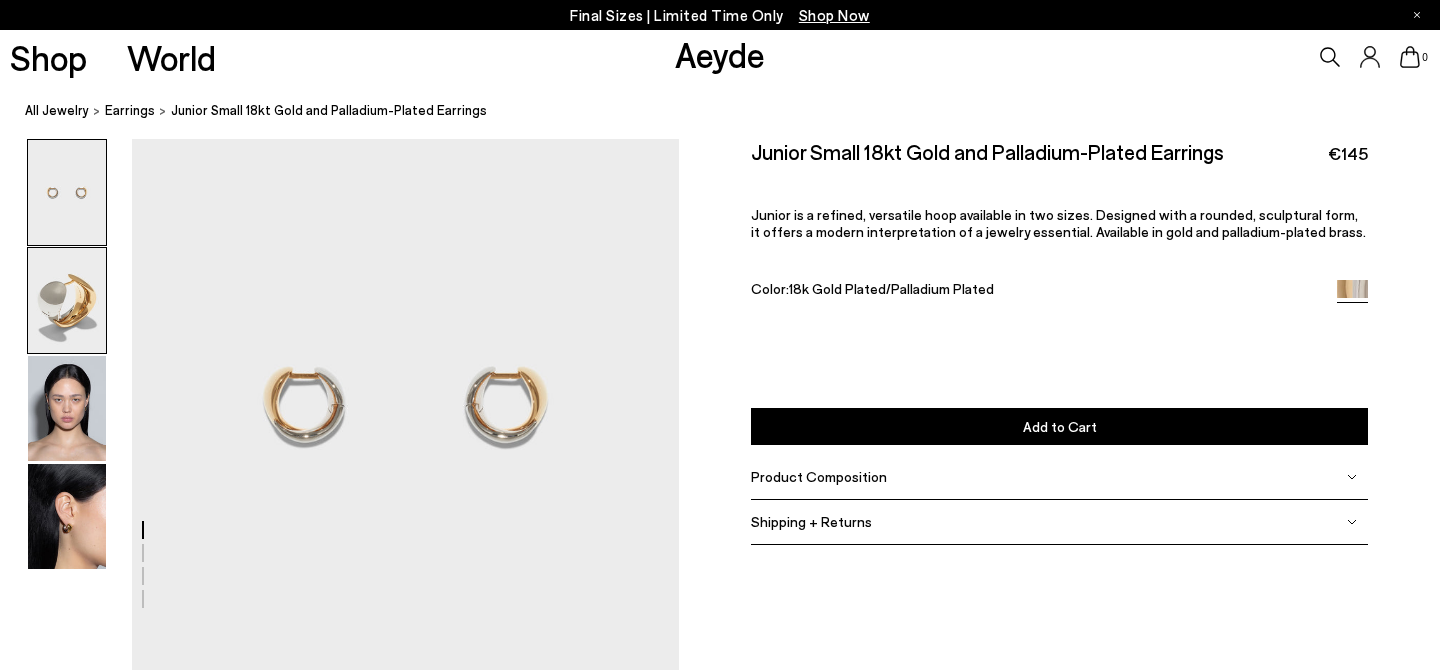 click at bounding box center (67, 300) 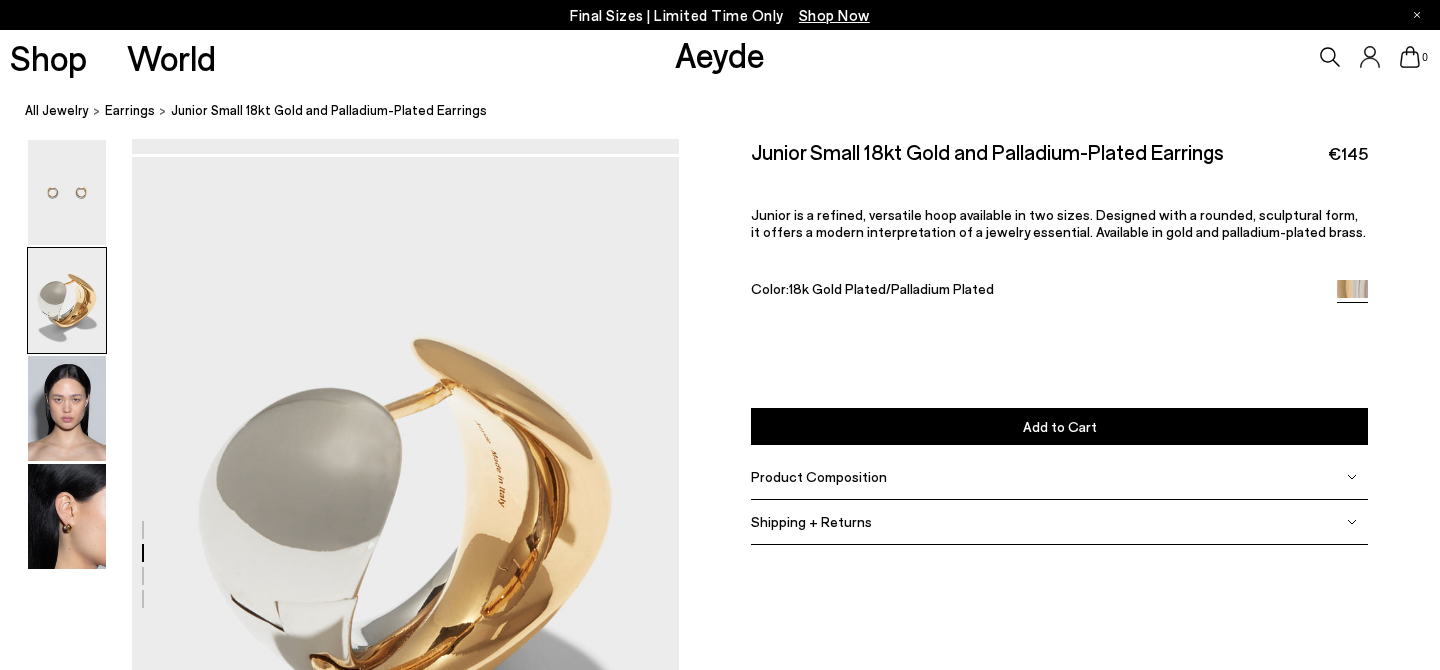 scroll, scrollTop: 536, scrollLeft: 0, axis: vertical 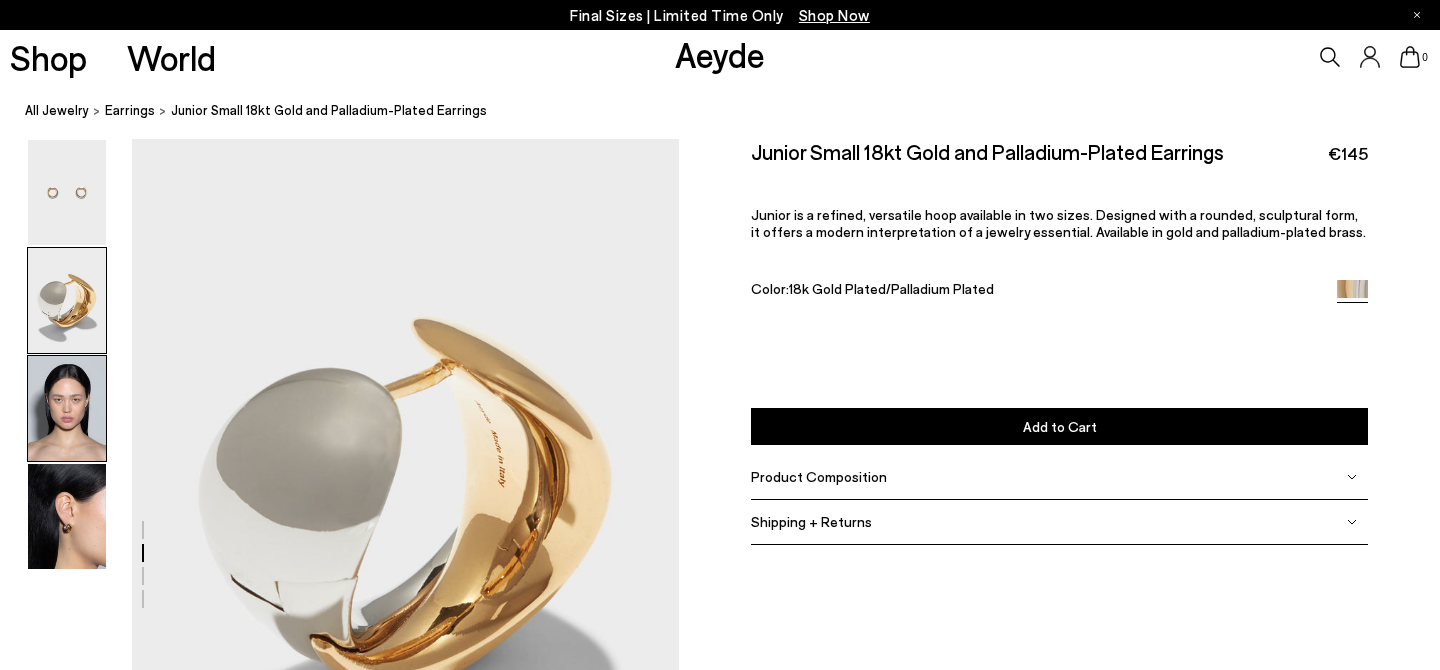 click at bounding box center (67, 408) 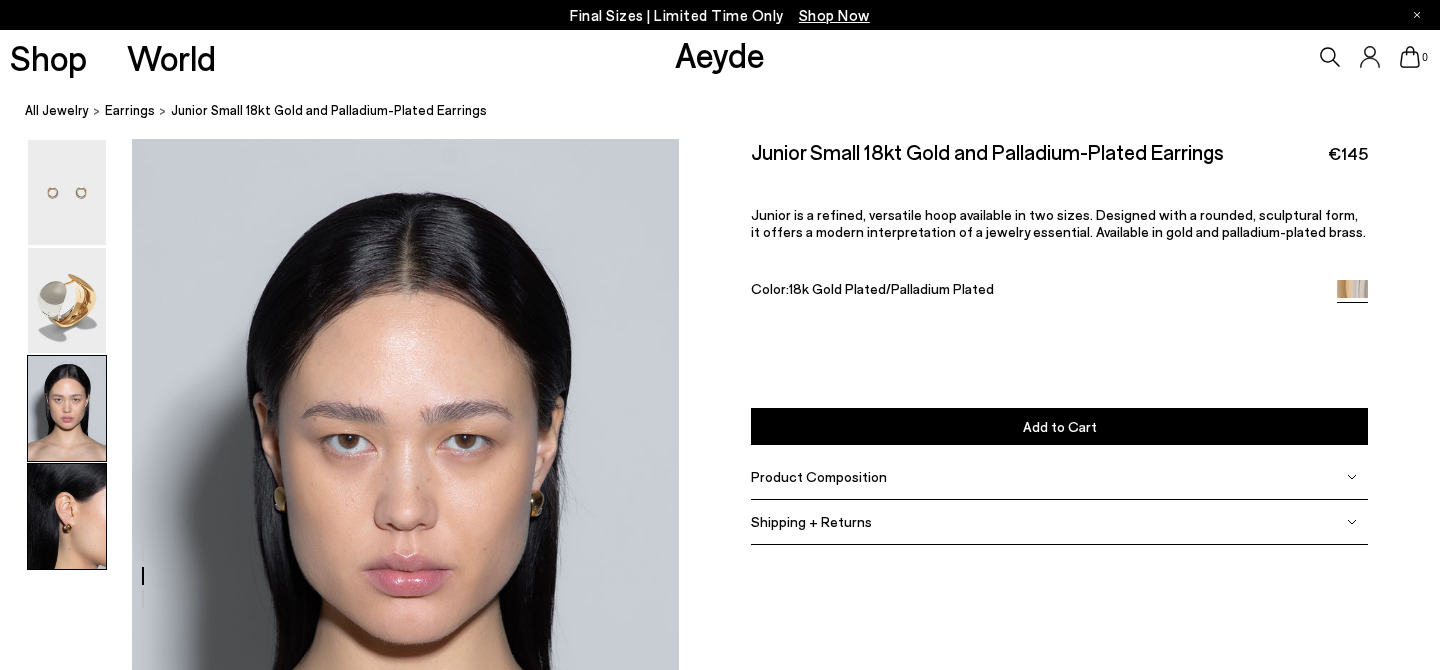 click at bounding box center (67, 516) 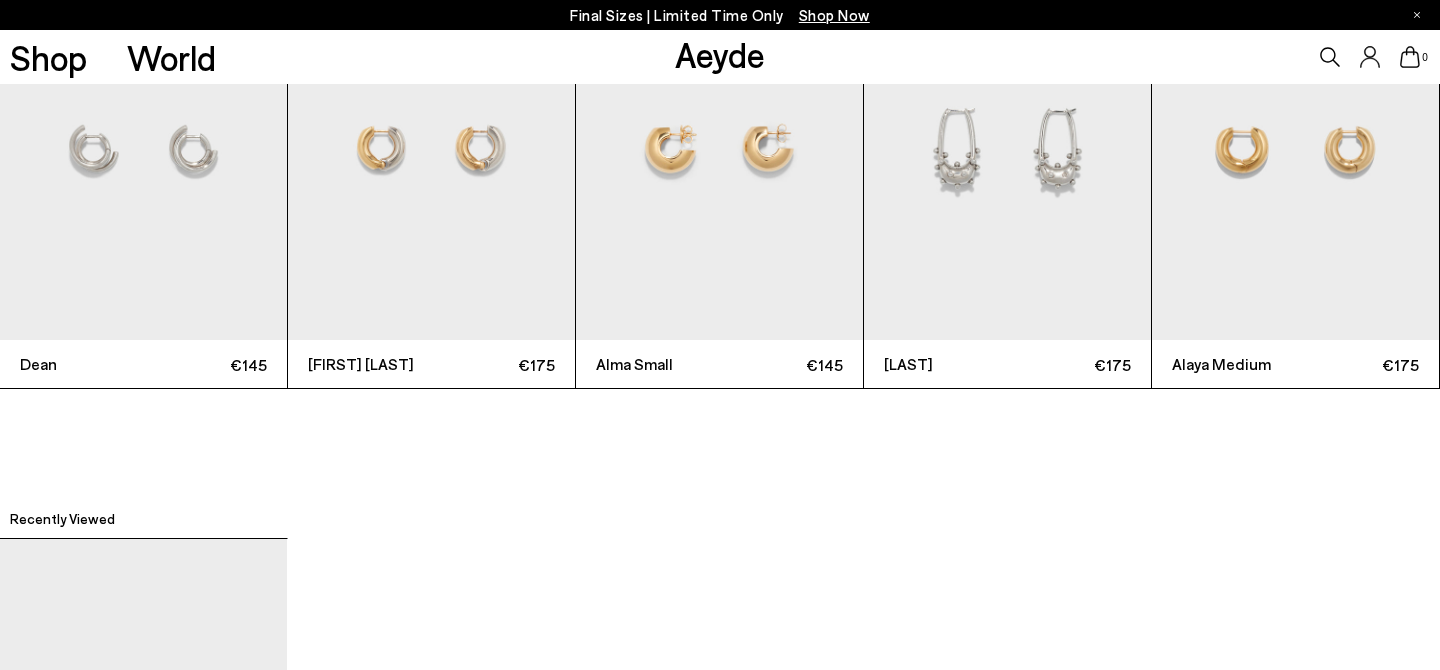 scroll, scrollTop: 3045, scrollLeft: 0, axis: vertical 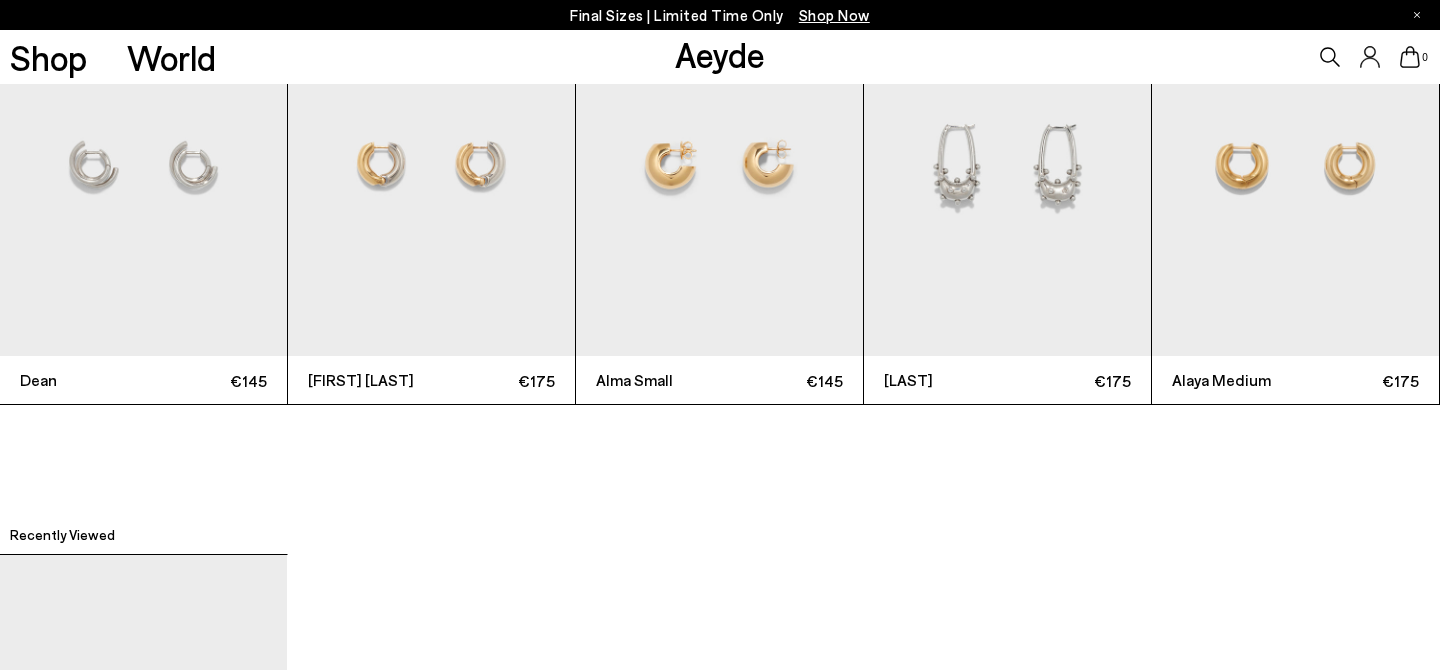 click at bounding box center (431, 164) 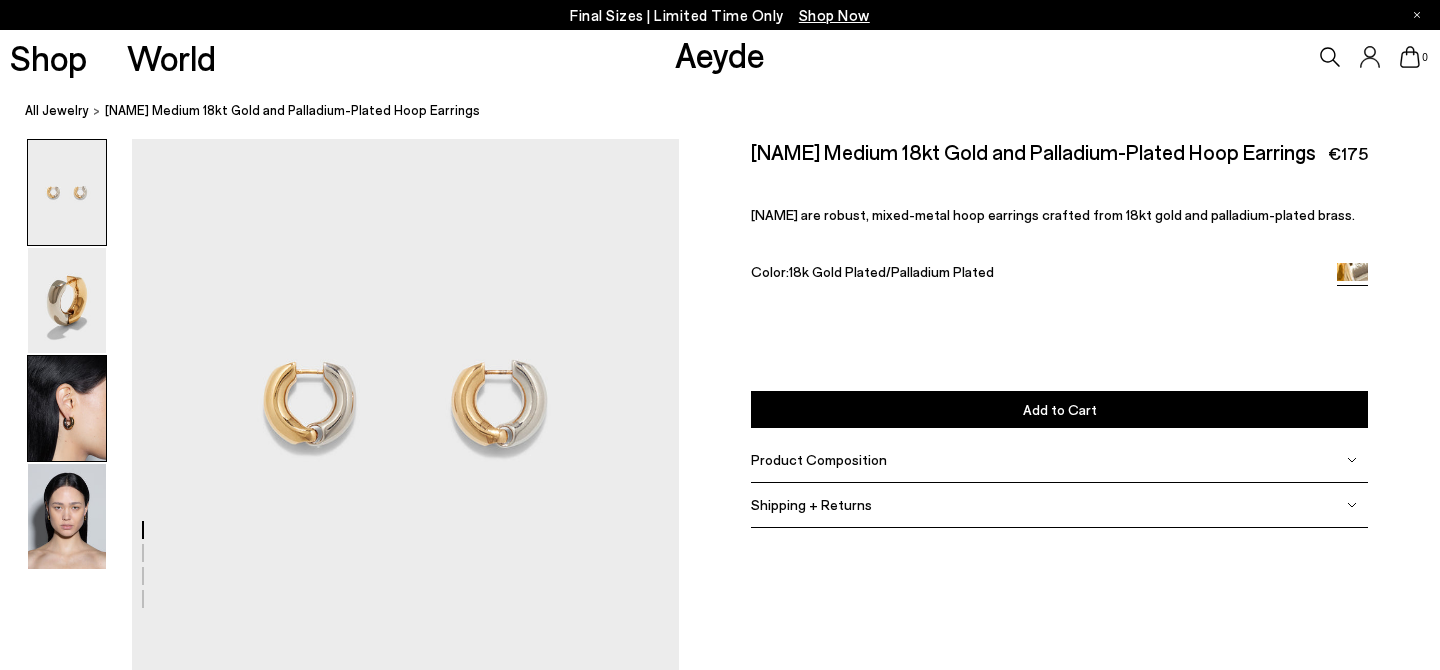 scroll, scrollTop: 0, scrollLeft: 0, axis: both 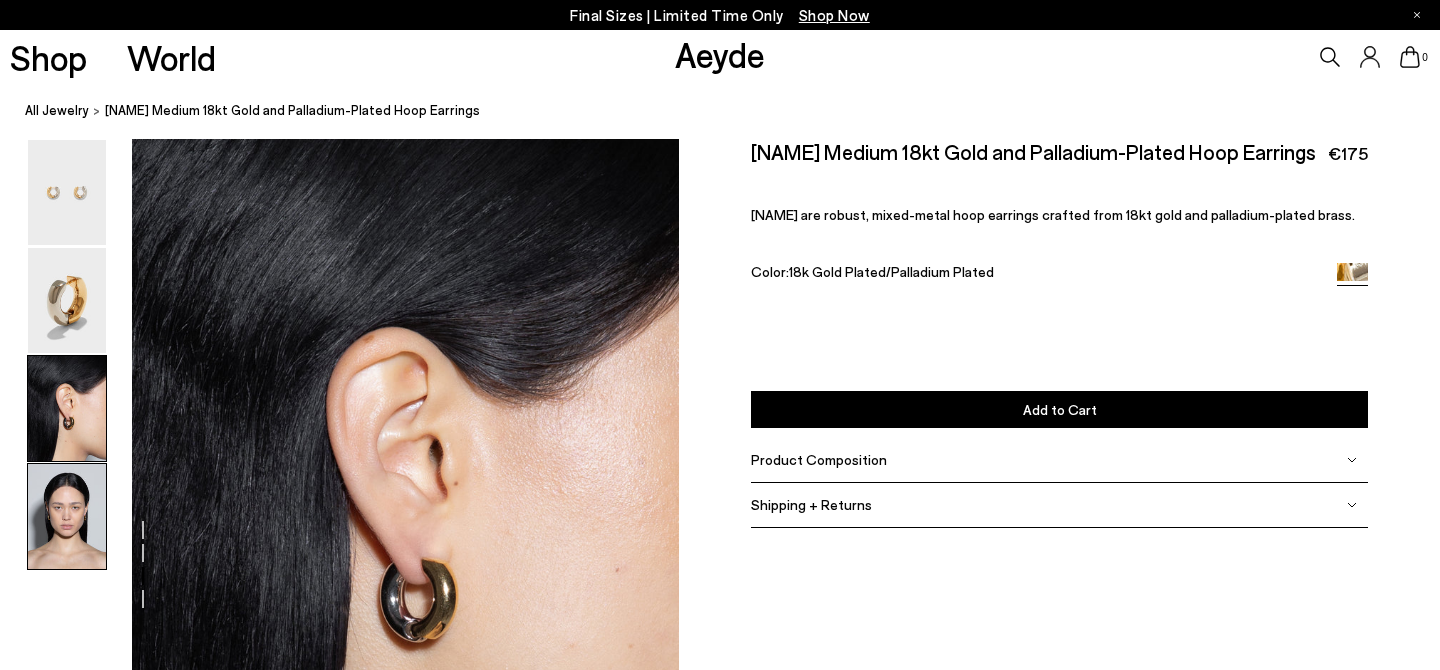 click at bounding box center (67, 516) 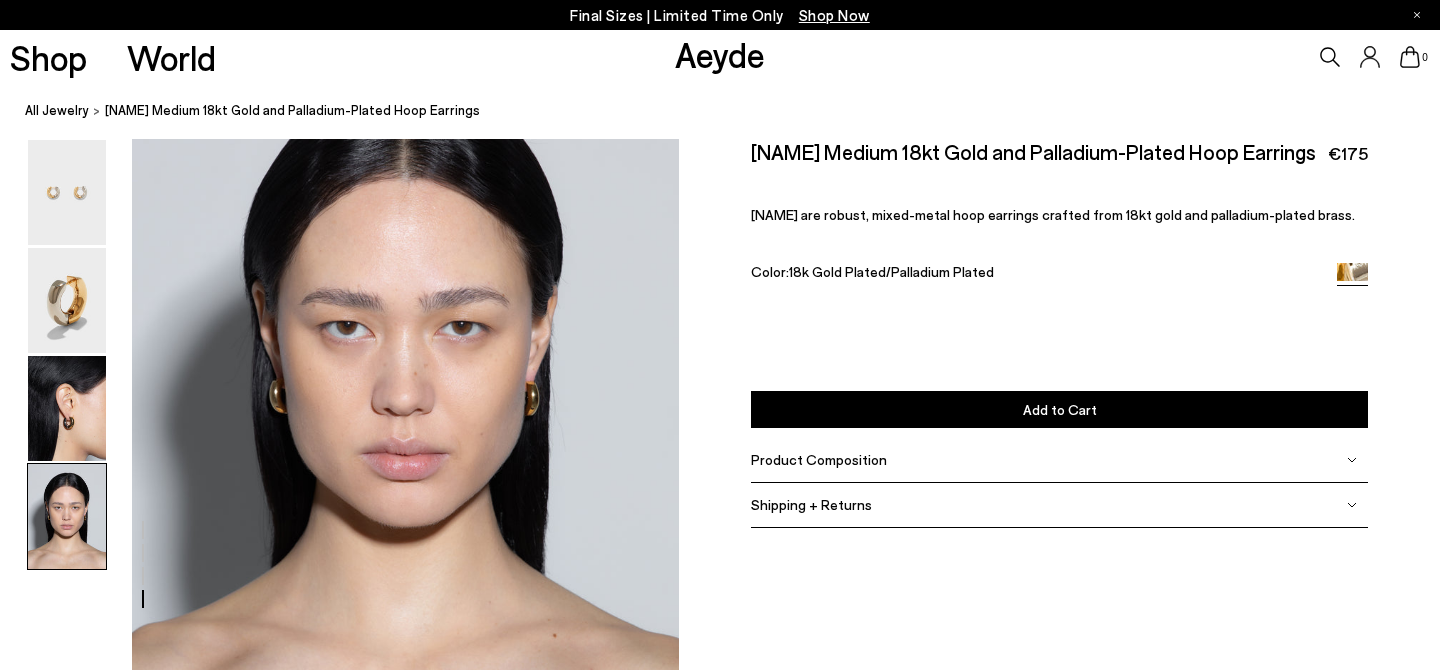 scroll, scrollTop: 2138, scrollLeft: 0, axis: vertical 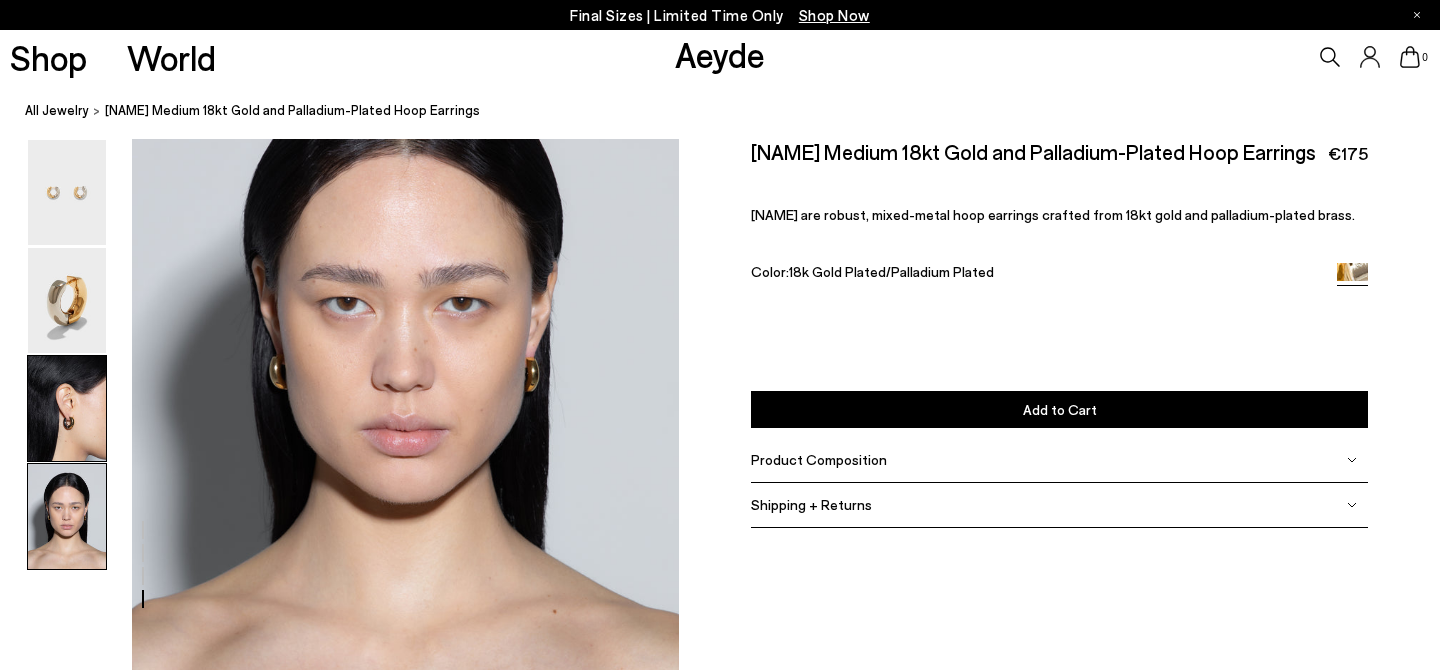 click at bounding box center (67, 408) 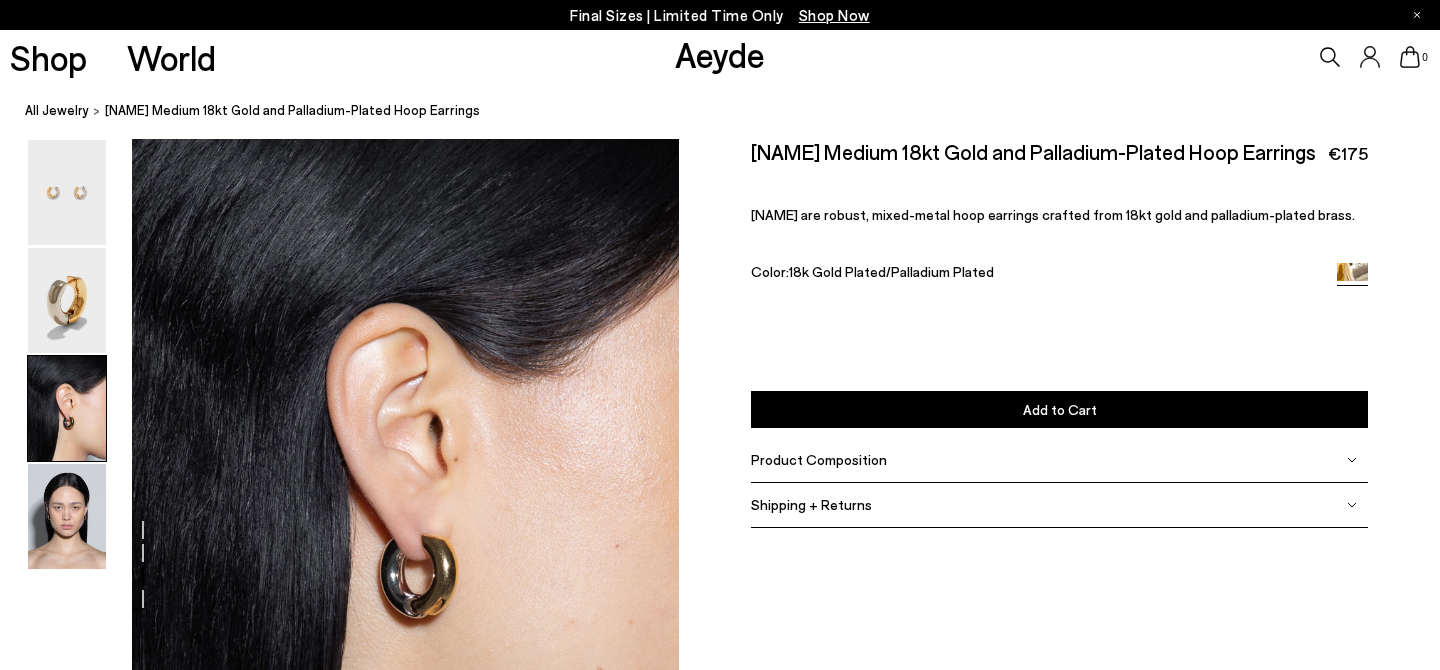 scroll, scrollTop: 1269, scrollLeft: 0, axis: vertical 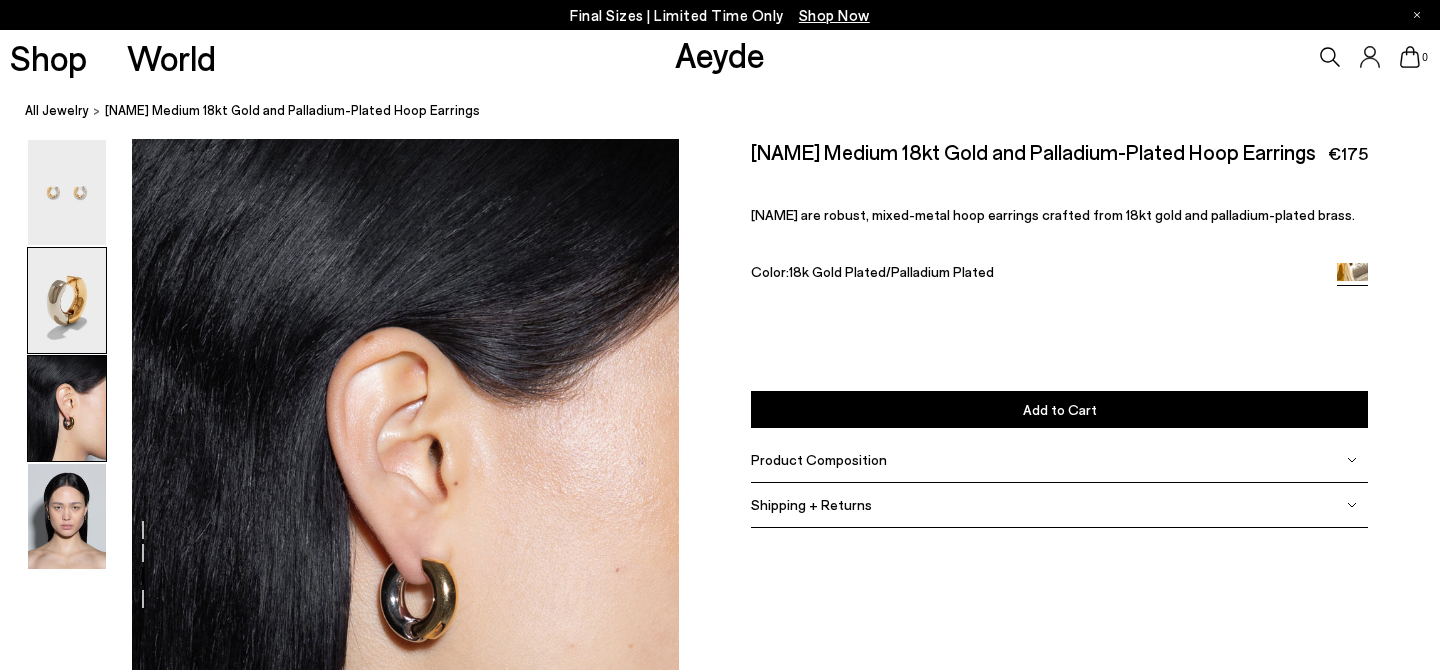 click at bounding box center (67, 300) 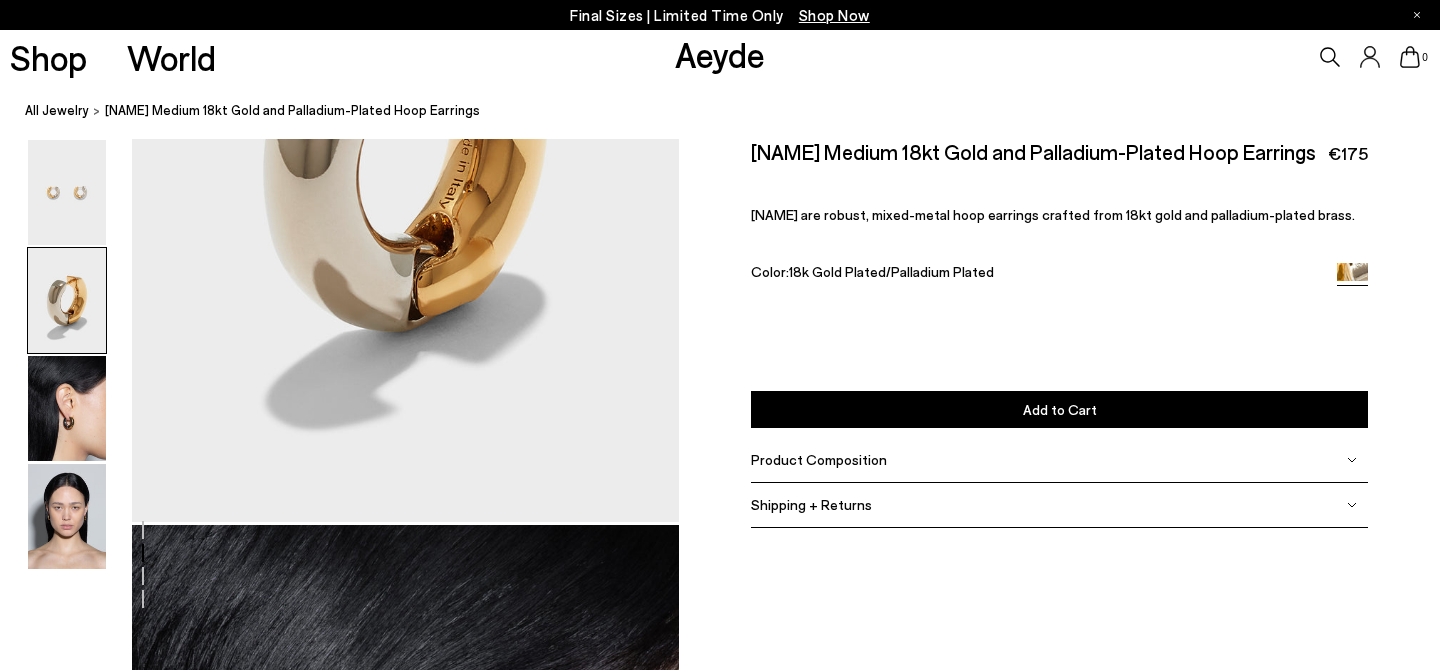 scroll, scrollTop: 536, scrollLeft: 0, axis: vertical 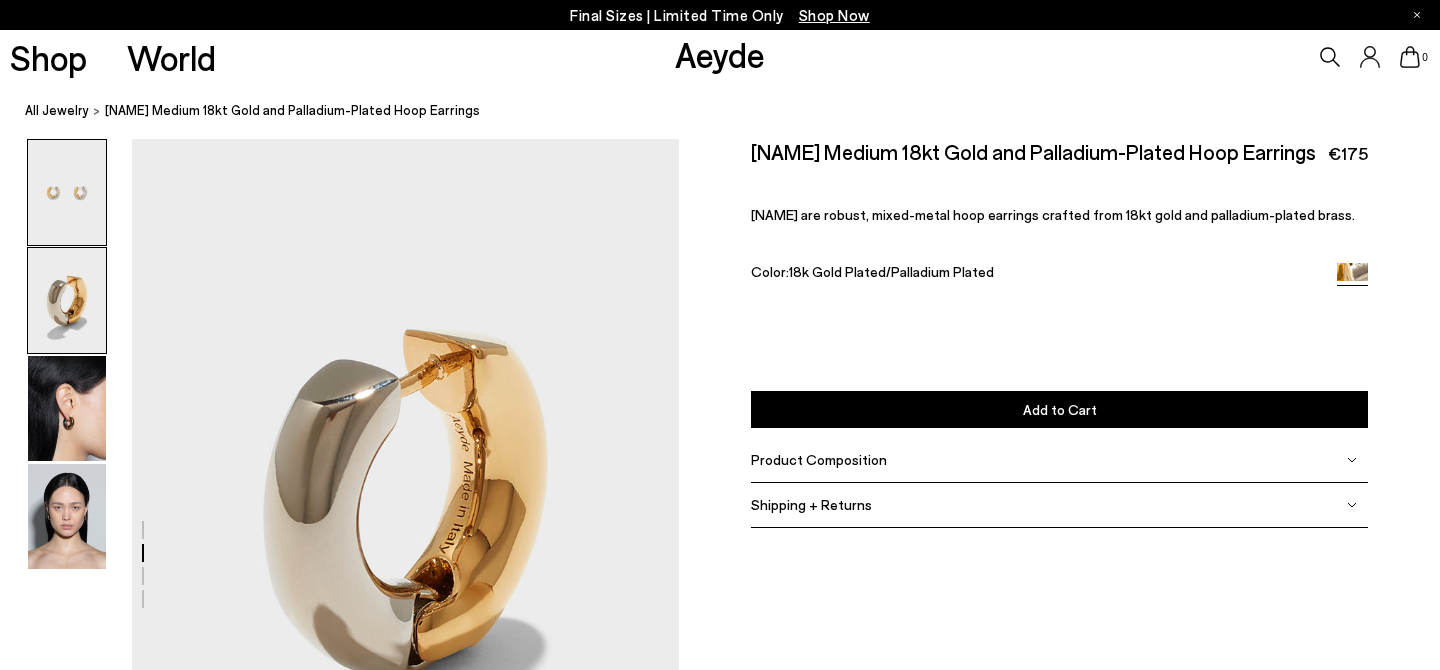 click at bounding box center [67, 192] 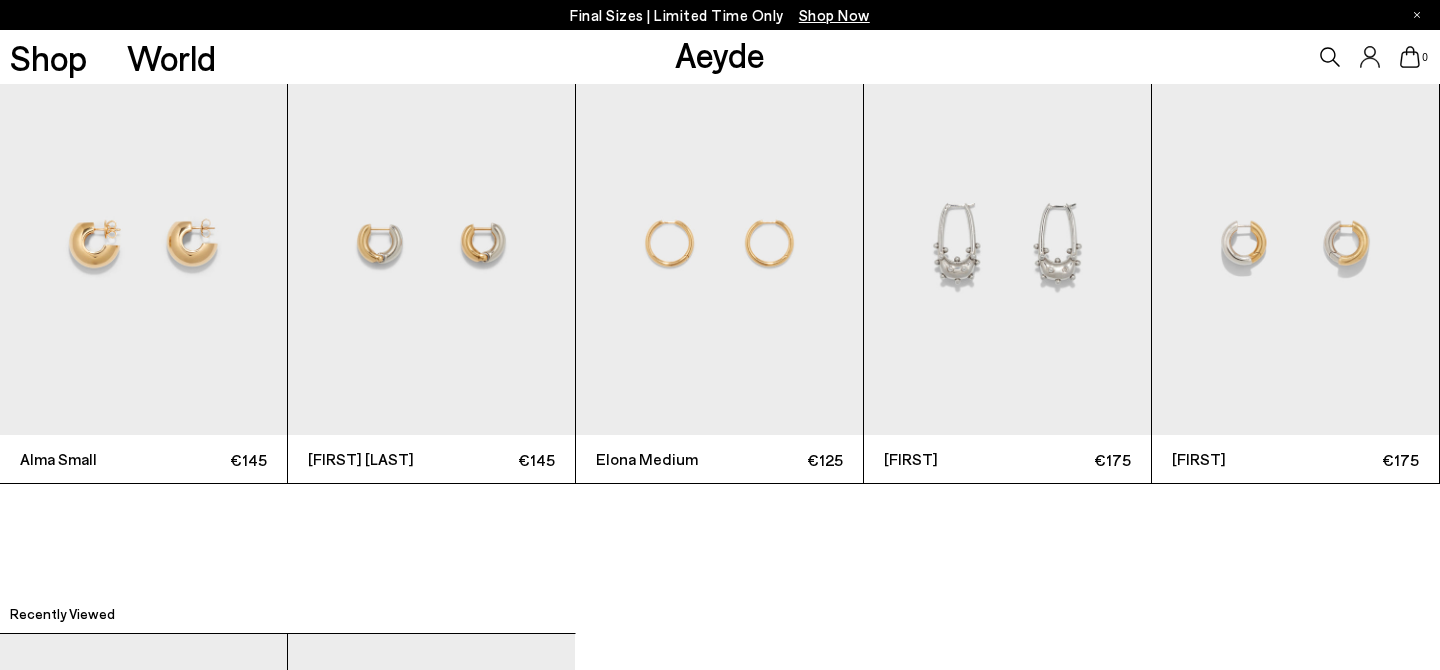 scroll, scrollTop: 2940, scrollLeft: 0, axis: vertical 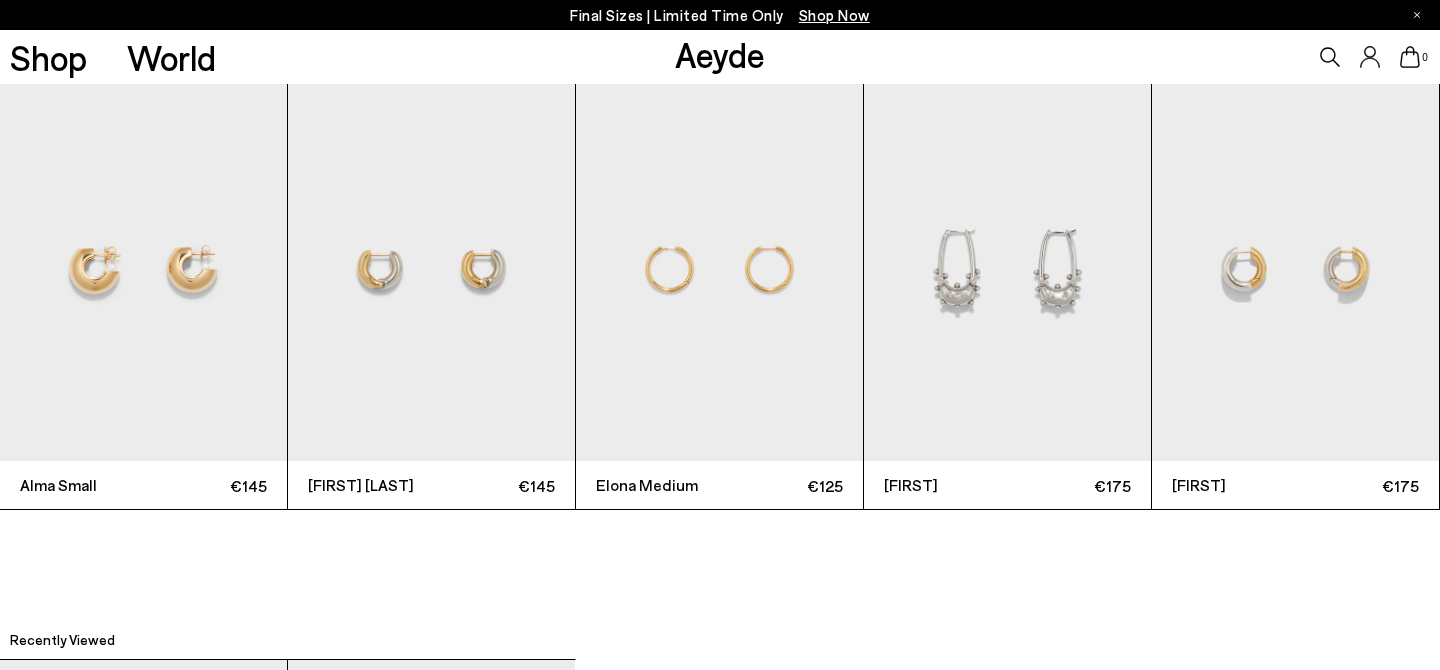 click at bounding box center (431, 269) 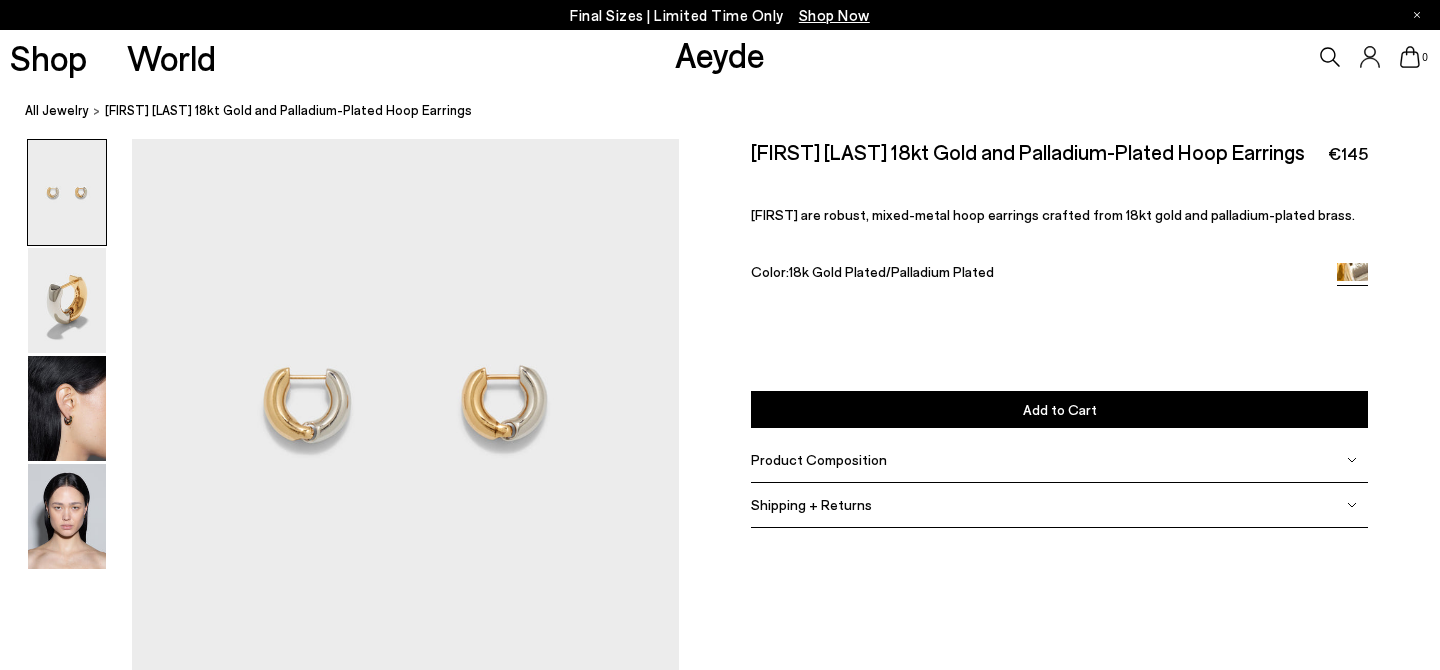 scroll, scrollTop: 0, scrollLeft: 0, axis: both 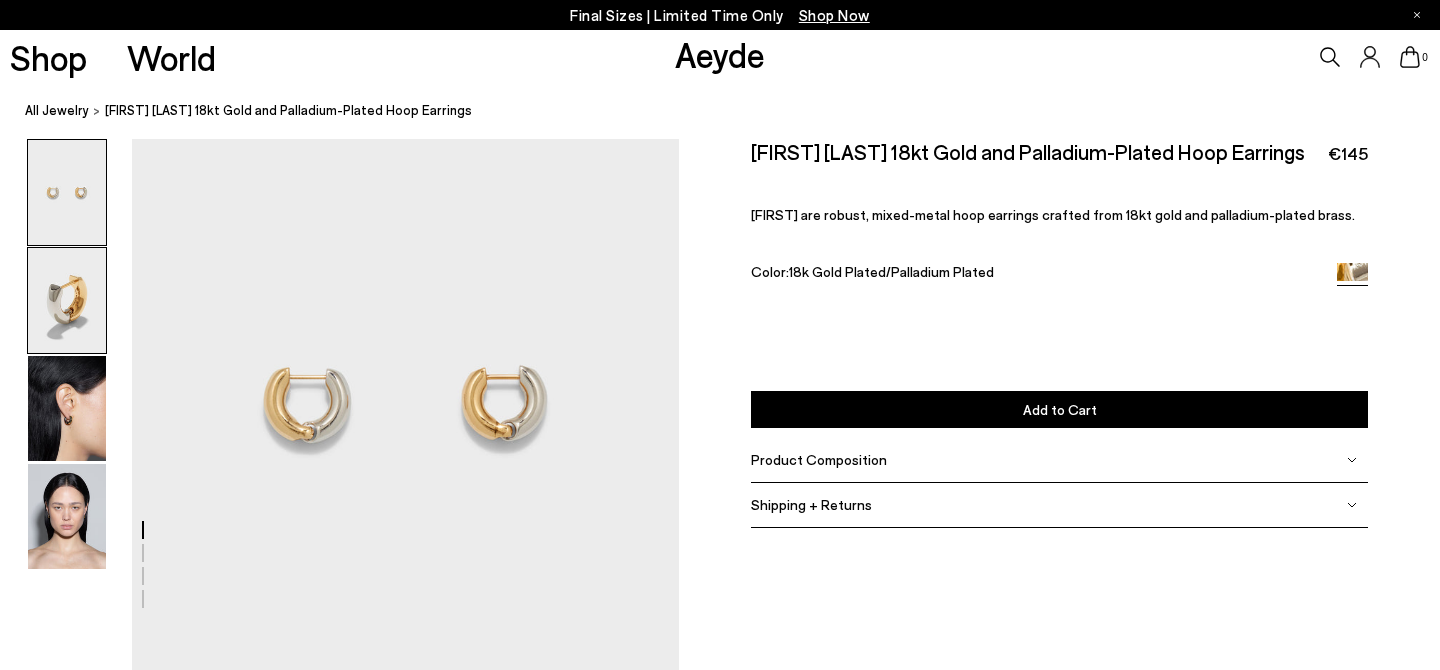click at bounding box center [67, 300] 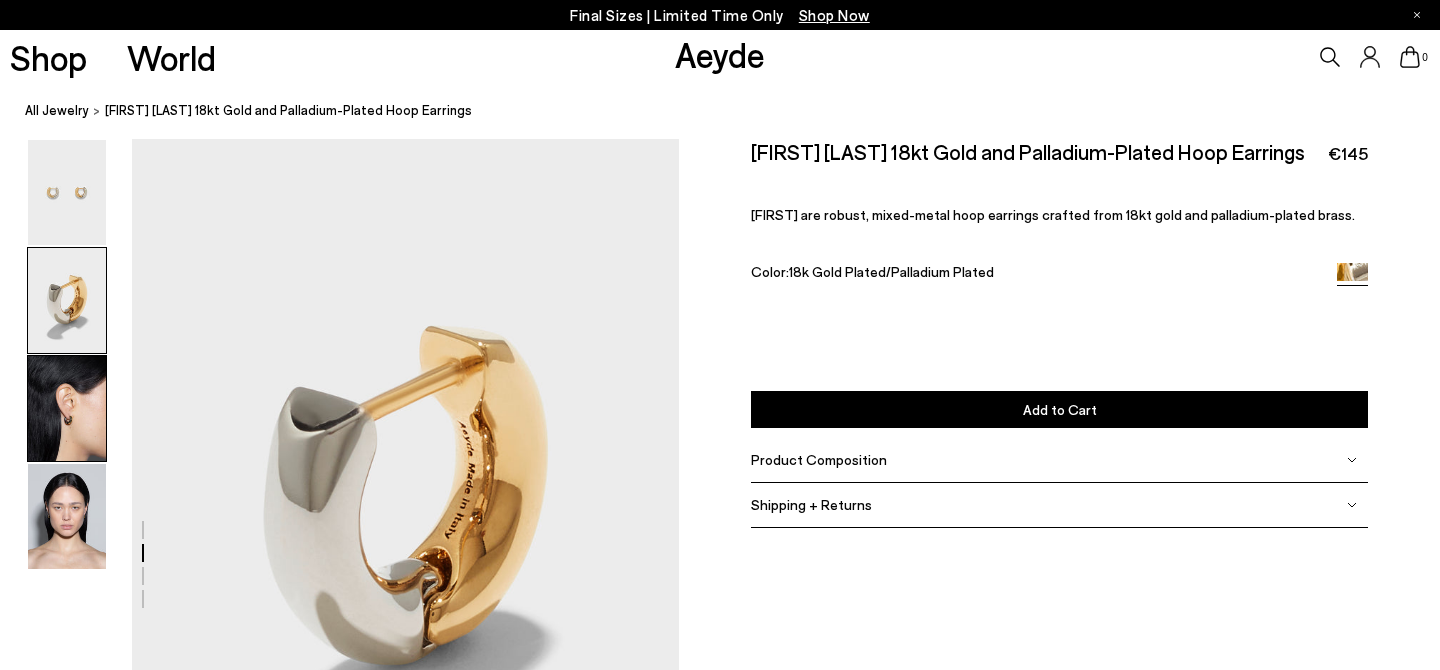 click at bounding box center [67, 408] 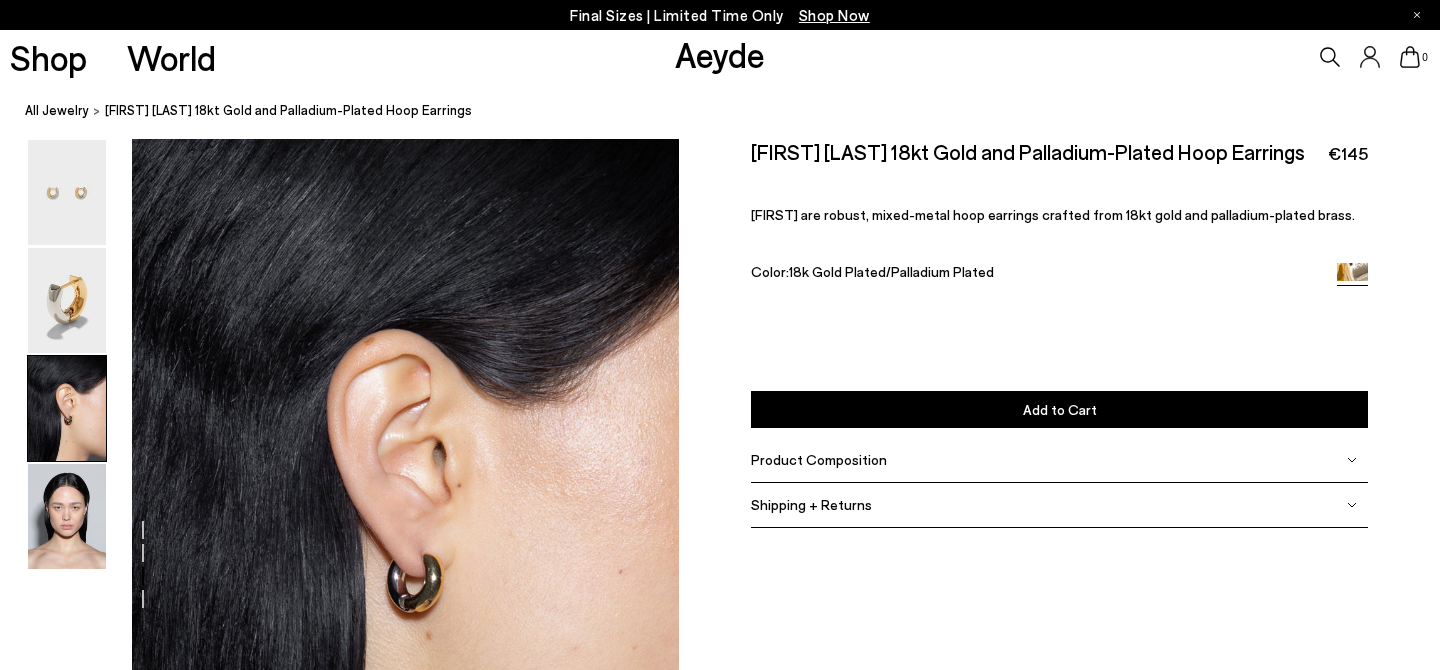 scroll, scrollTop: 1269, scrollLeft: 0, axis: vertical 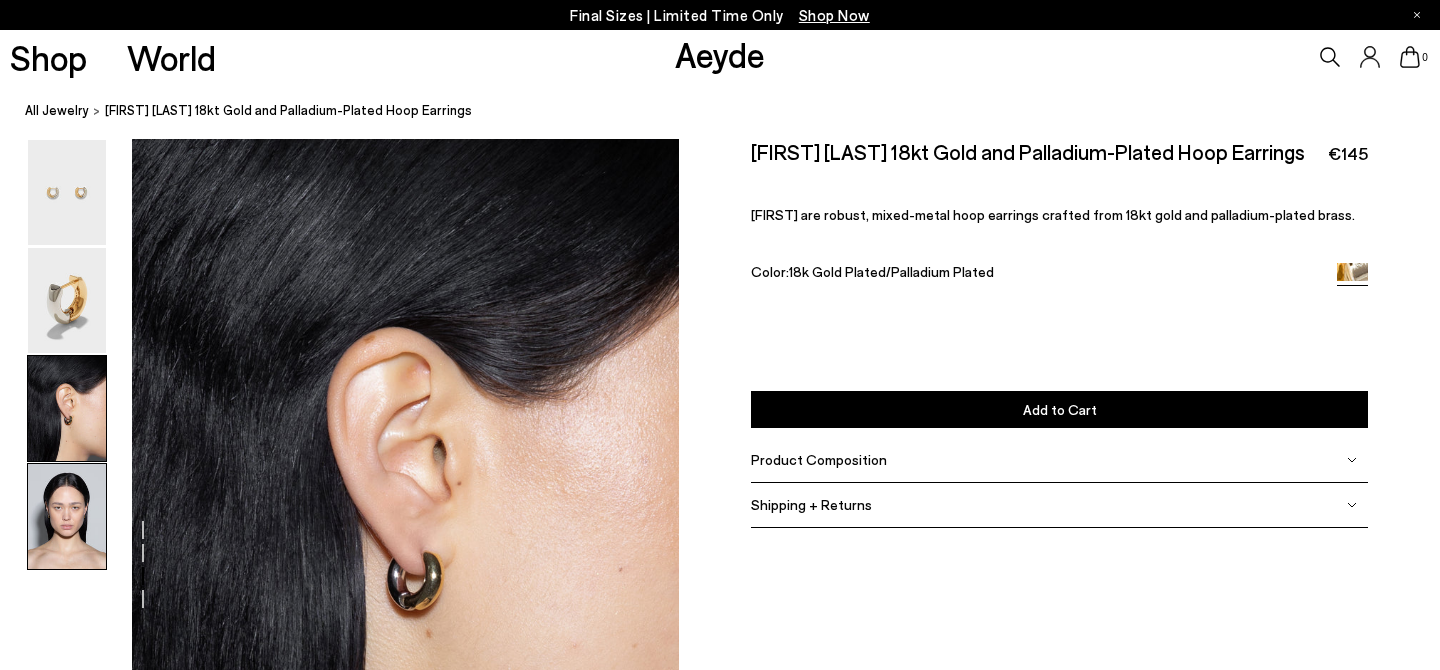 click at bounding box center [67, 516] 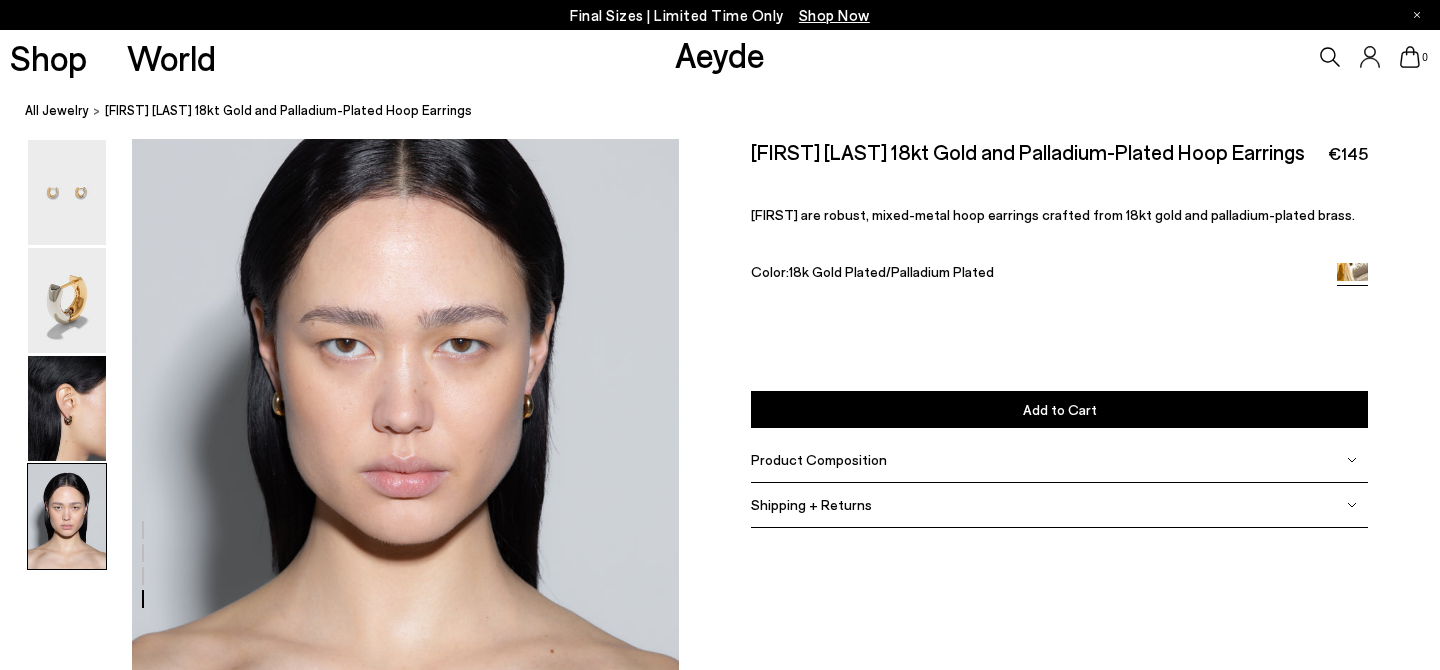 scroll, scrollTop: 2138, scrollLeft: 0, axis: vertical 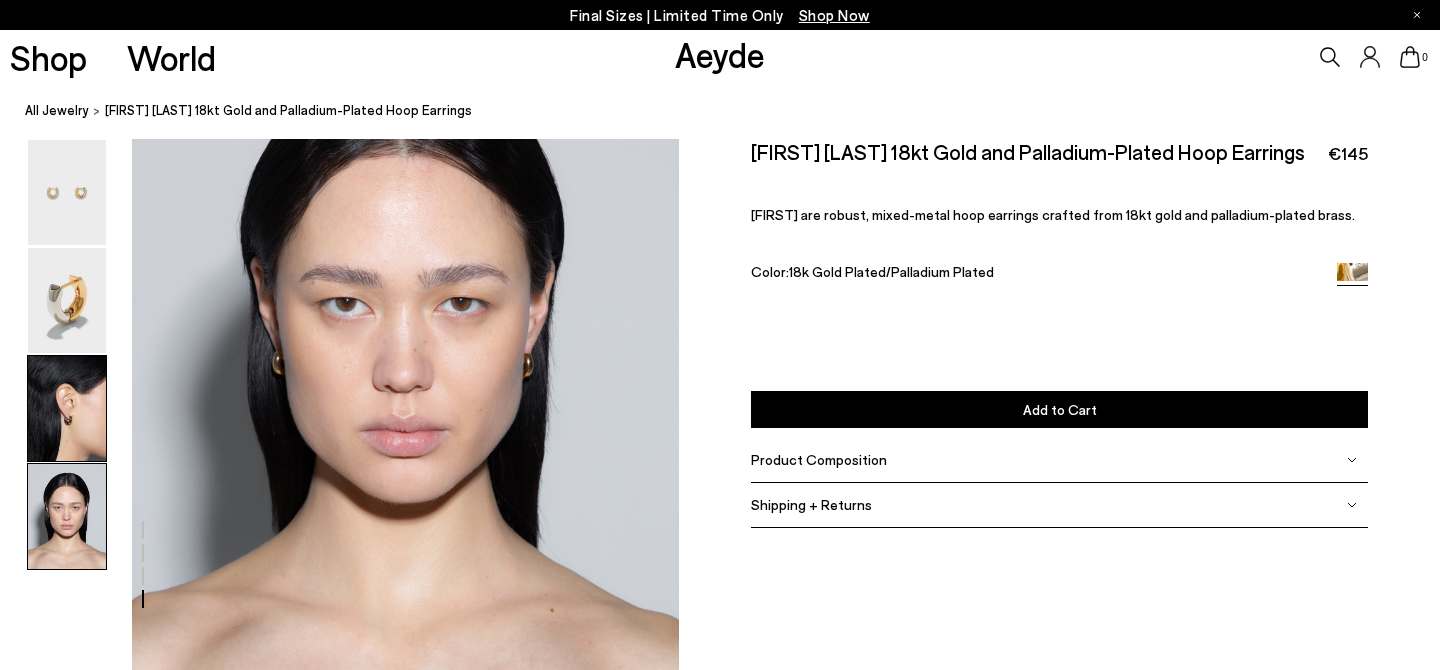 click at bounding box center [67, 408] 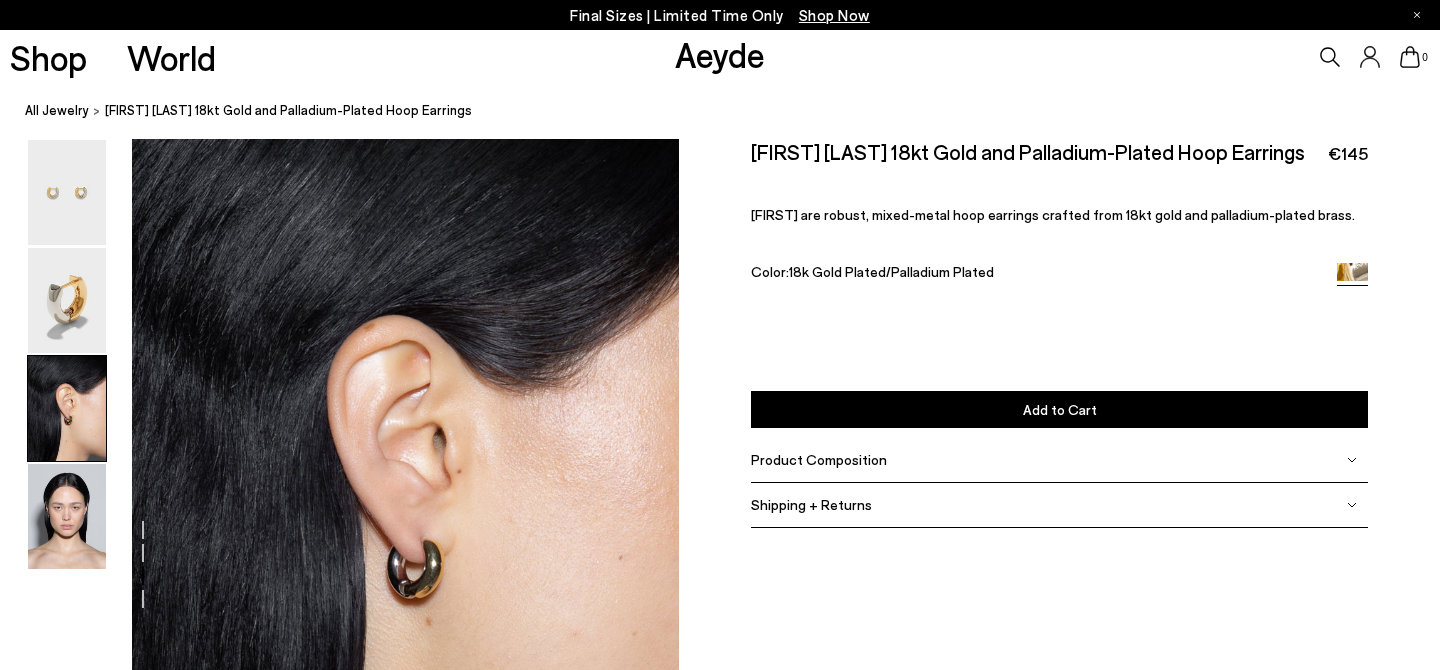 scroll, scrollTop: 1269, scrollLeft: 0, axis: vertical 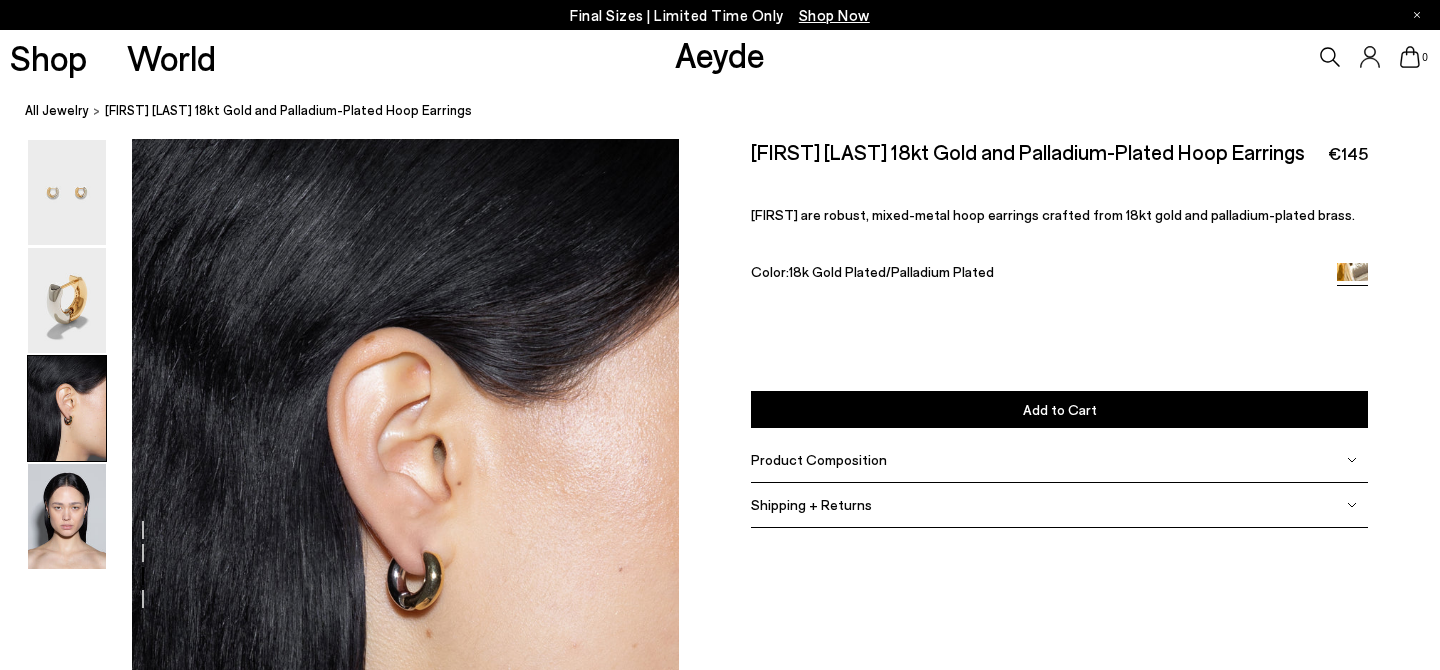click at bounding box center [339, 234] 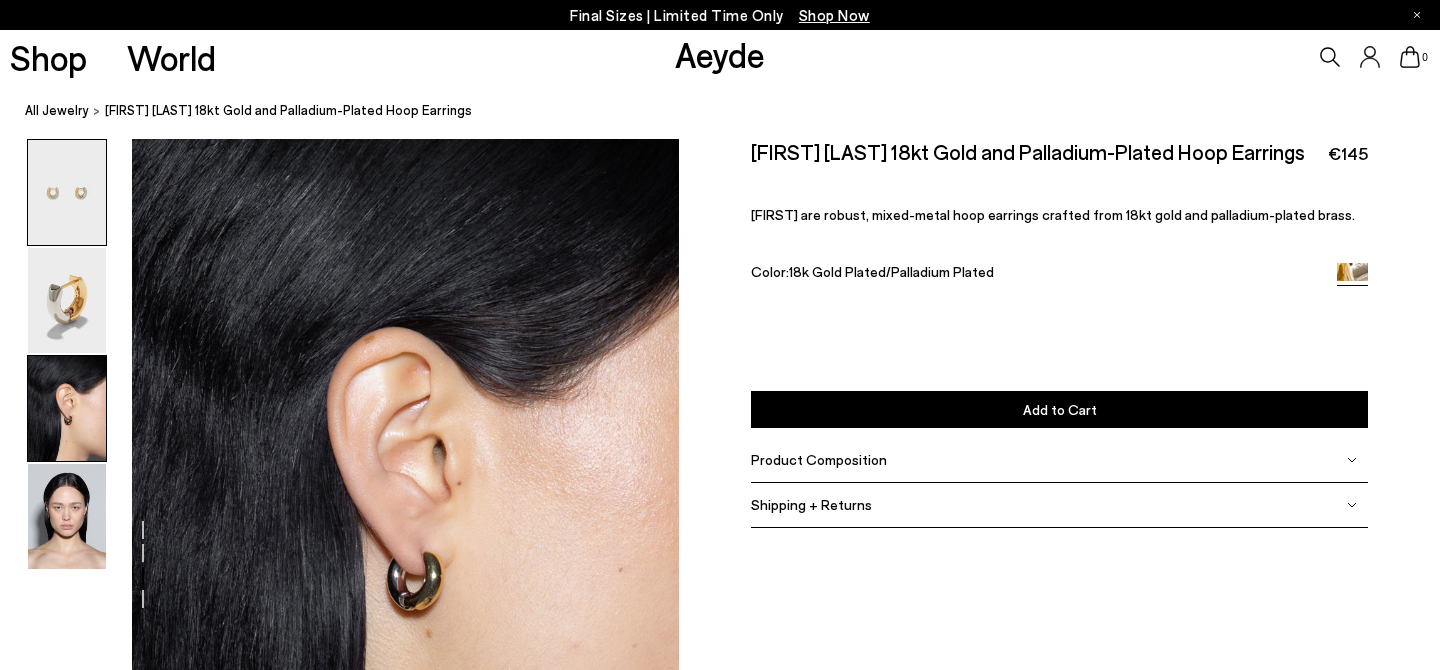 click at bounding box center (67, 192) 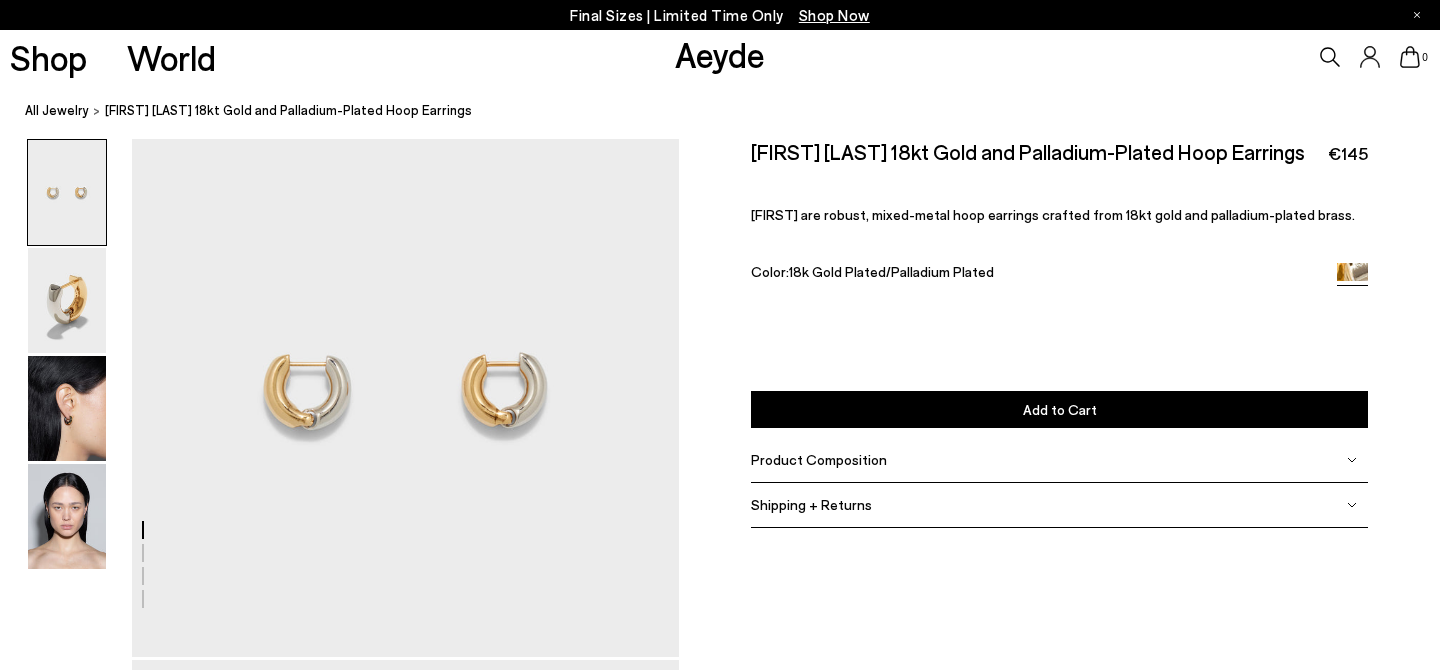 scroll, scrollTop: 0, scrollLeft: 0, axis: both 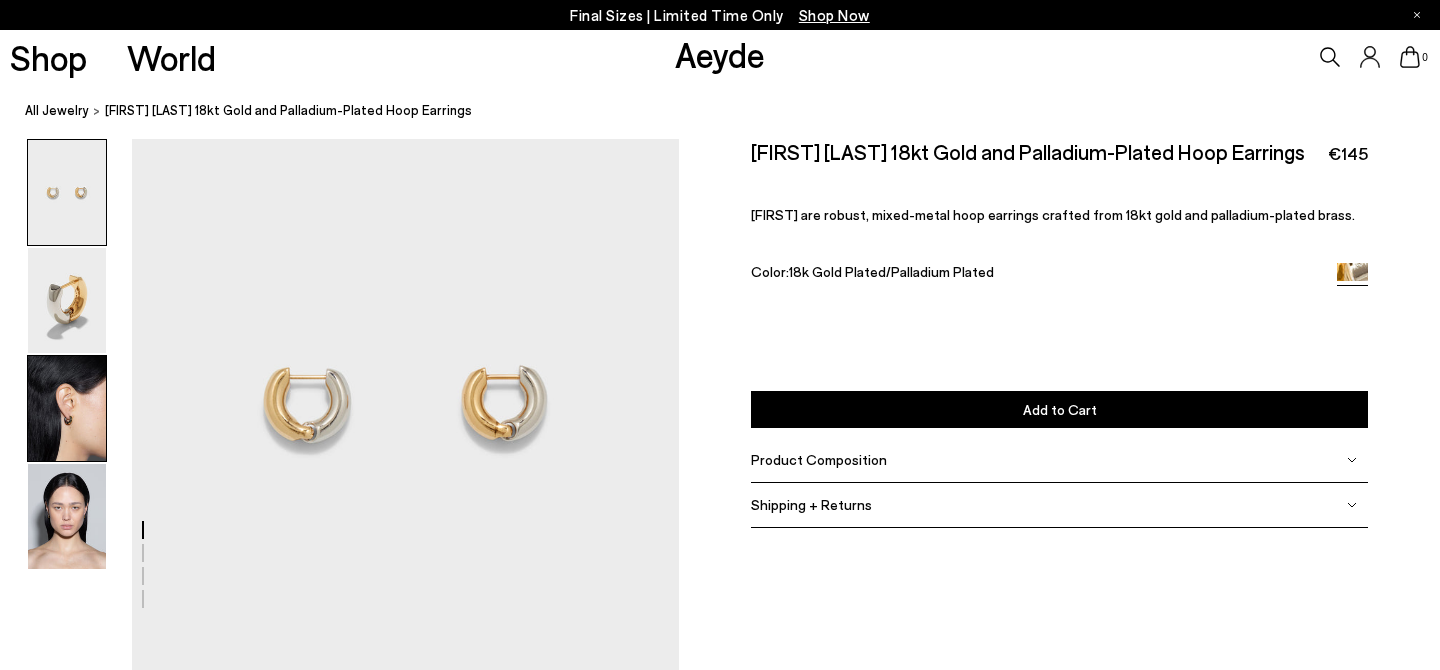 click at bounding box center [67, 408] 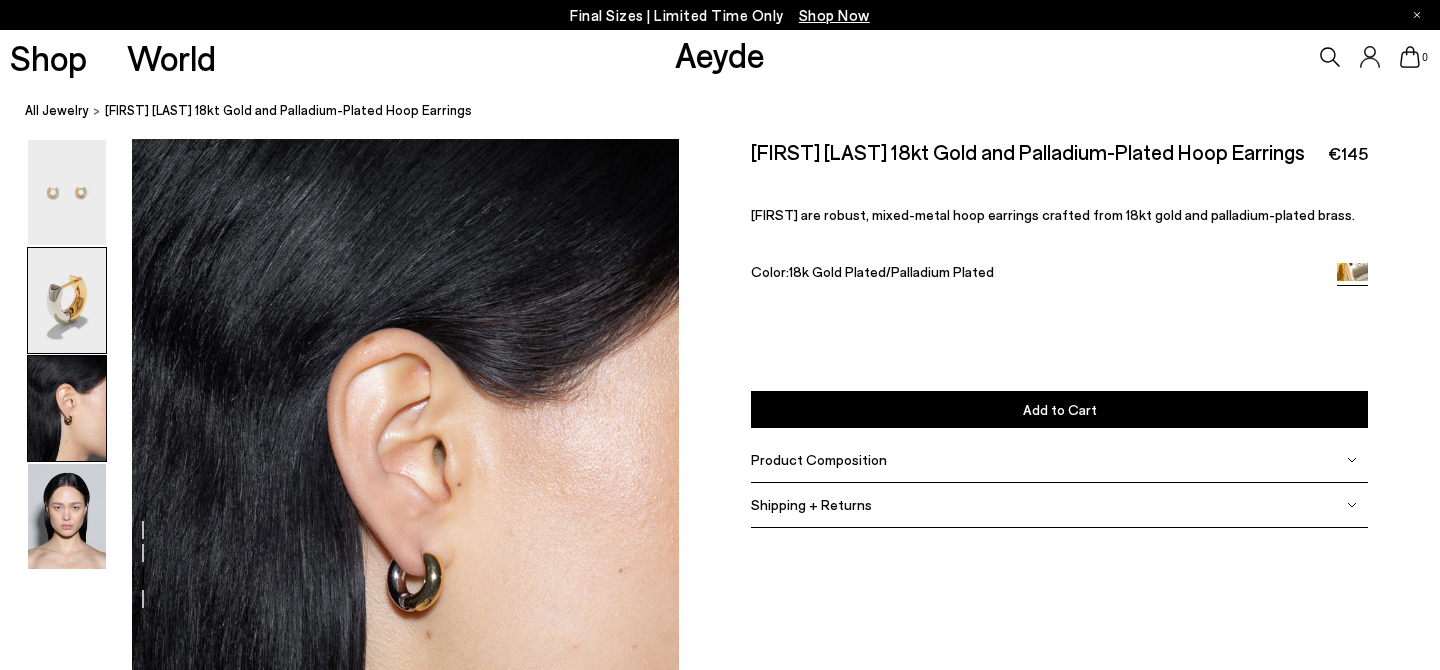 scroll, scrollTop: 1269, scrollLeft: 0, axis: vertical 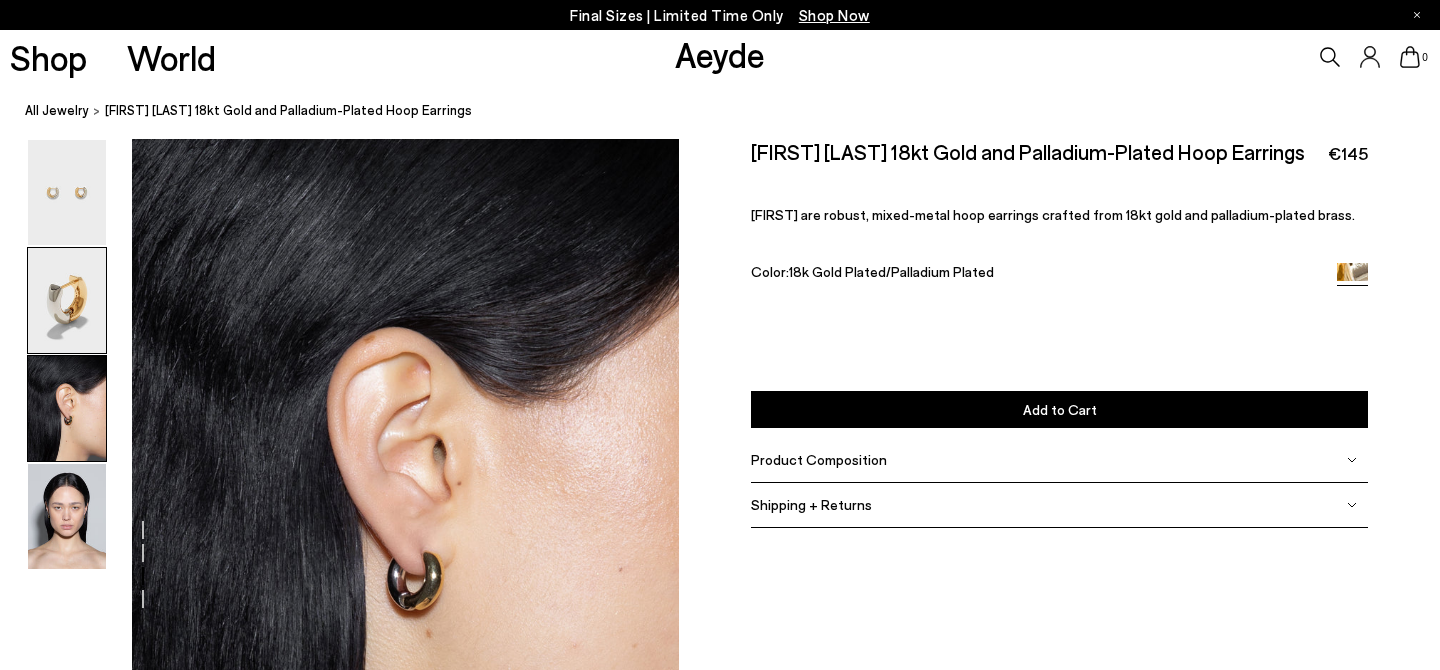 click at bounding box center [67, 300] 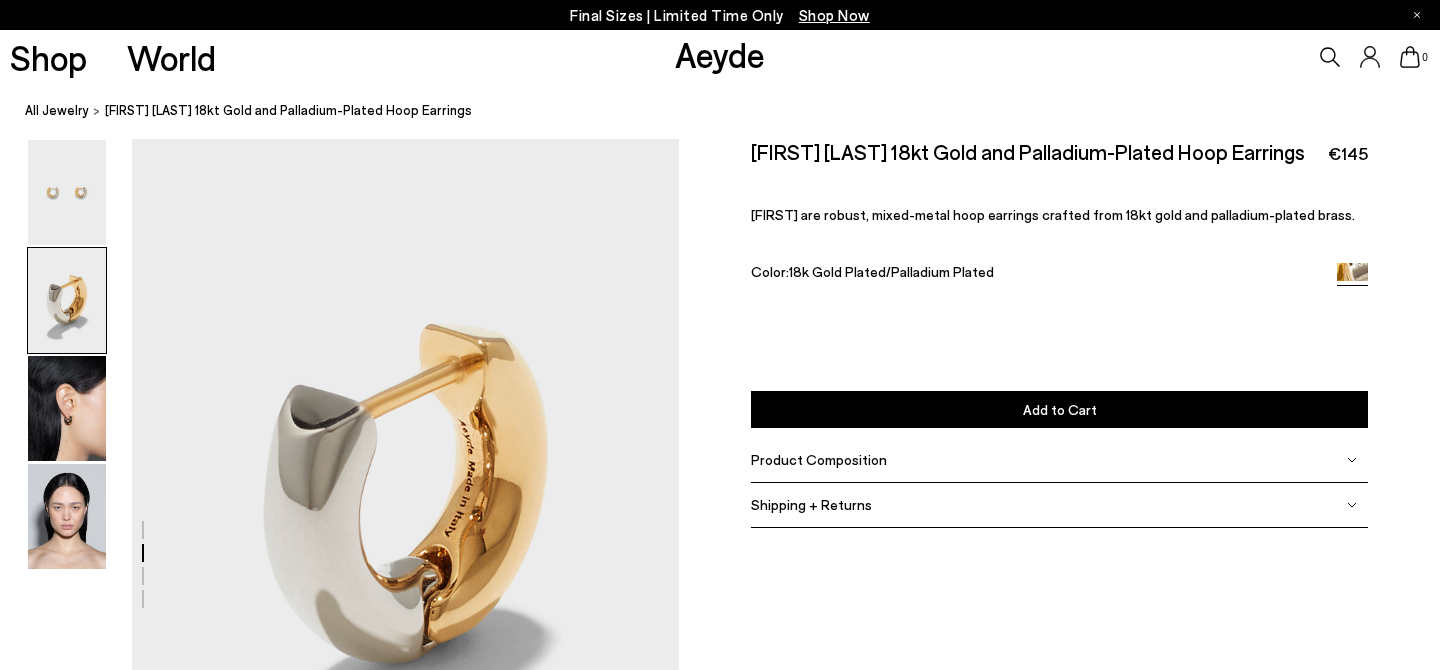 scroll, scrollTop: 536, scrollLeft: 0, axis: vertical 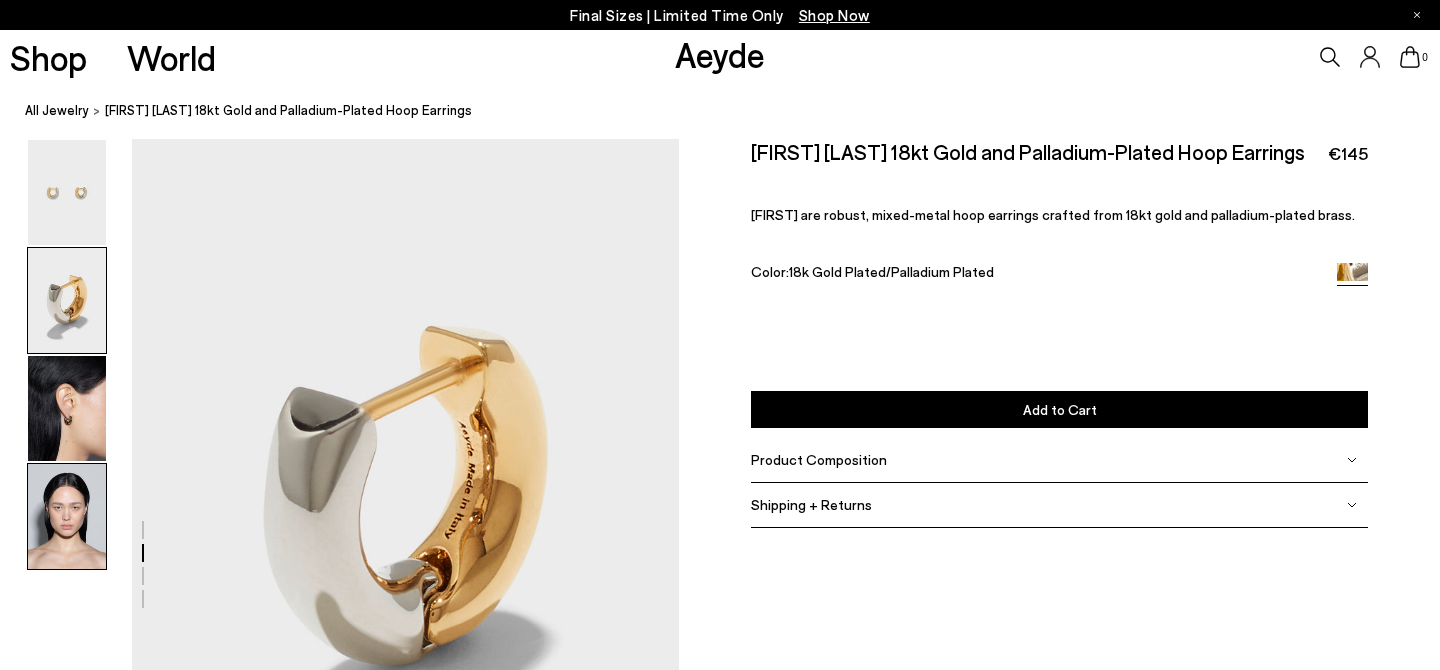 click at bounding box center (67, 516) 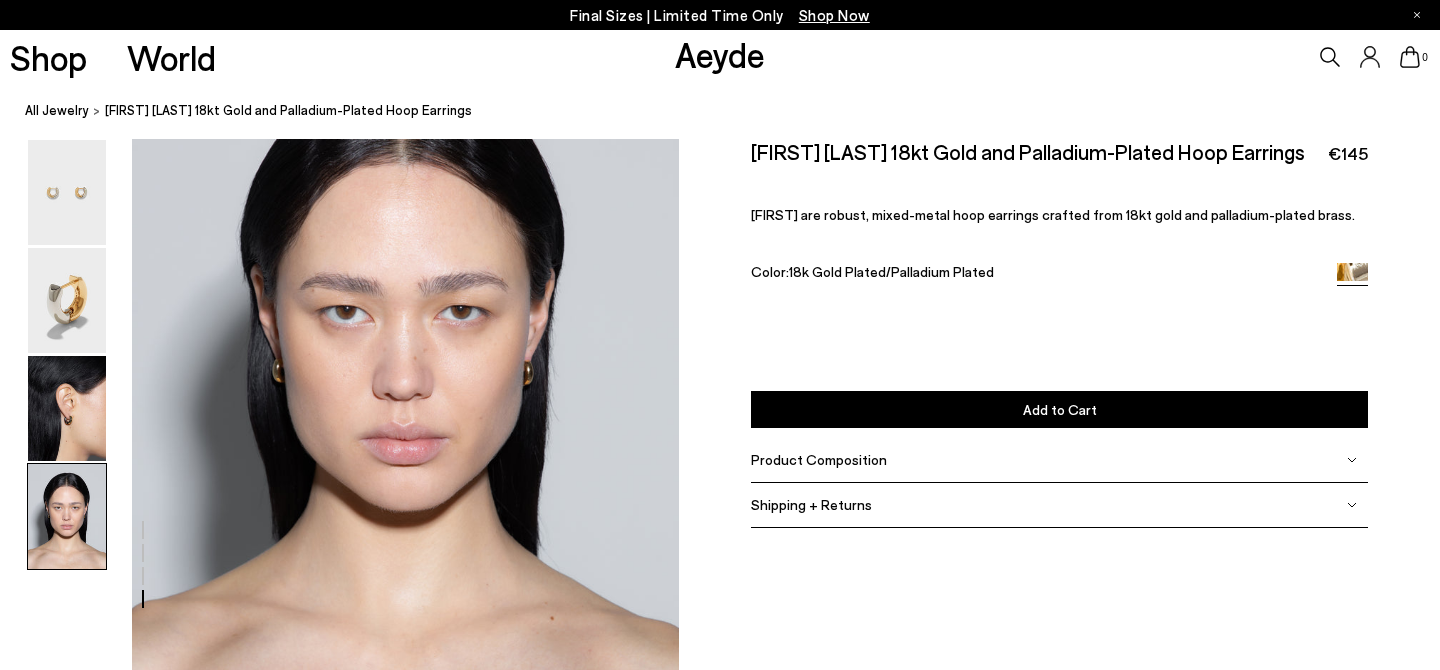 scroll, scrollTop: 2138, scrollLeft: 0, axis: vertical 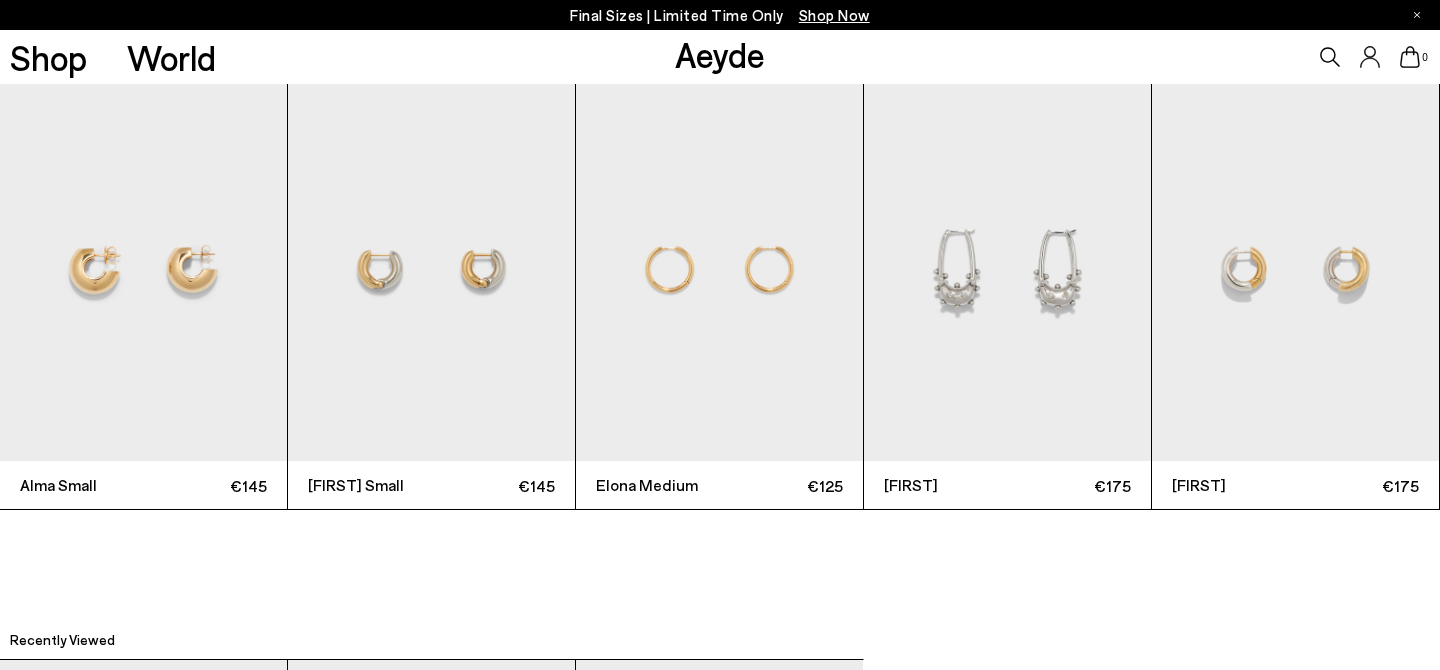 click at bounding box center (1295, 269) 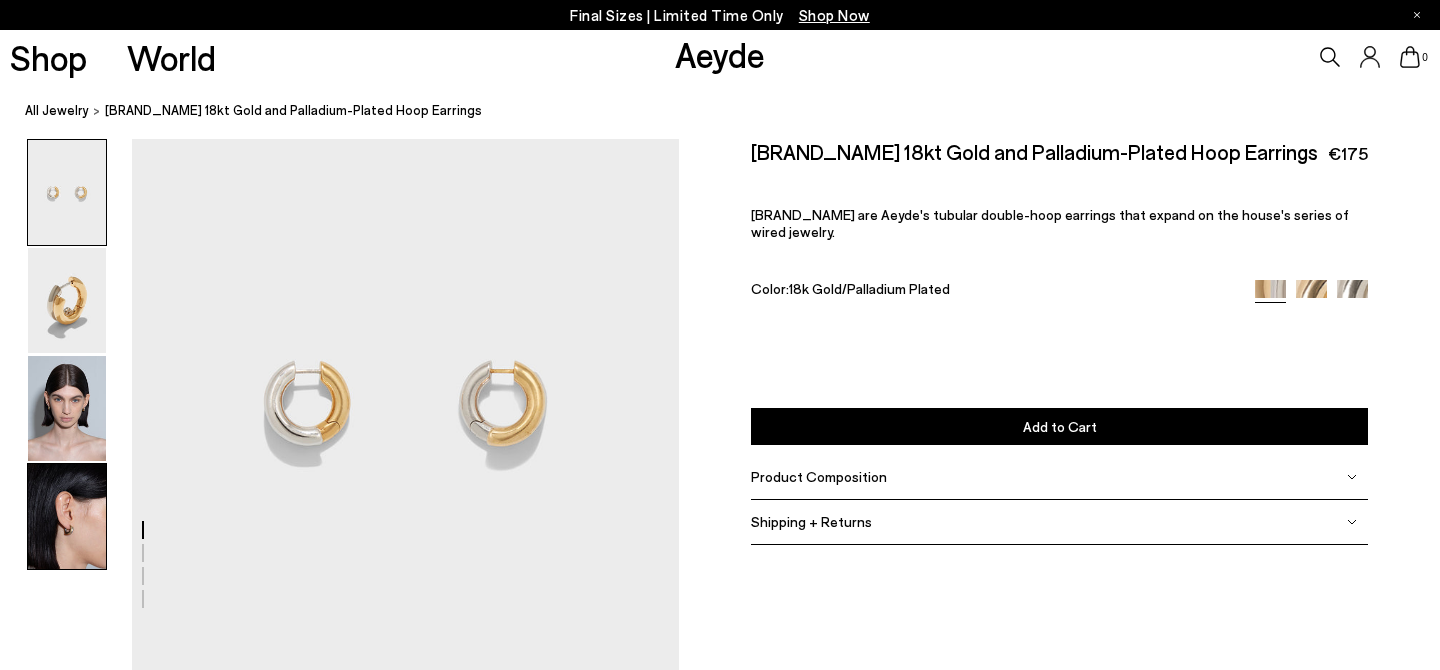 scroll, scrollTop: 0, scrollLeft: 0, axis: both 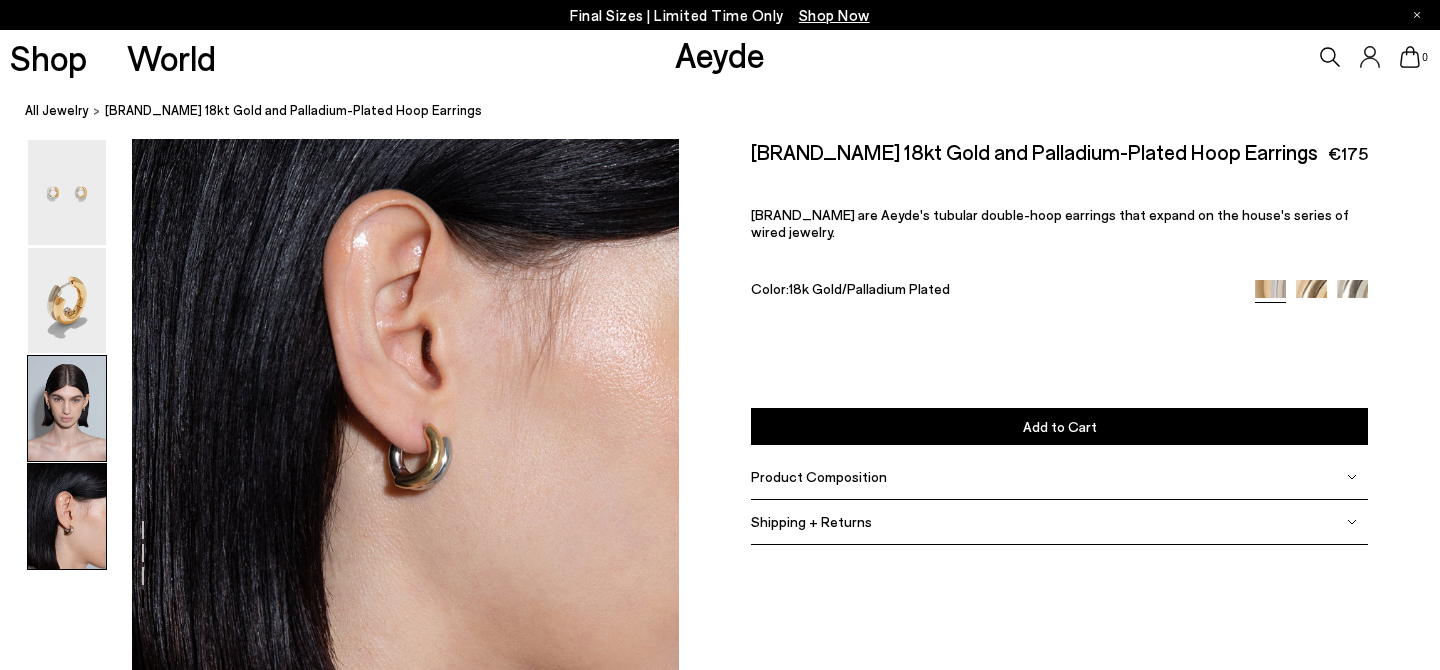 click at bounding box center [67, 408] 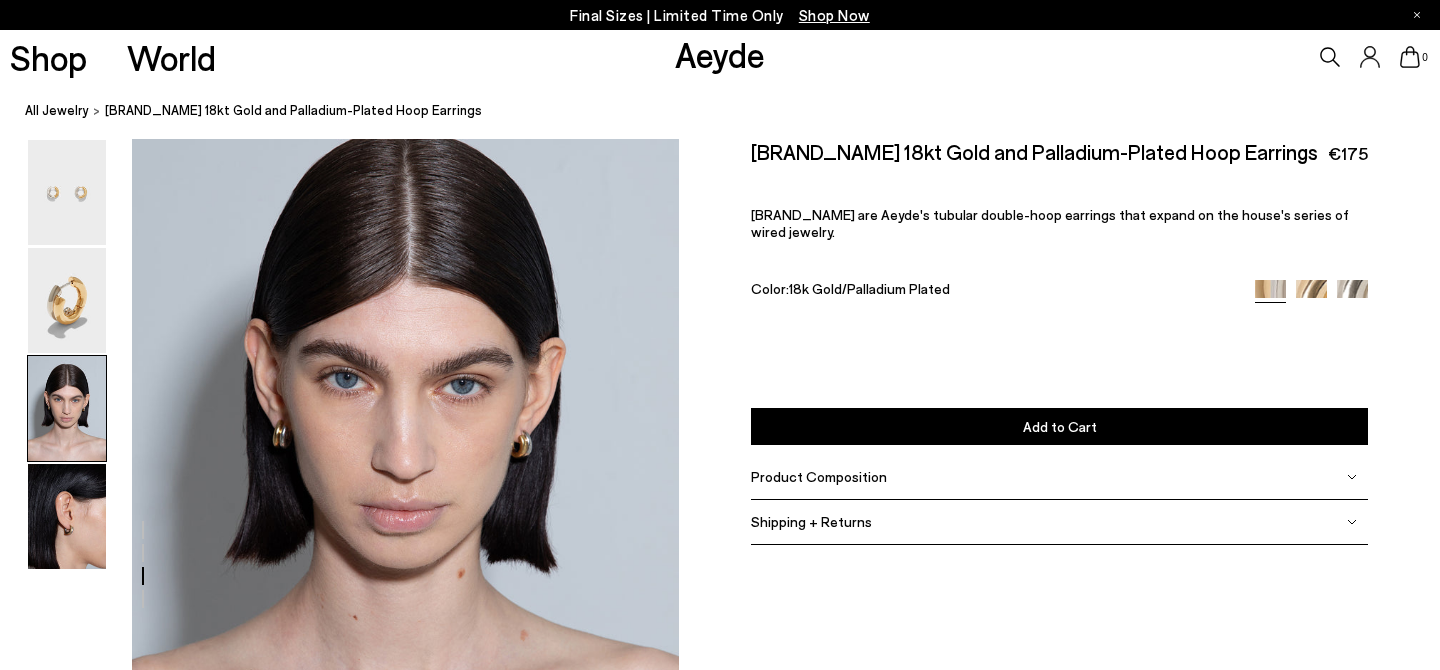 scroll, scrollTop: 1269, scrollLeft: 0, axis: vertical 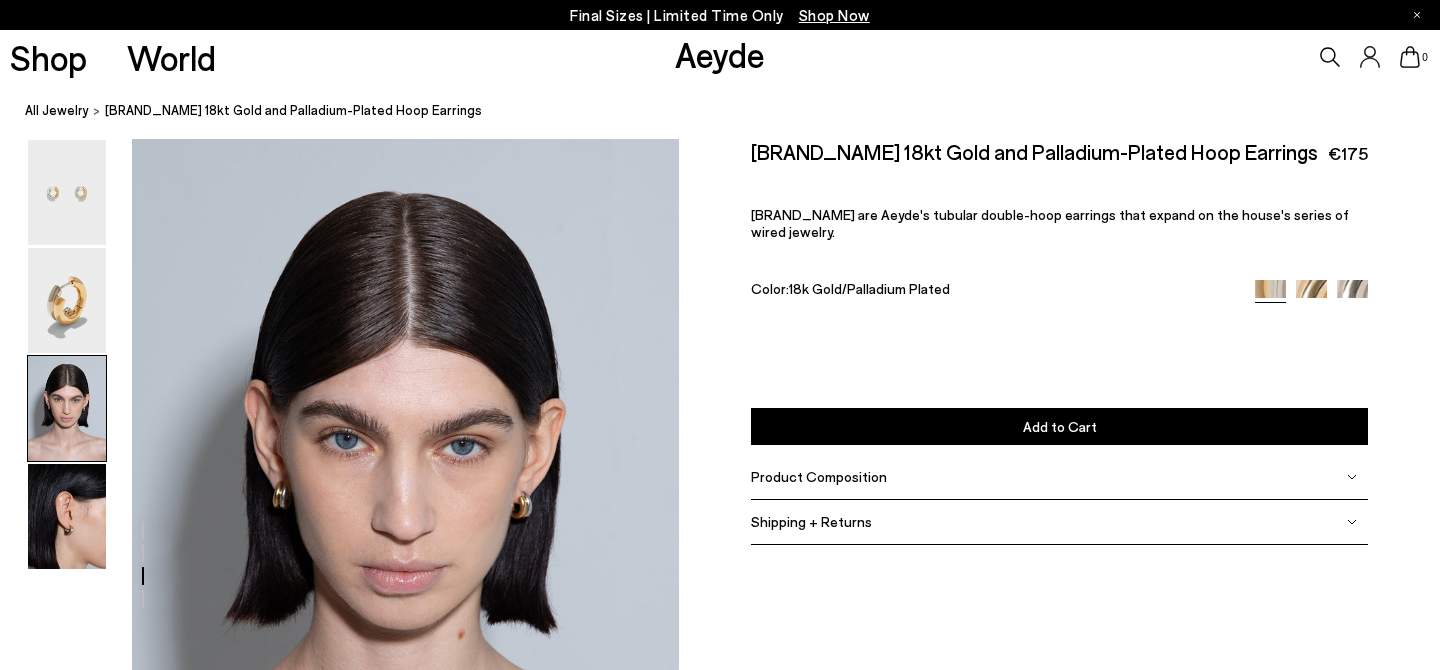 click at bounding box center [339, 234] 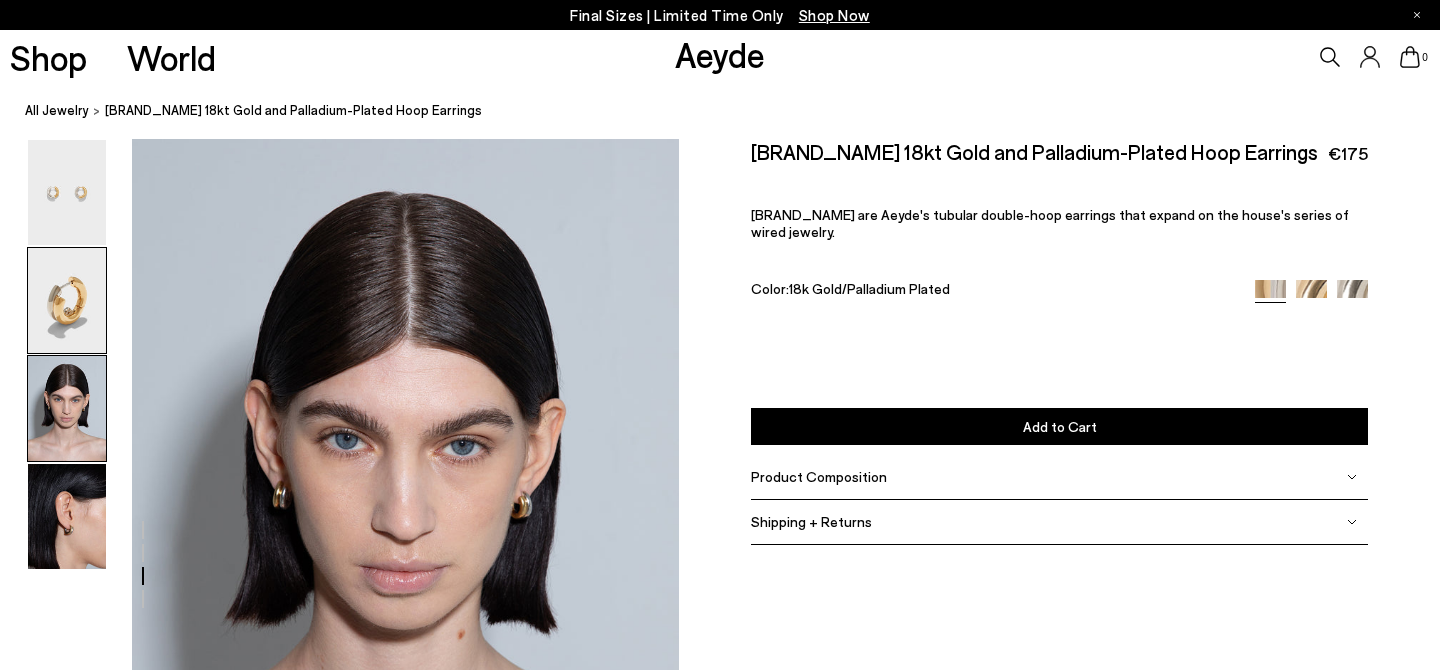 click at bounding box center [67, 300] 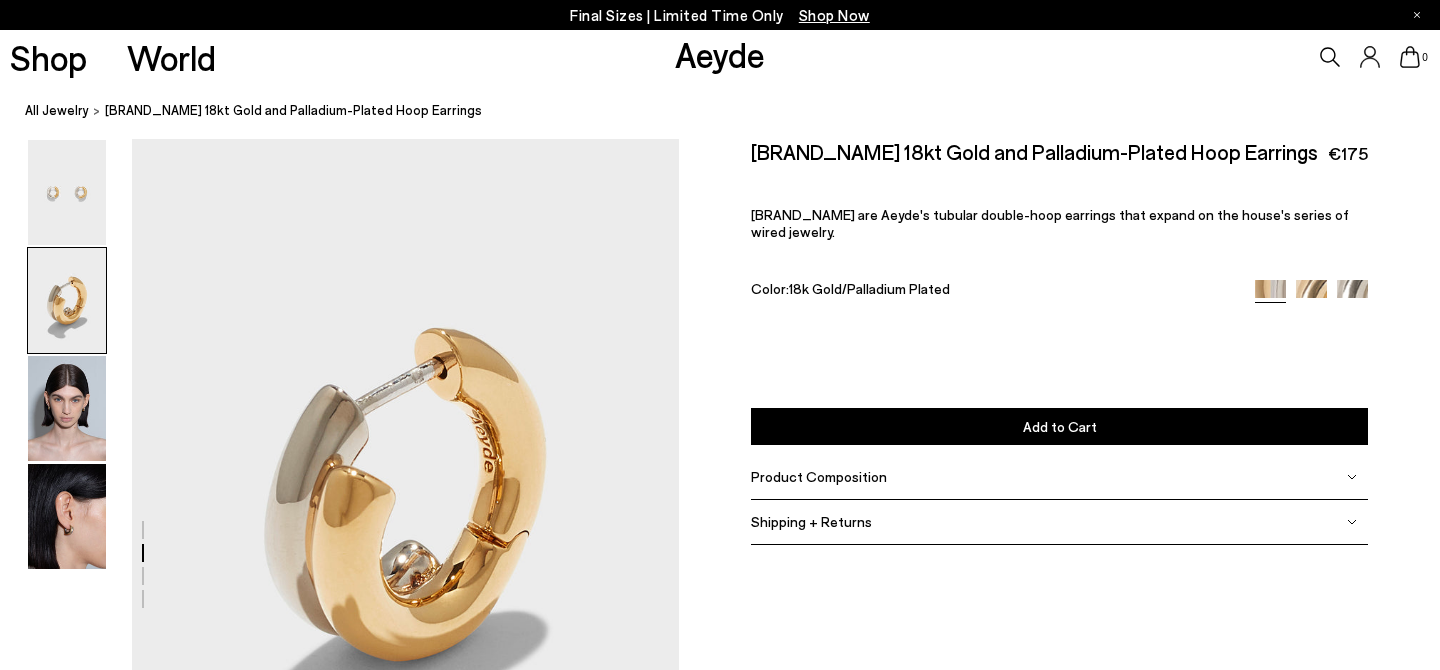 scroll, scrollTop: 536, scrollLeft: 0, axis: vertical 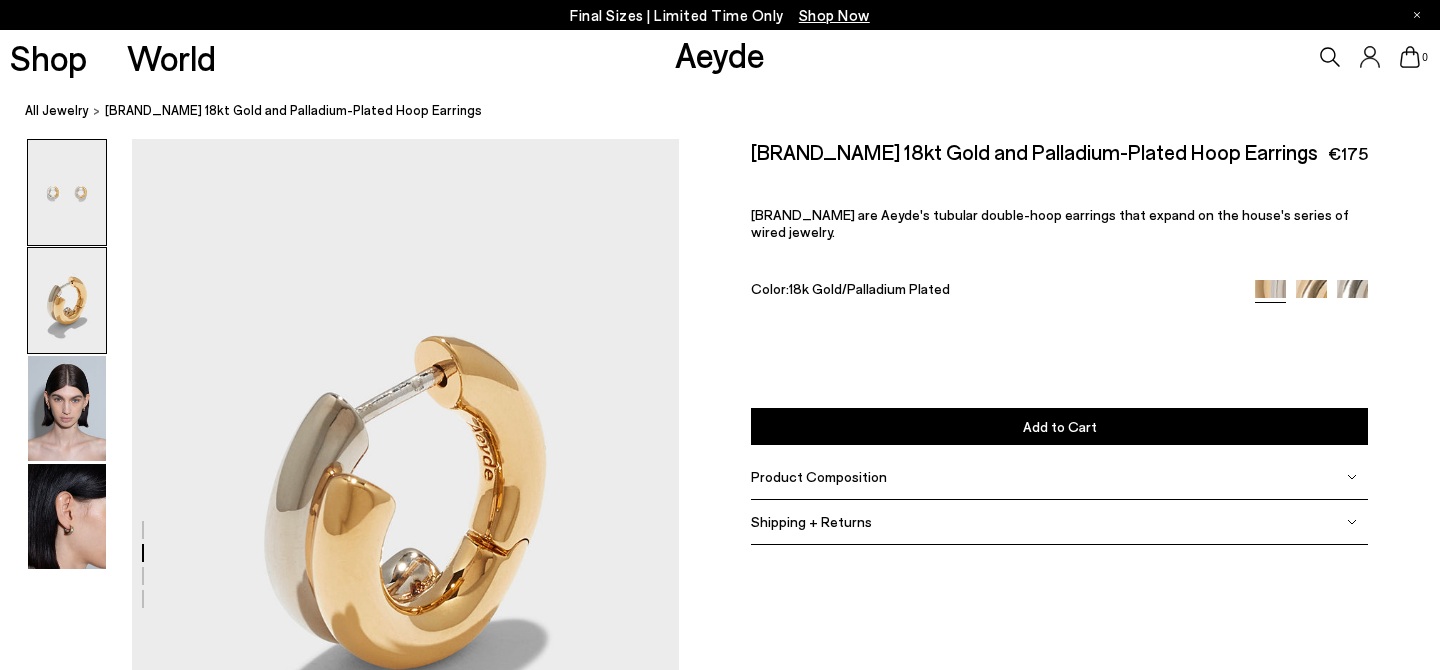 click at bounding box center [67, 192] 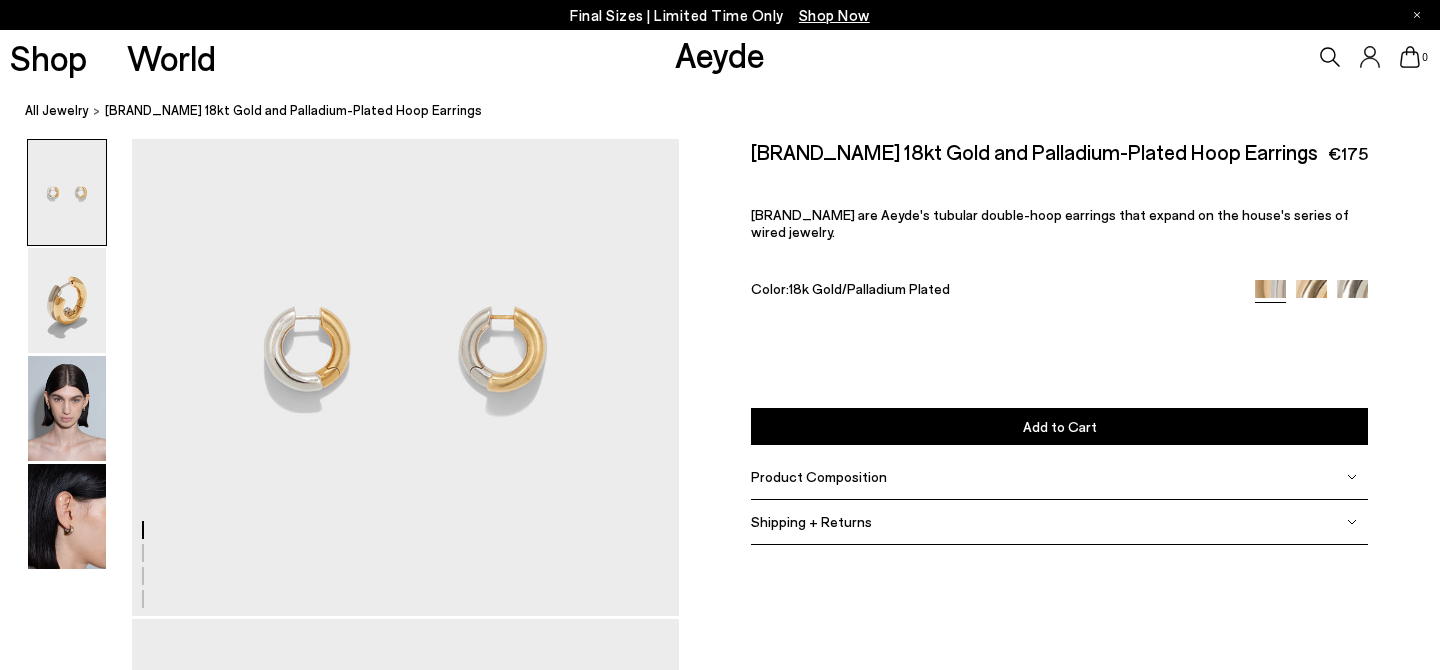 scroll, scrollTop: 0, scrollLeft: 0, axis: both 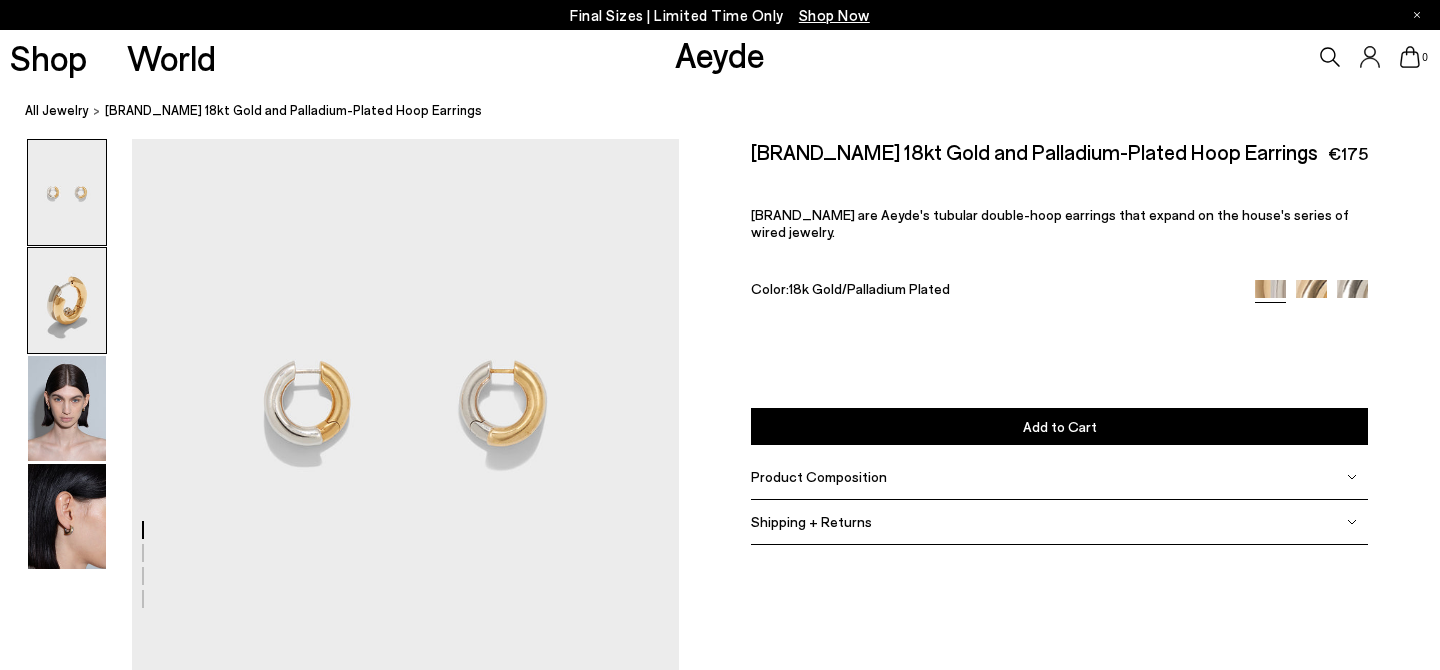 click at bounding box center (67, 300) 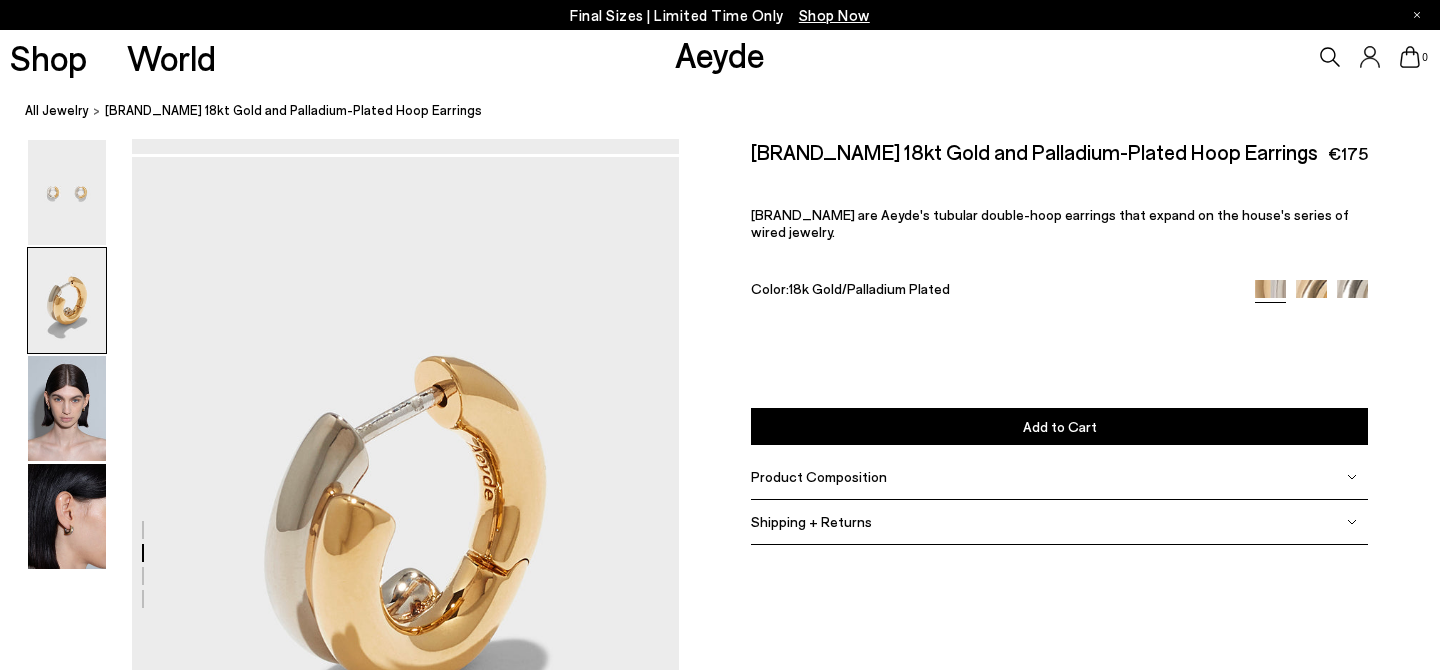 scroll, scrollTop: 536, scrollLeft: 0, axis: vertical 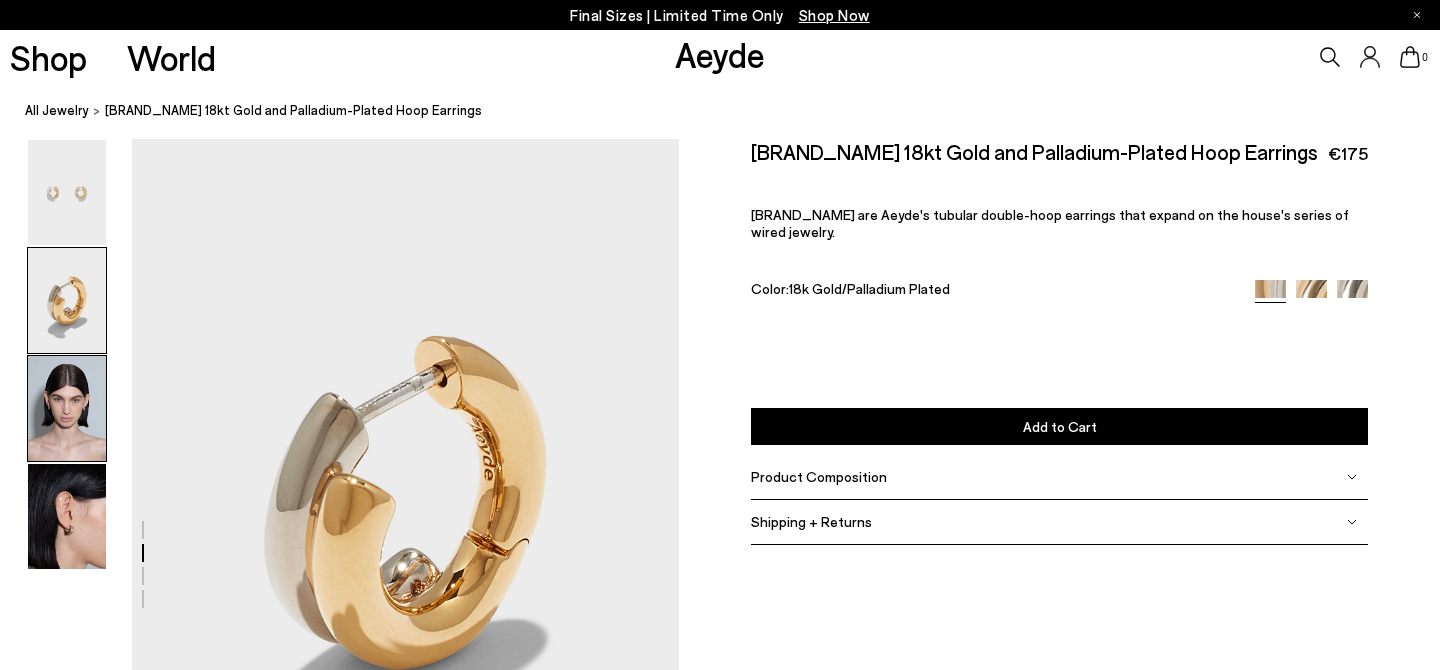 click at bounding box center [67, 408] 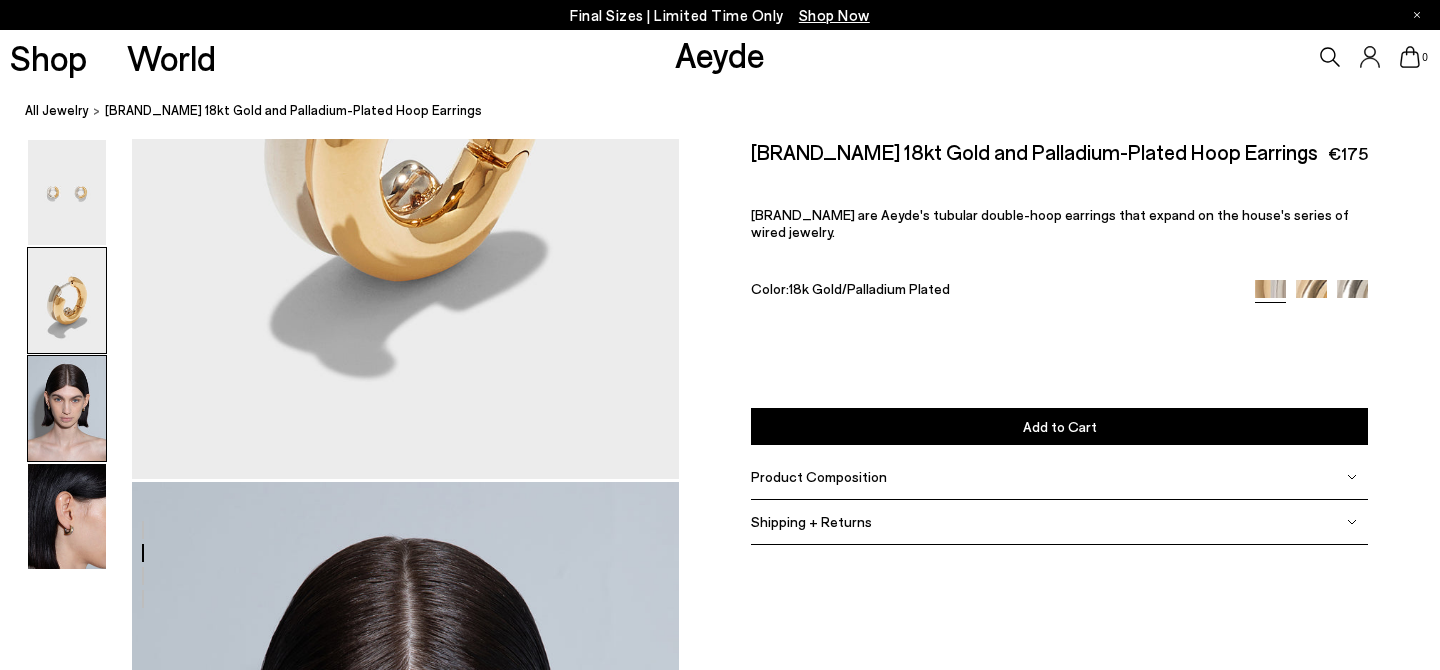 scroll, scrollTop: 1269, scrollLeft: 0, axis: vertical 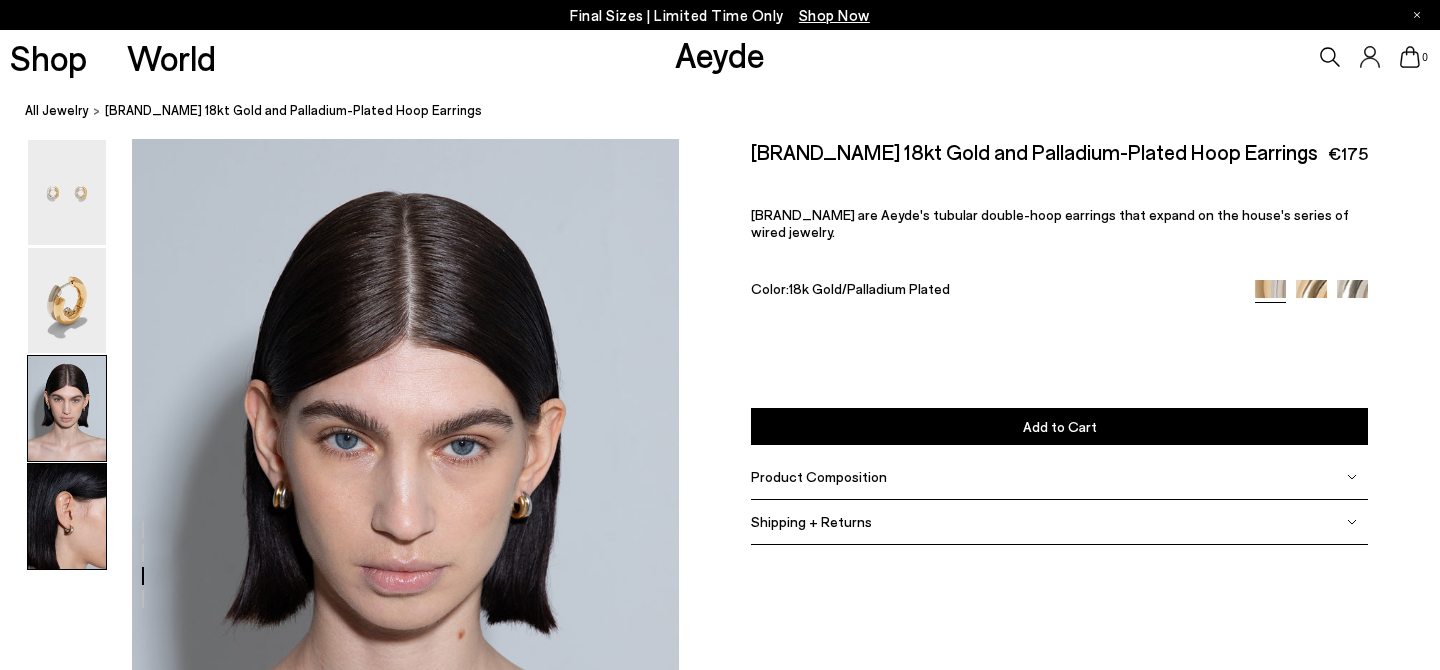 click at bounding box center [67, 516] 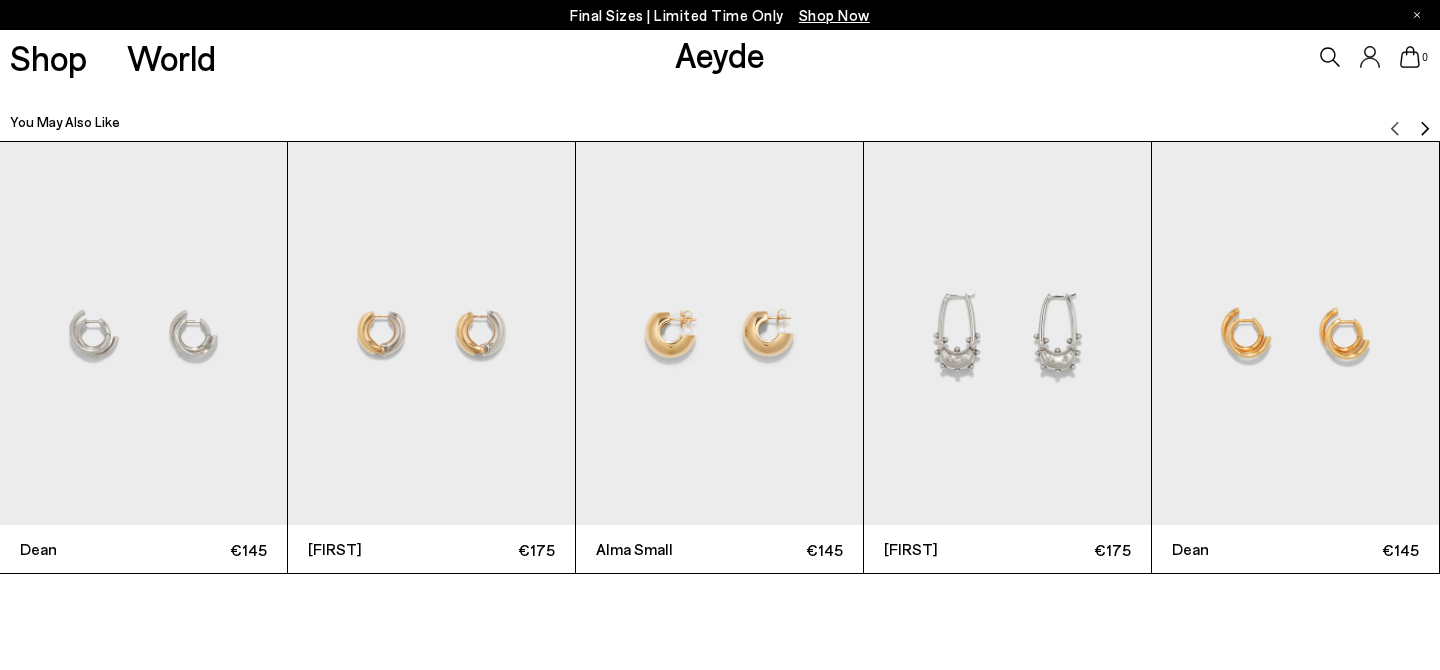 scroll, scrollTop: 2880, scrollLeft: 0, axis: vertical 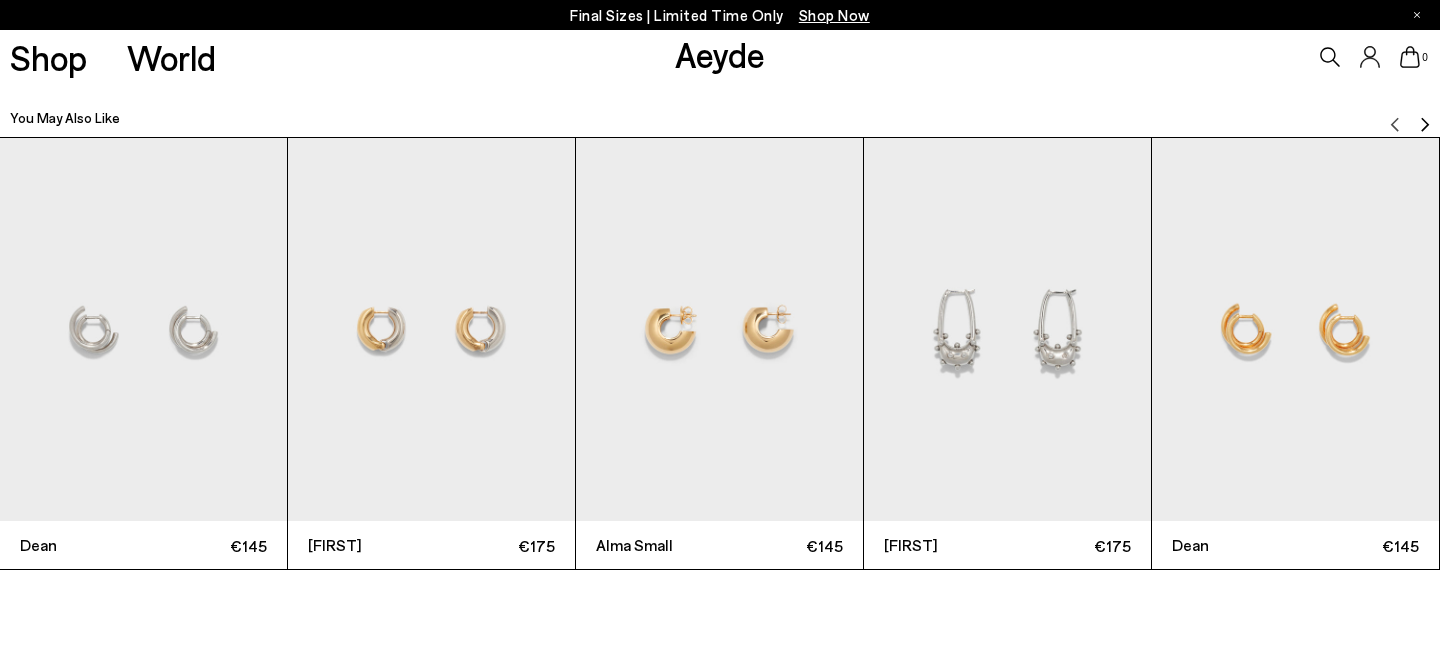 click at bounding box center (719, 329) 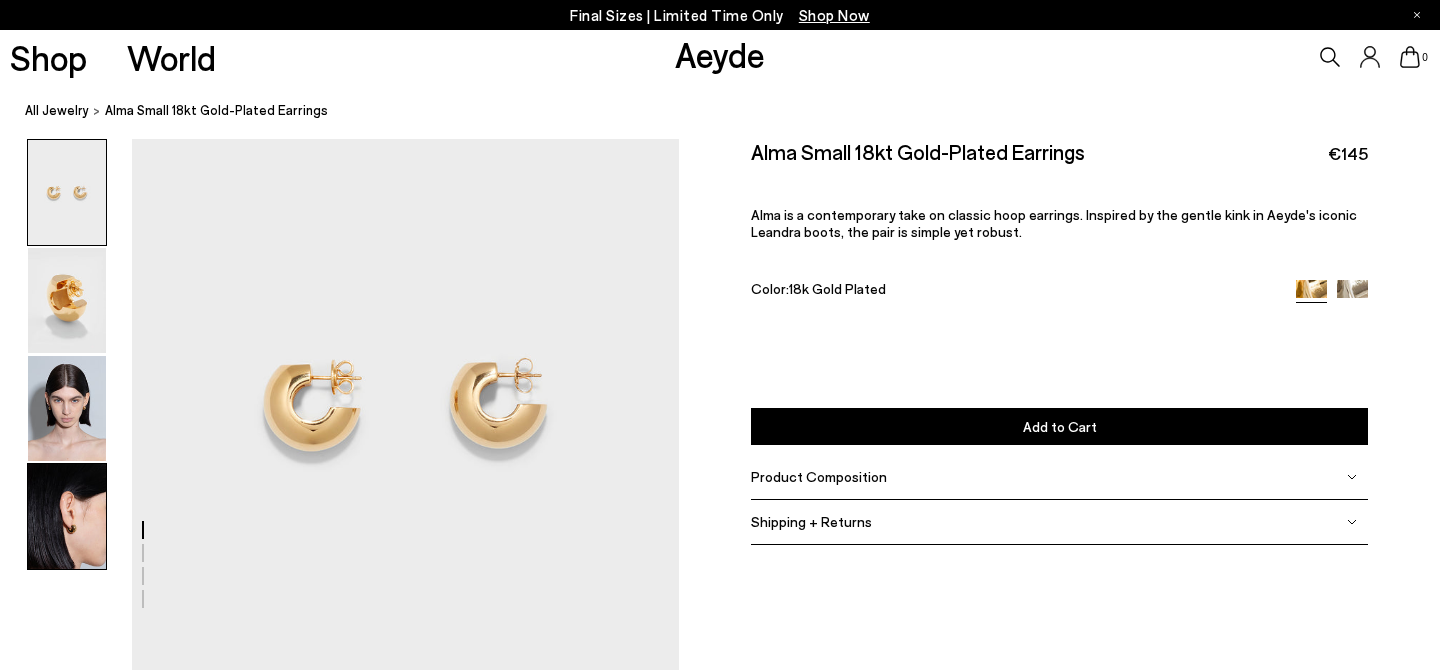 scroll, scrollTop: 0, scrollLeft: 0, axis: both 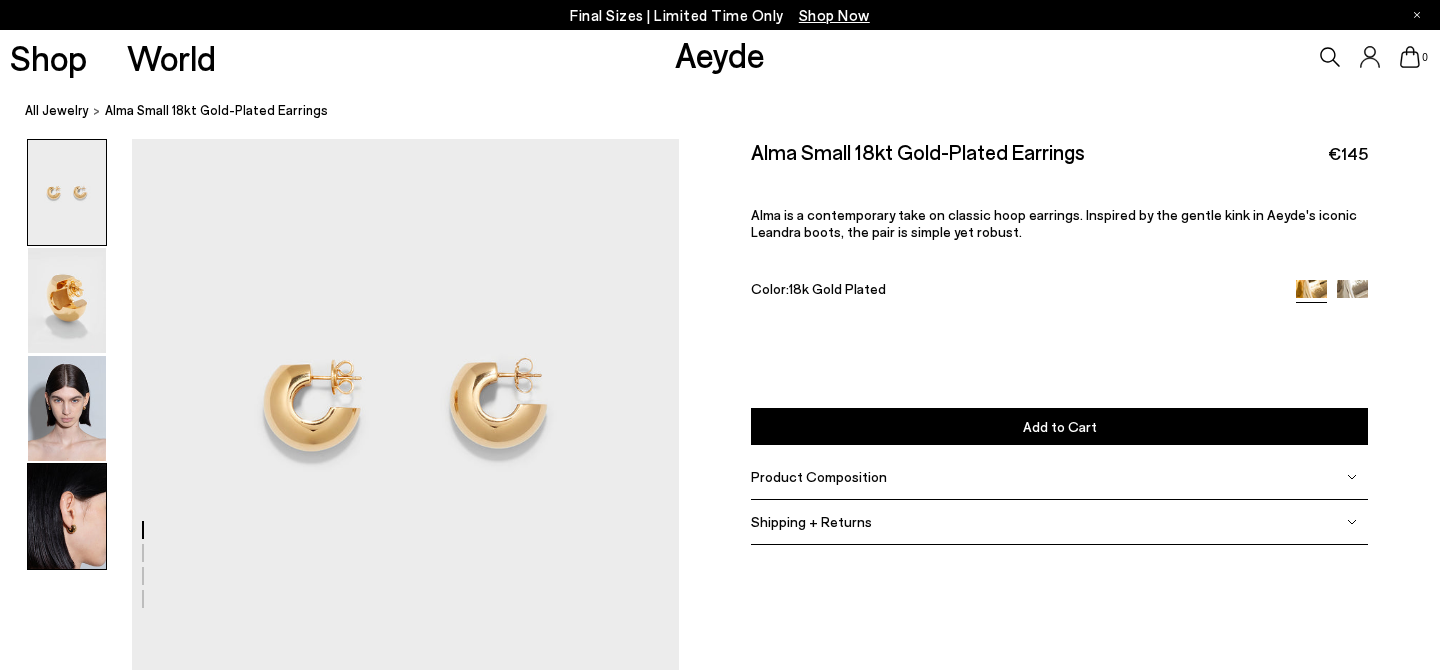click at bounding box center [67, 516] 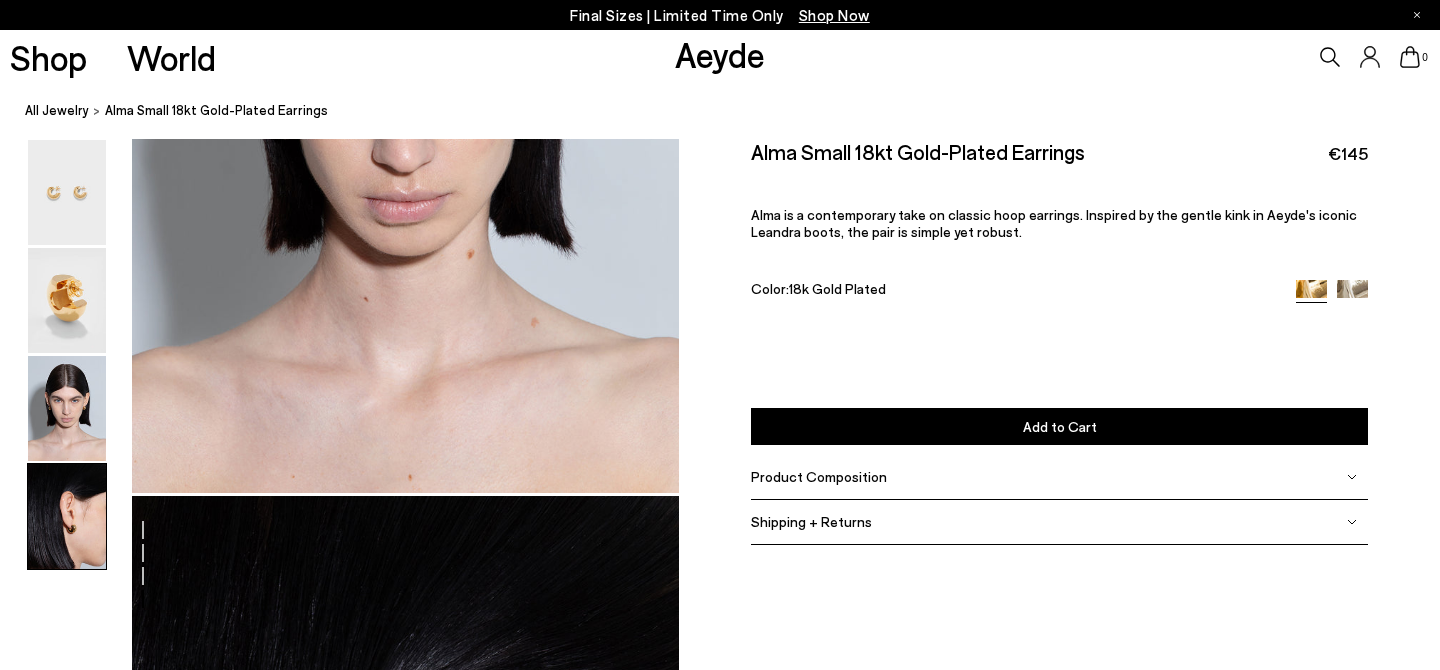 scroll, scrollTop: 2138, scrollLeft: 0, axis: vertical 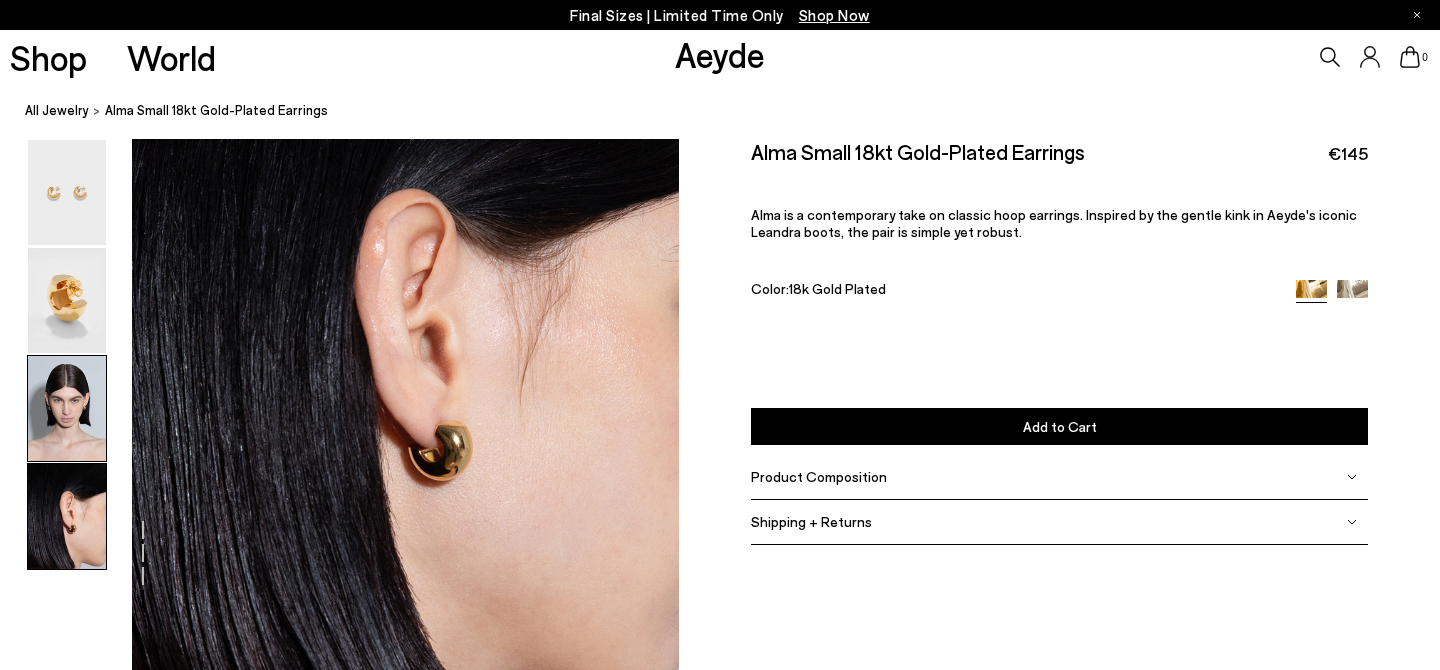 click at bounding box center [67, 408] 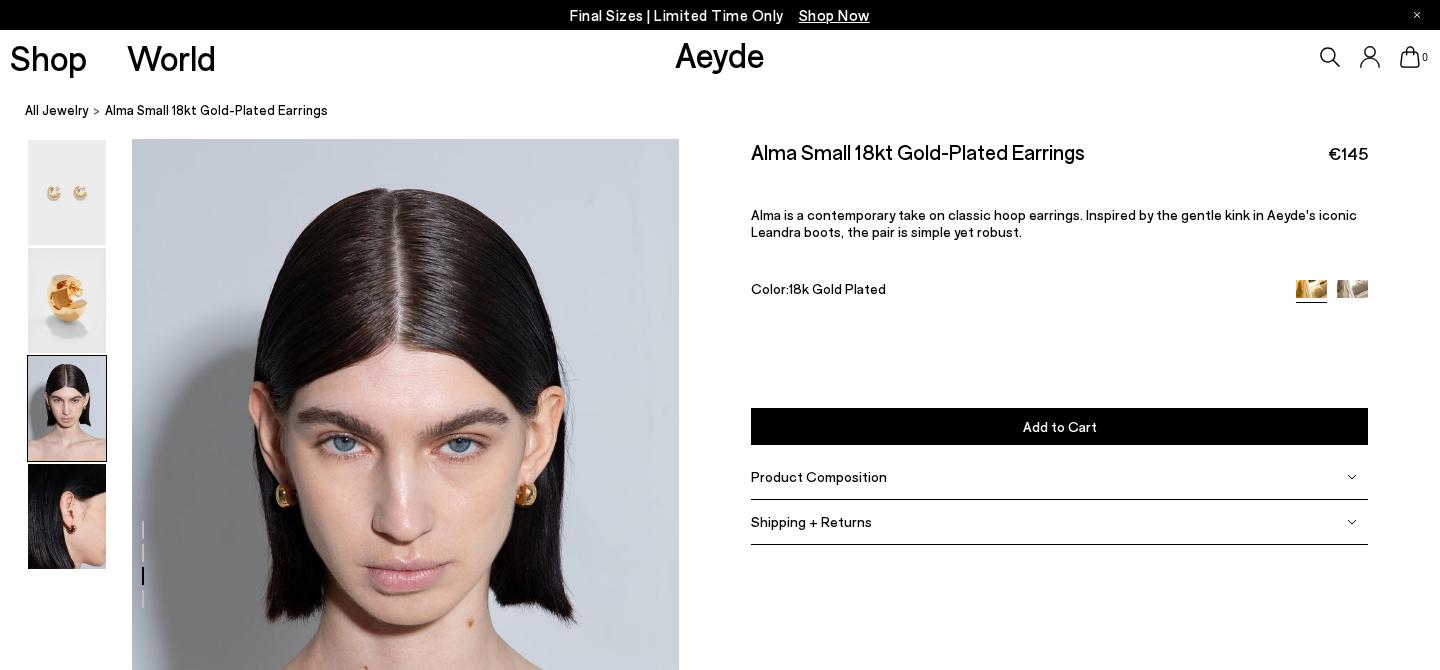 scroll, scrollTop: 1269, scrollLeft: 0, axis: vertical 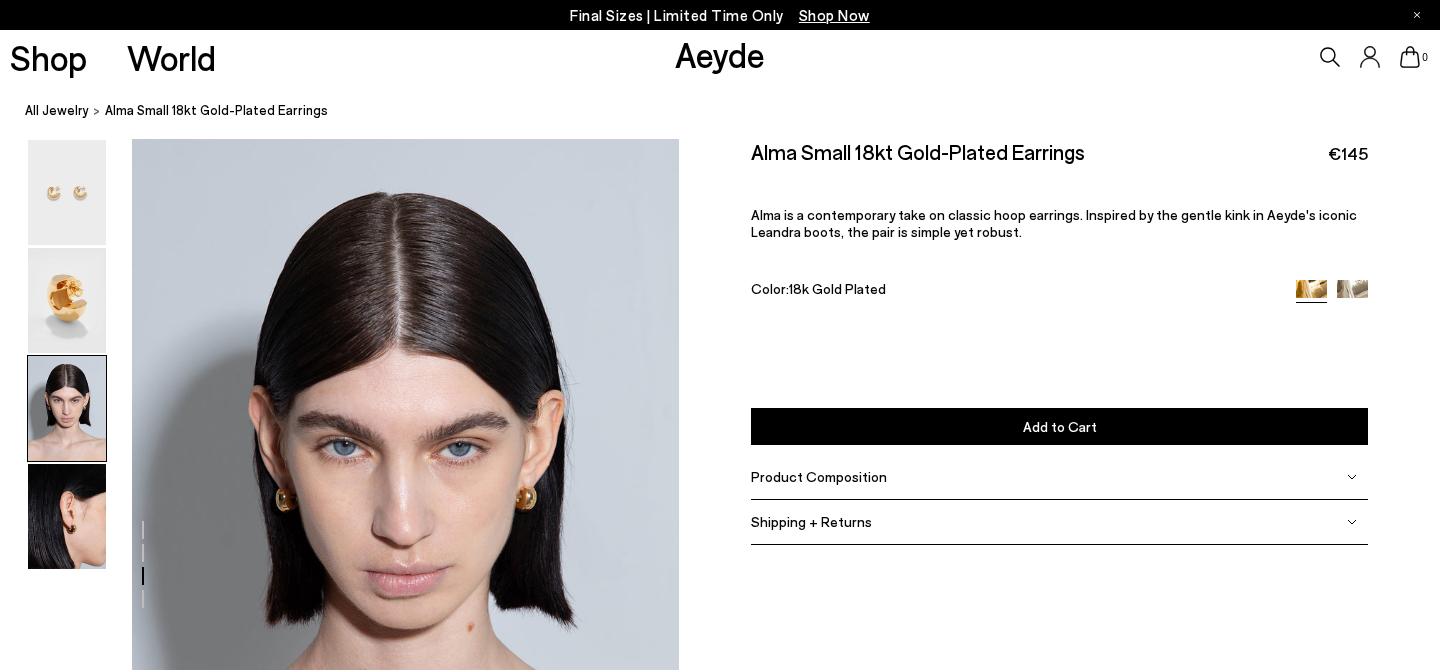 click at bounding box center (339, 234) 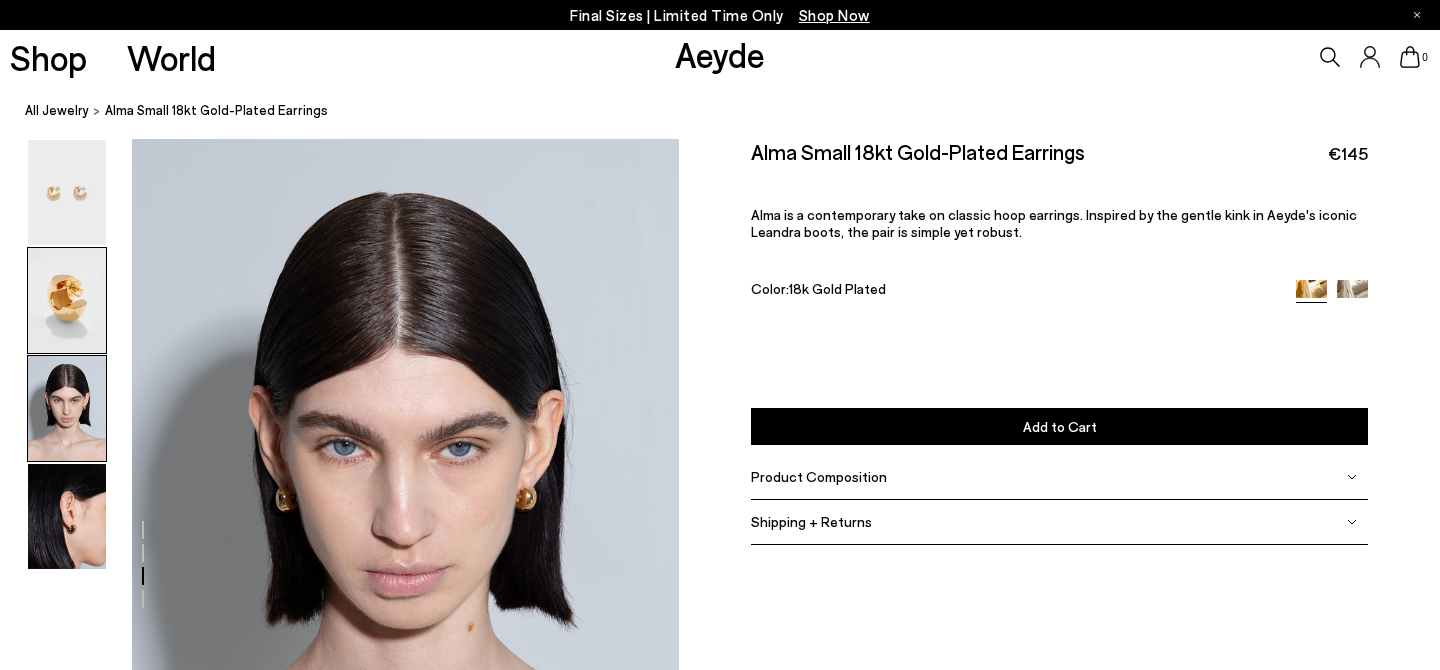 click at bounding box center [67, 300] 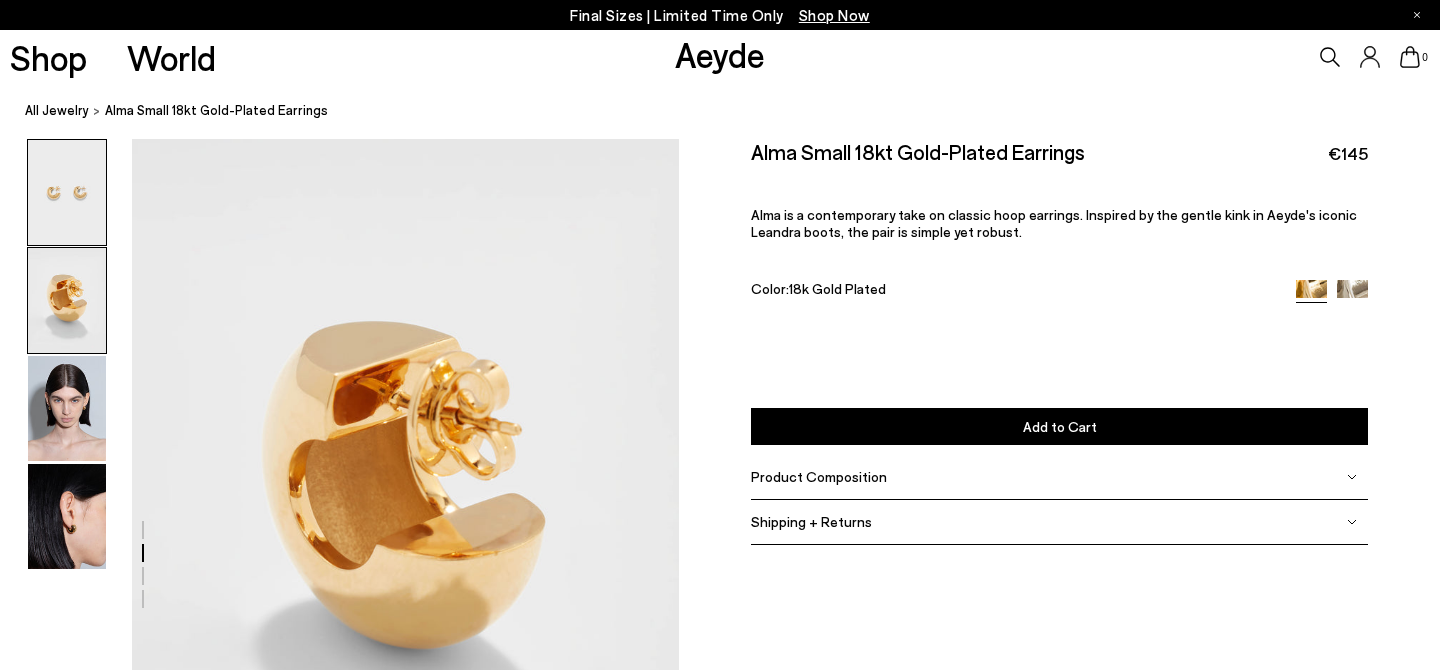 click at bounding box center [67, 192] 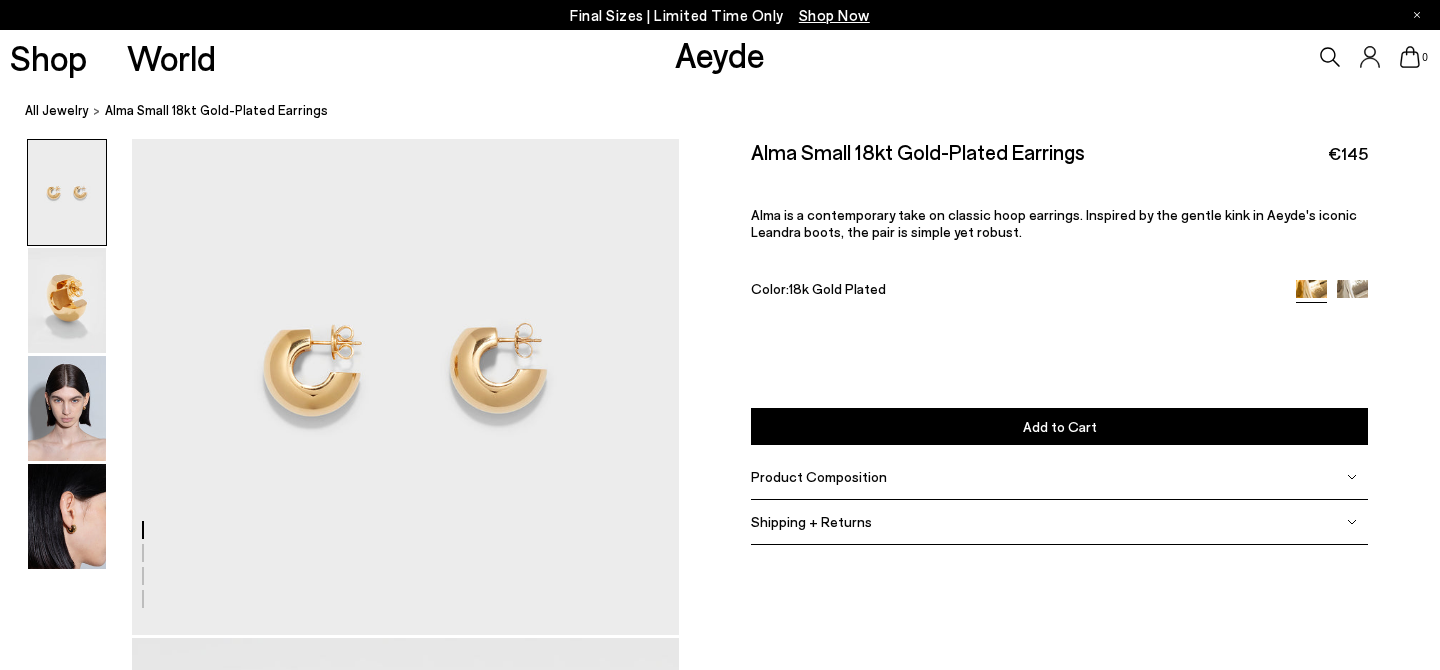 scroll, scrollTop: 0, scrollLeft: 0, axis: both 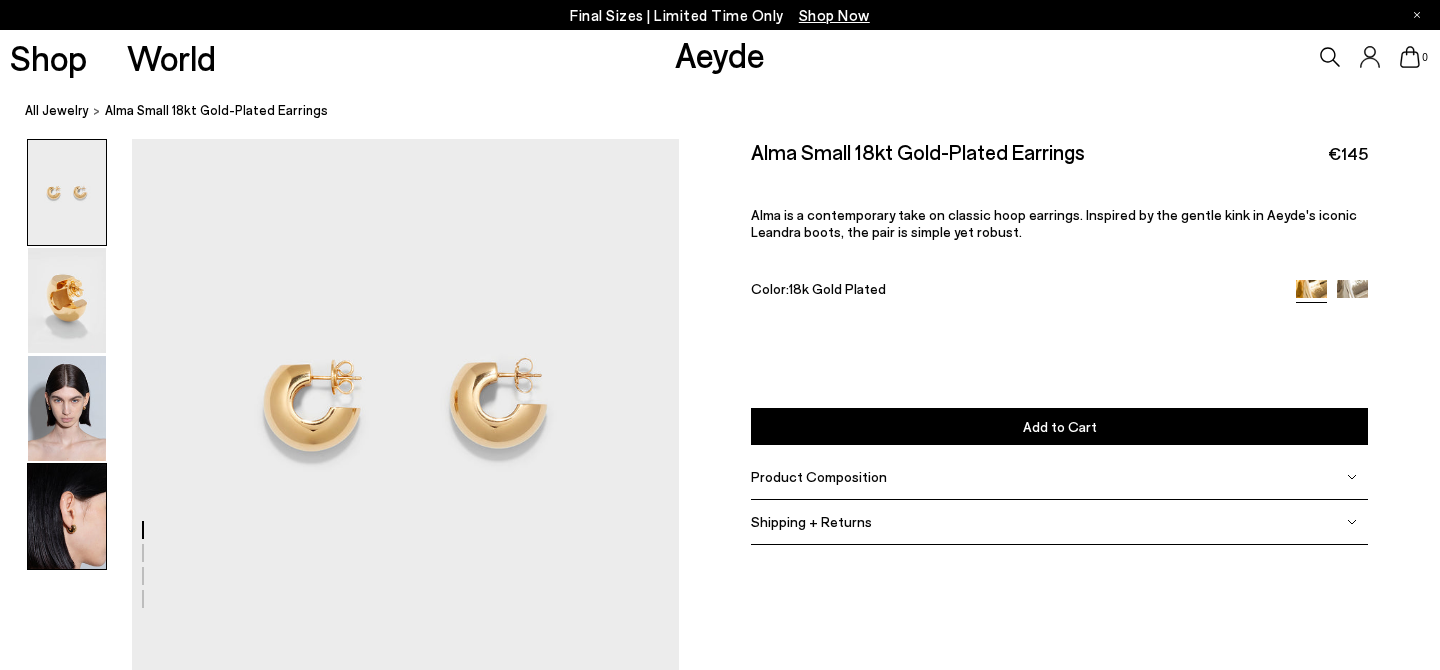 click at bounding box center (67, 516) 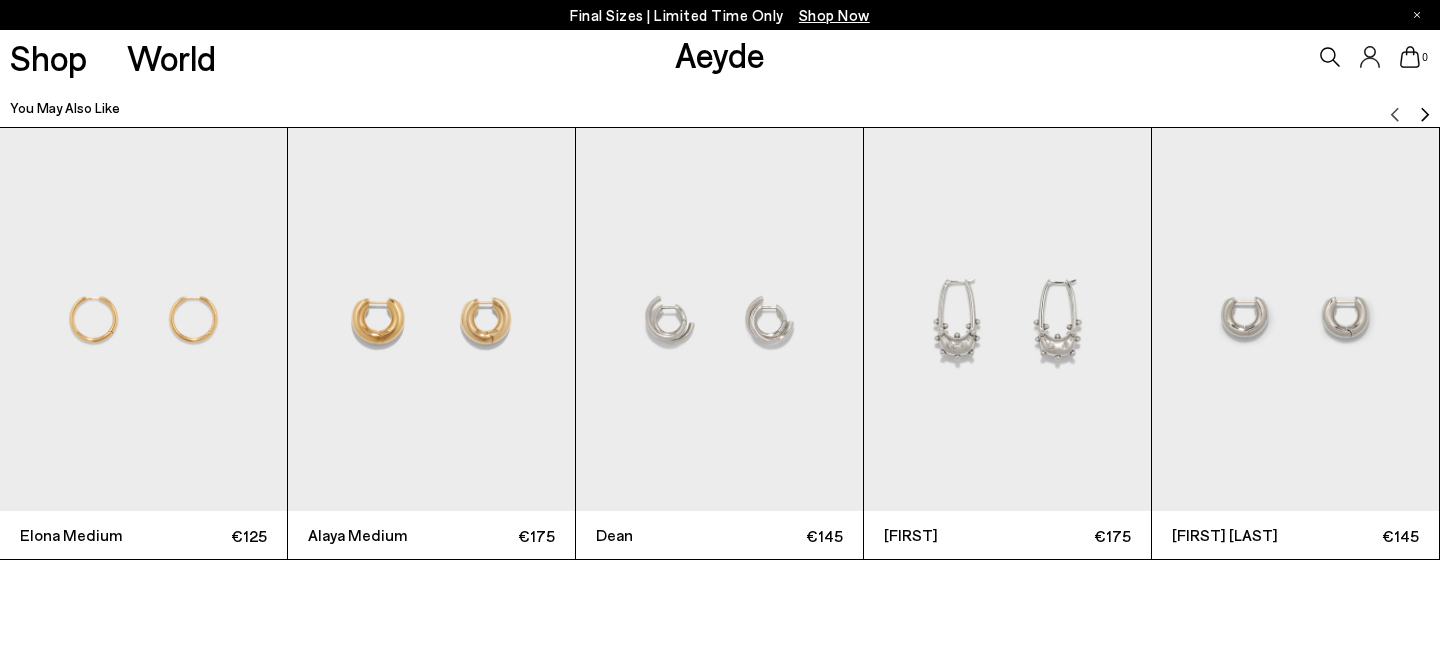 scroll, scrollTop: 2963, scrollLeft: 0, axis: vertical 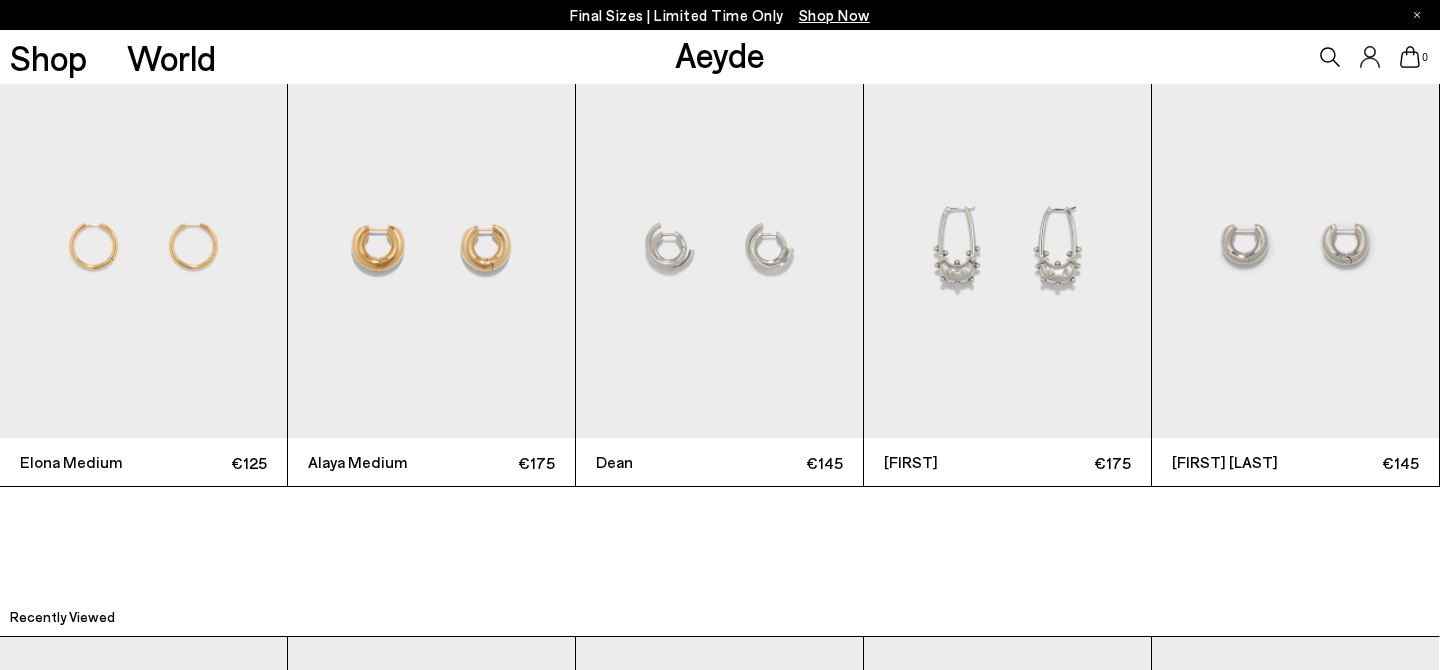 click at bounding box center (431, 246) 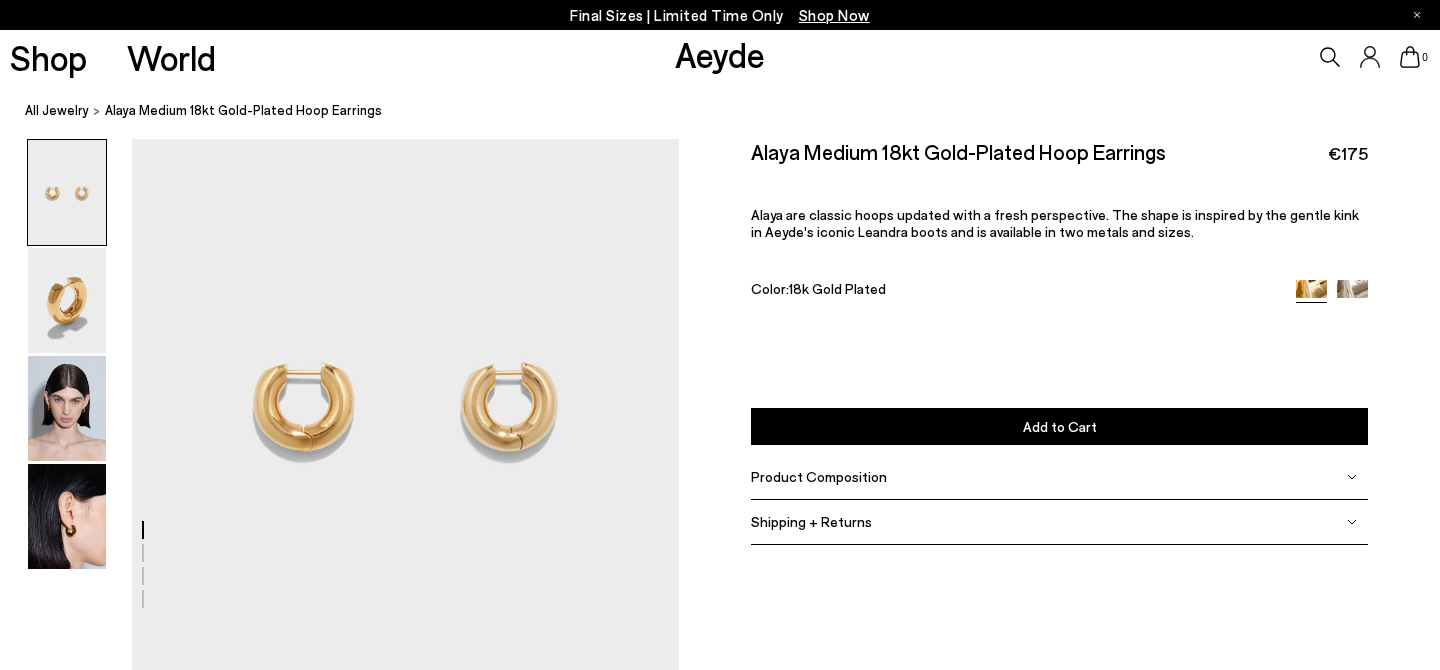 scroll, scrollTop: 0, scrollLeft: 0, axis: both 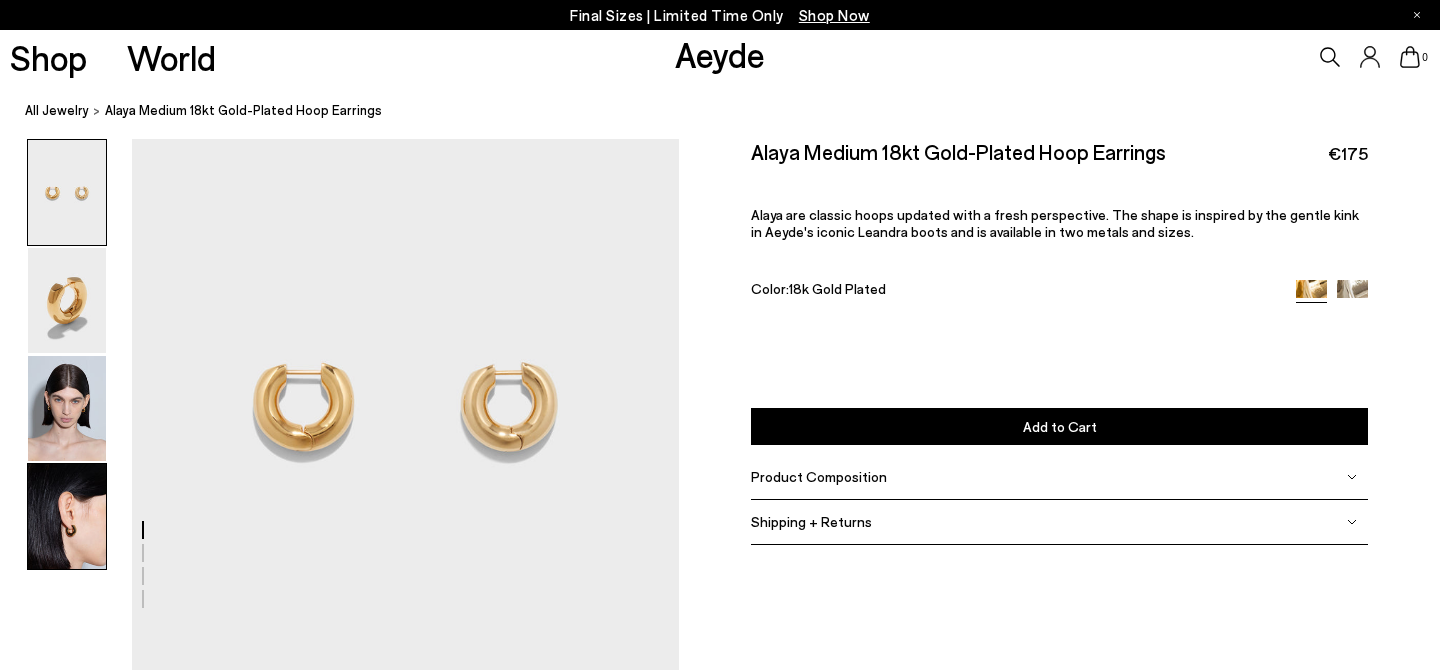 click at bounding box center (67, 516) 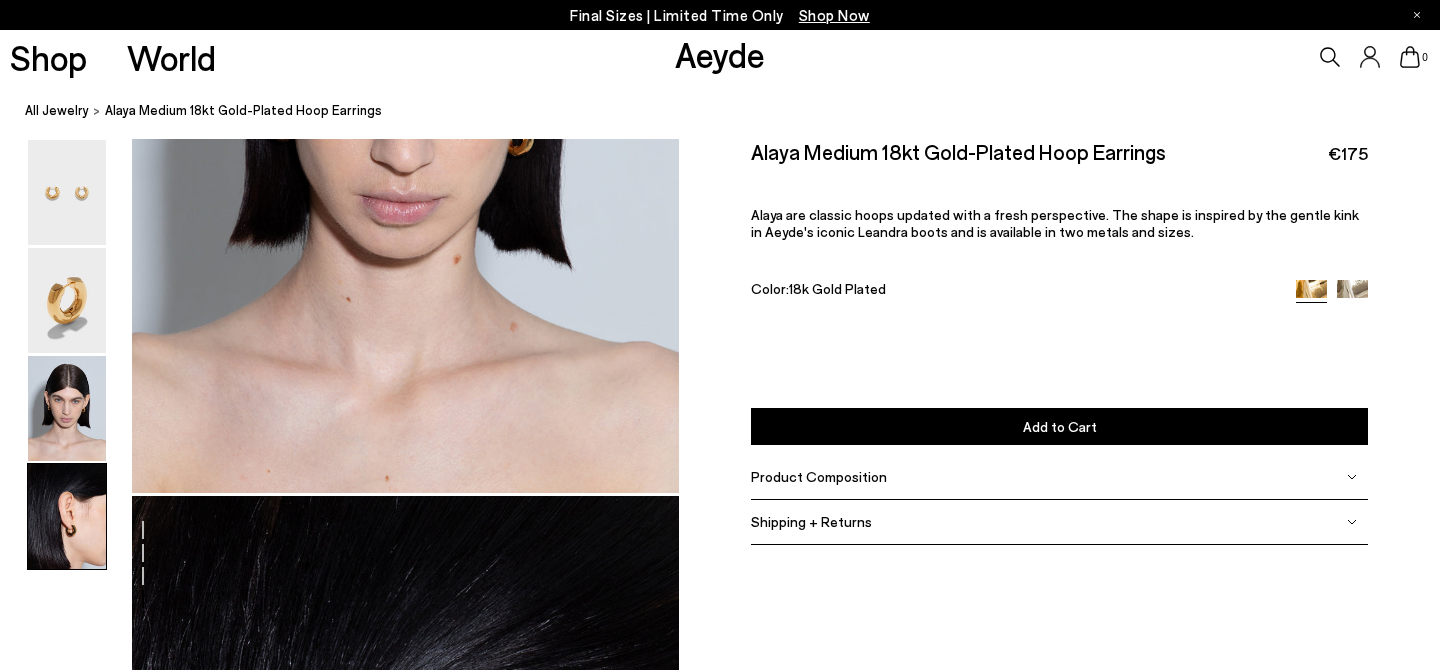 scroll, scrollTop: 2138, scrollLeft: 0, axis: vertical 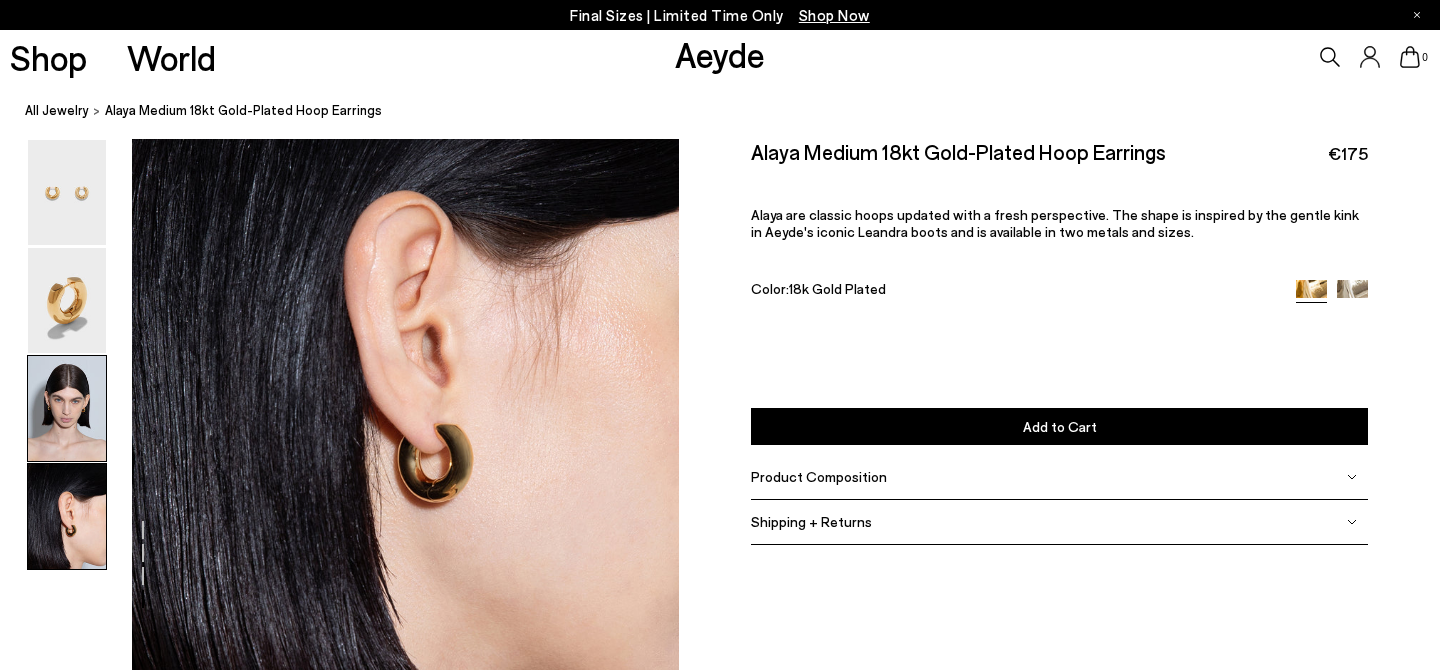 click at bounding box center [67, 408] 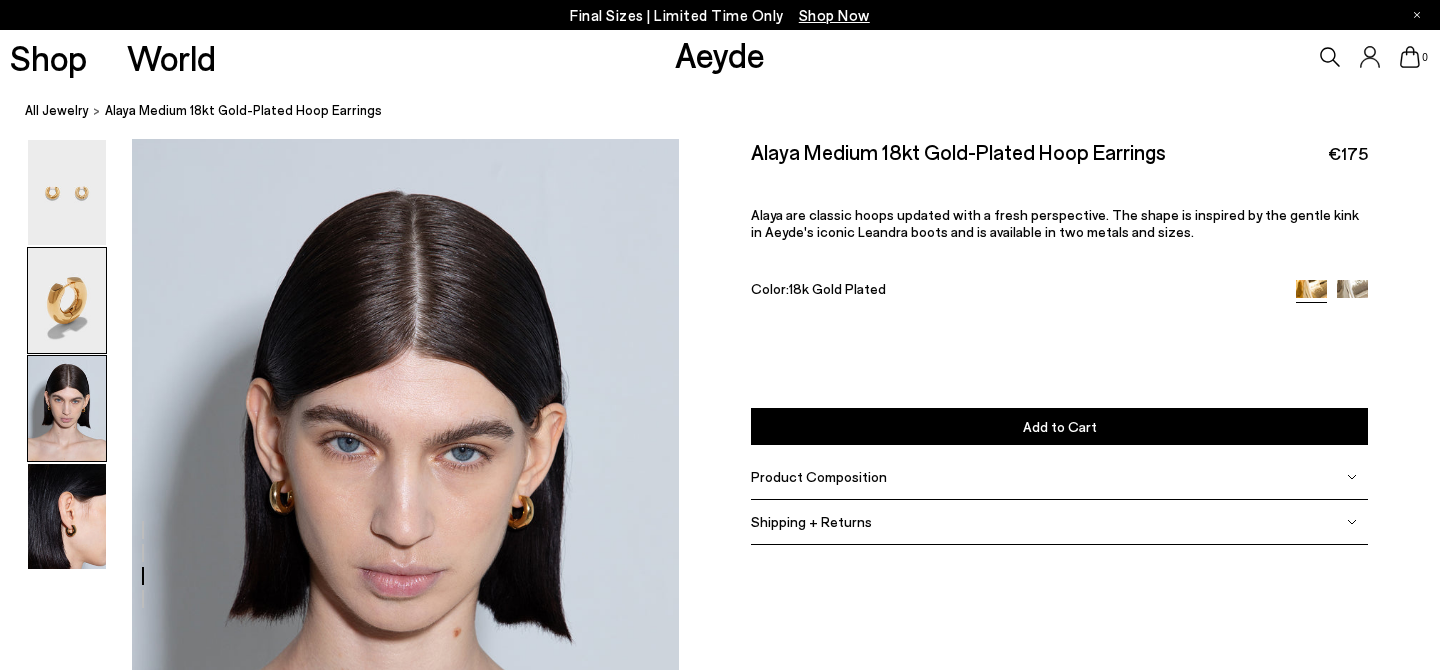 click at bounding box center [67, 300] 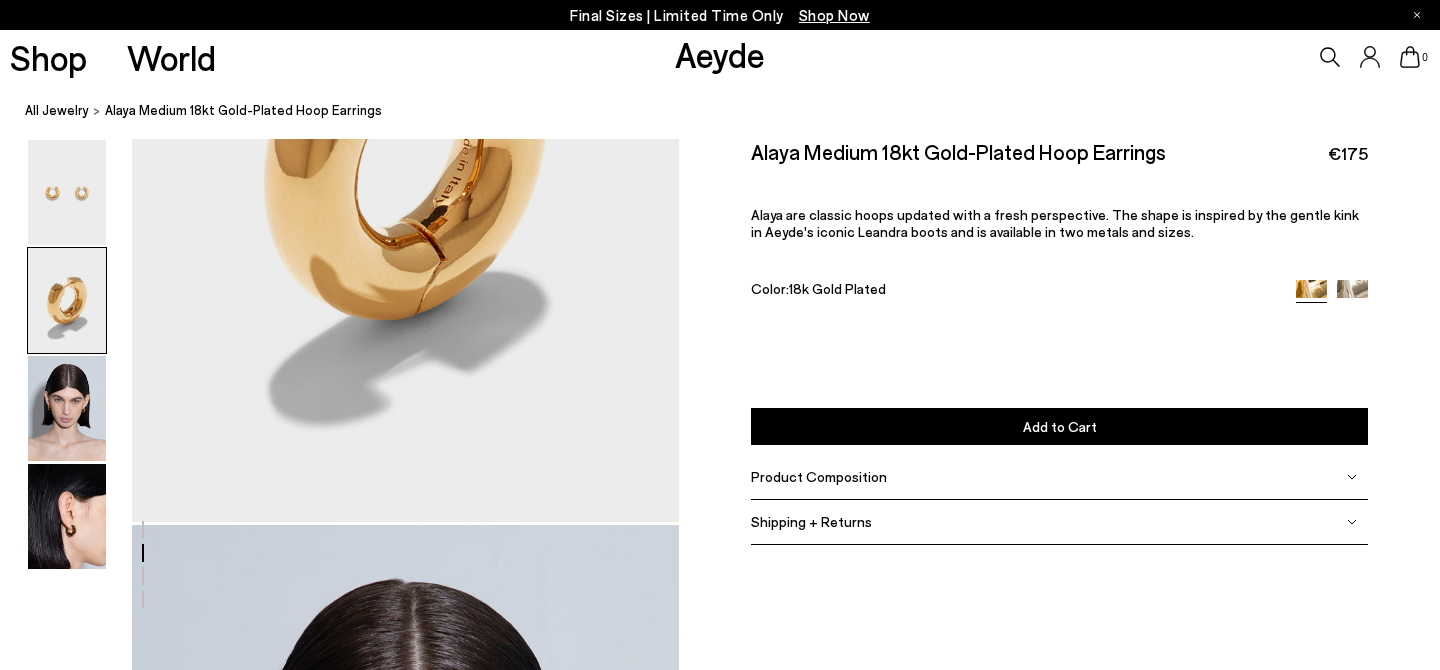 scroll, scrollTop: 536, scrollLeft: 0, axis: vertical 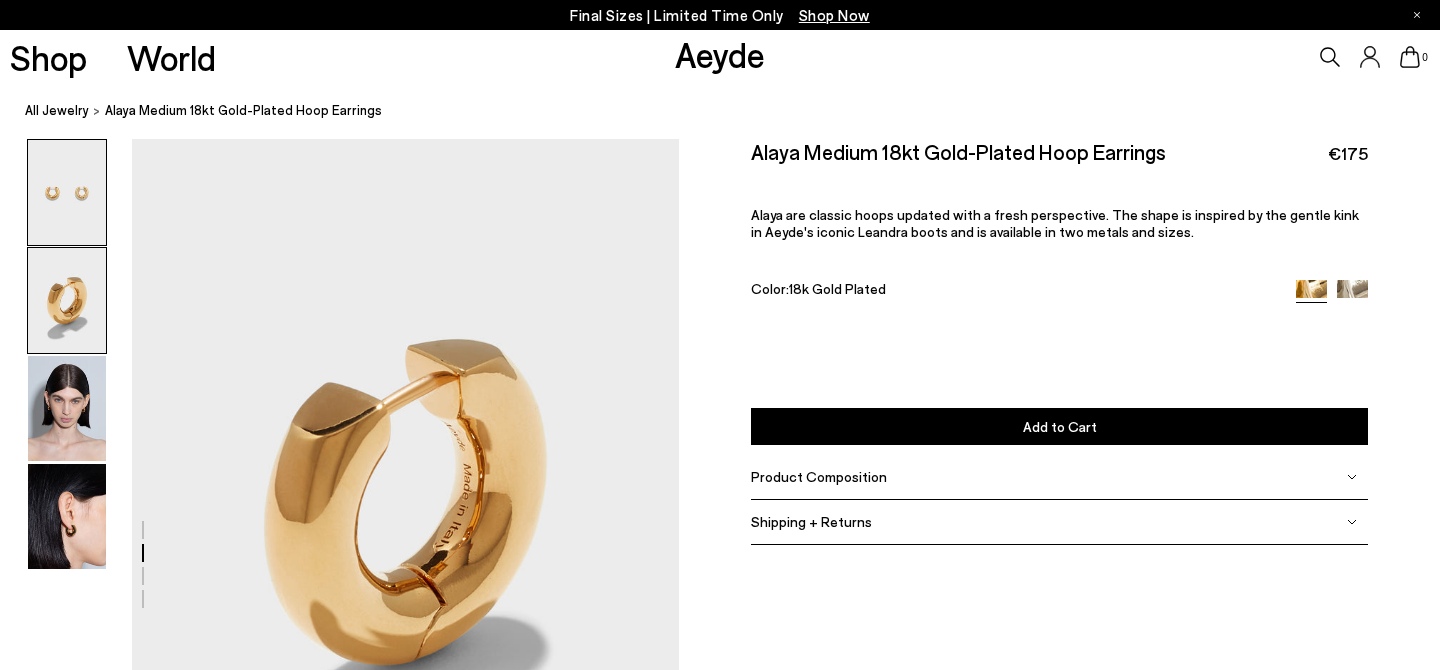 click at bounding box center [67, 192] 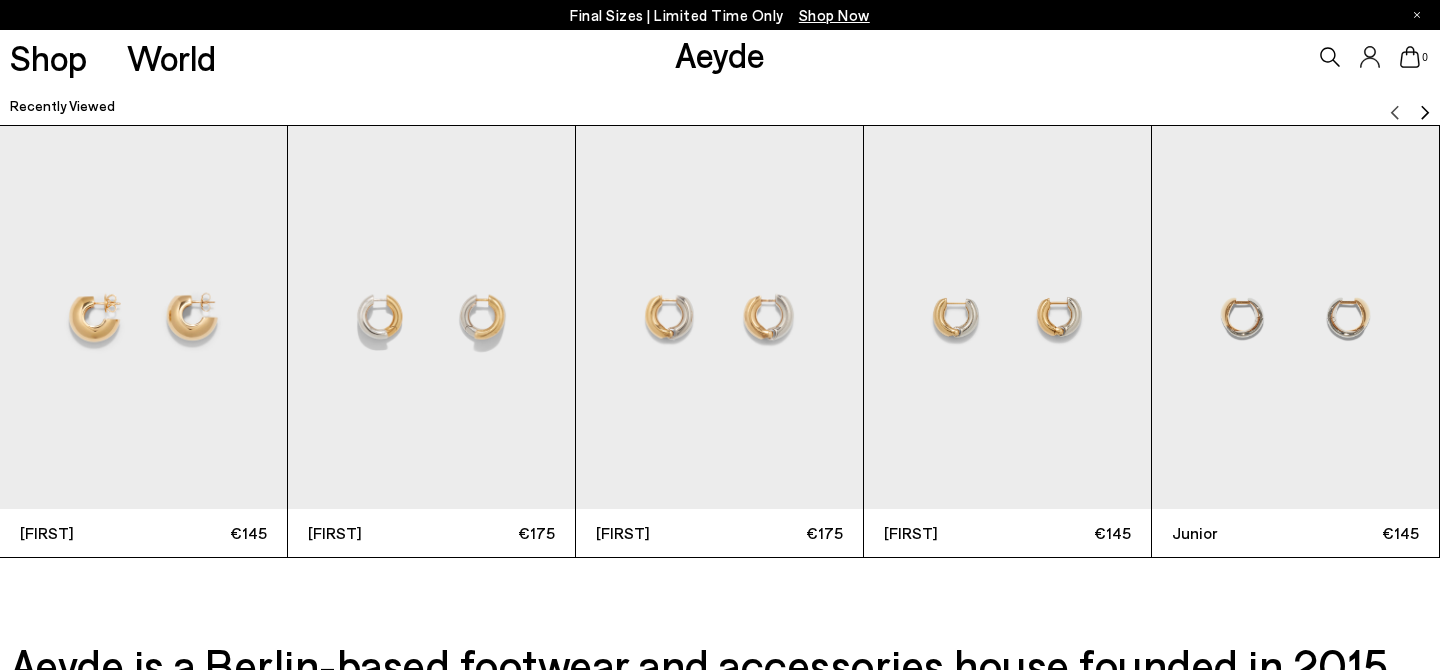 scroll, scrollTop: 3479, scrollLeft: 0, axis: vertical 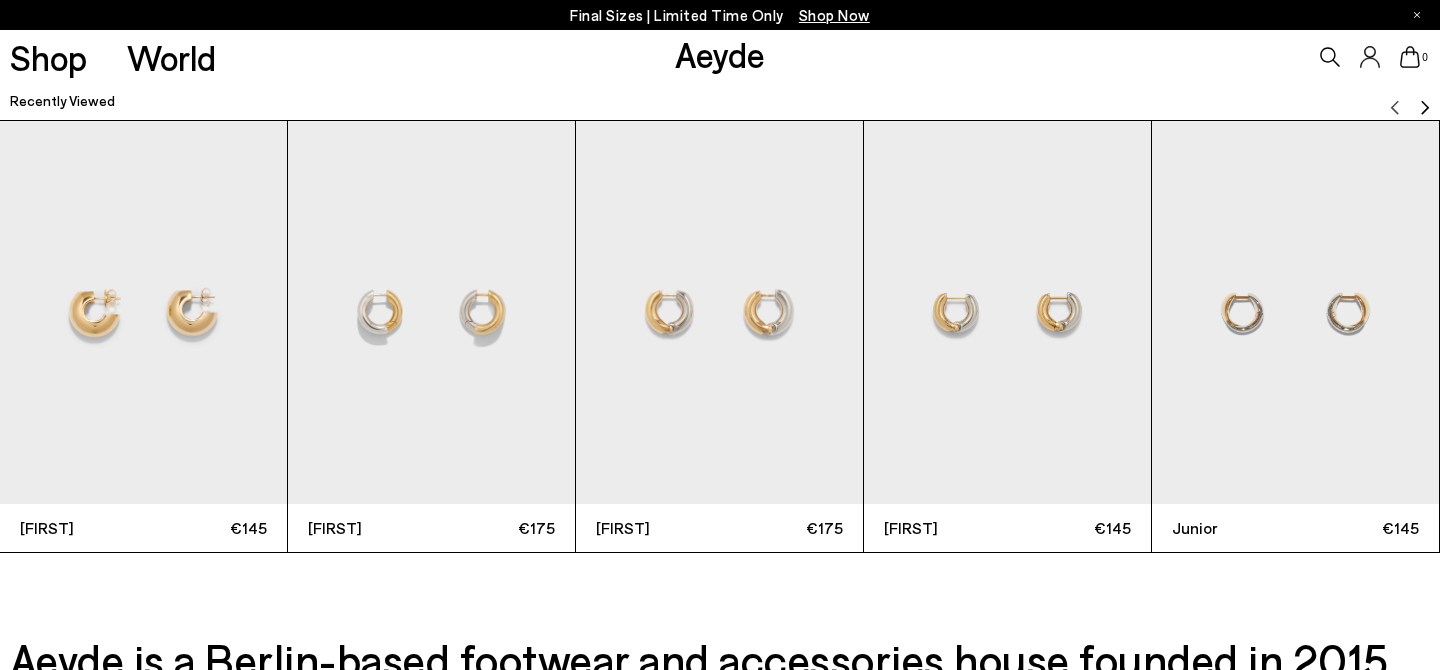 click at bounding box center (1007, 312) 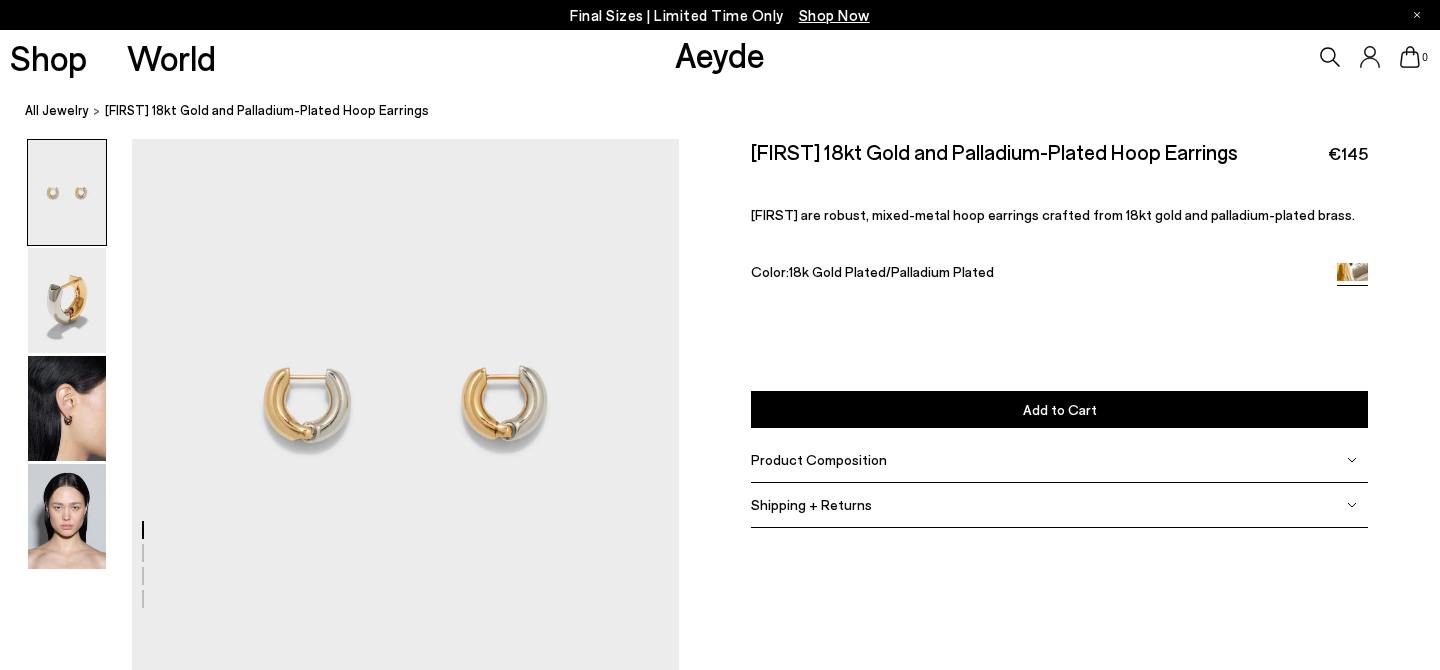 scroll, scrollTop: 0, scrollLeft: 0, axis: both 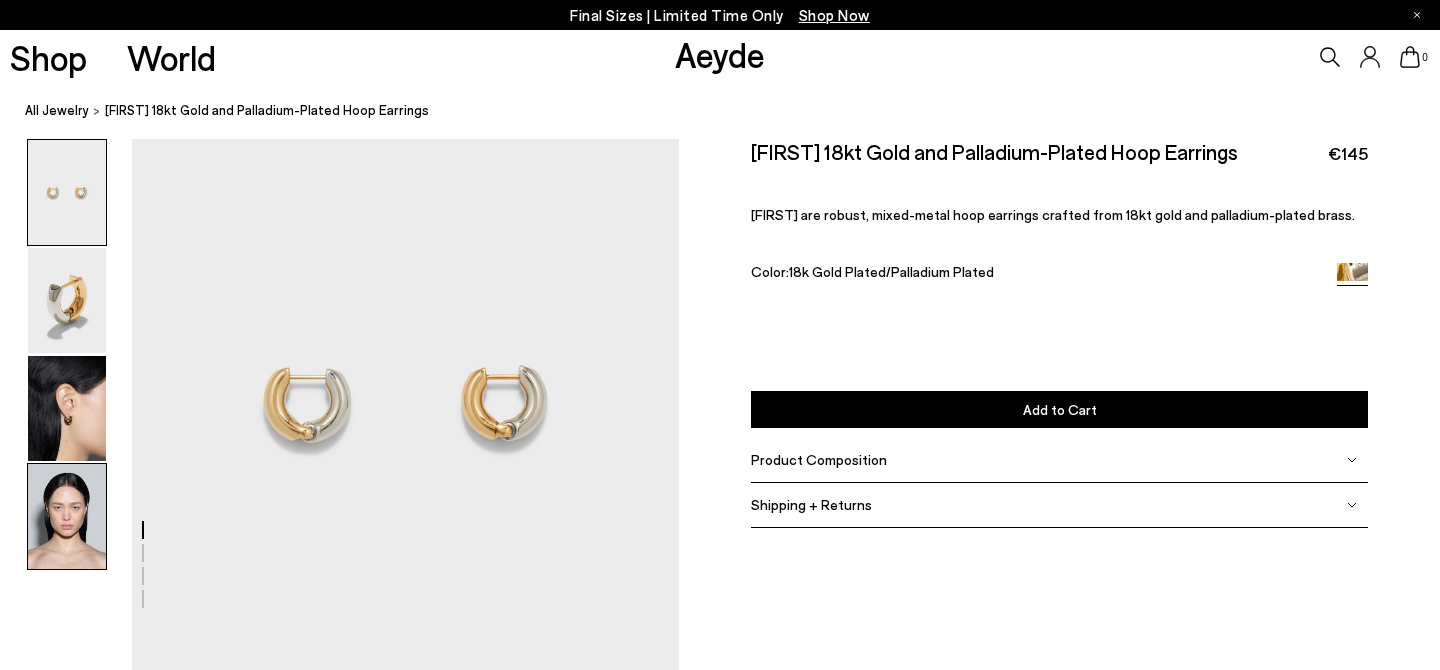 click at bounding box center (67, 516) 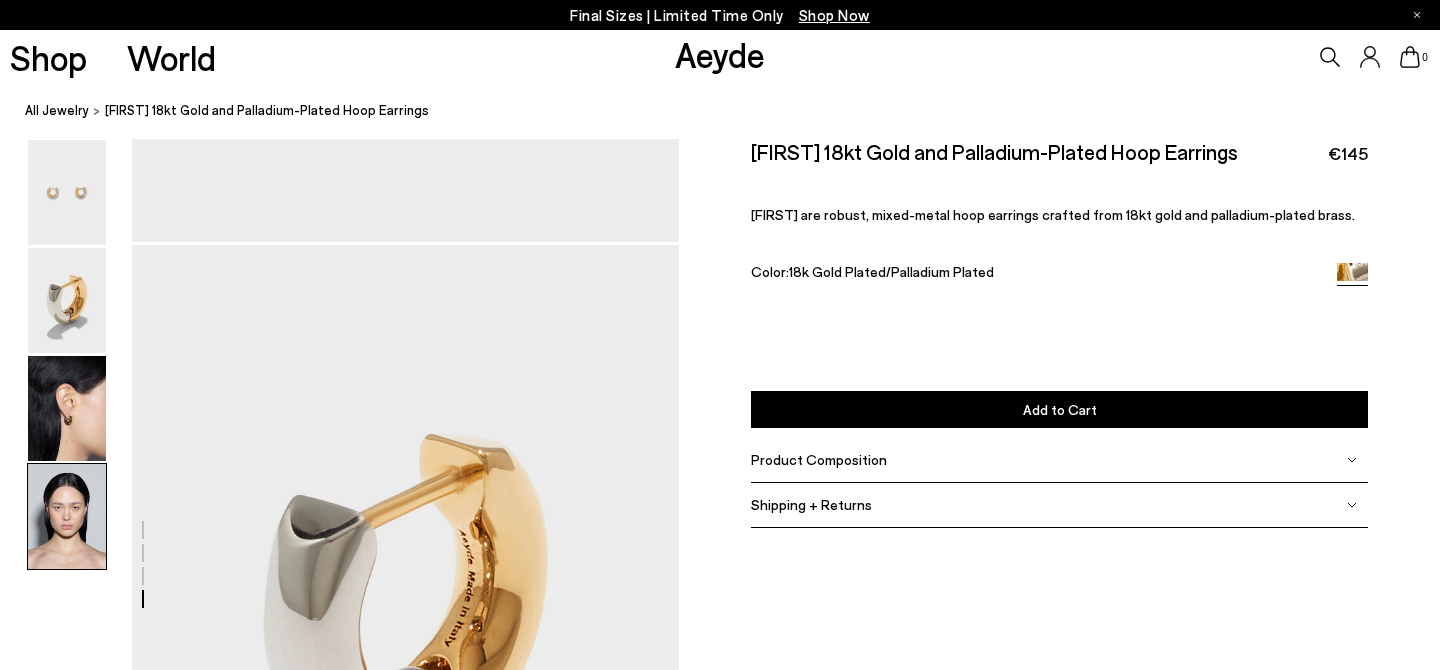 scroll, scrollTop: 2138, scrollLeft: 0, axis: vertical 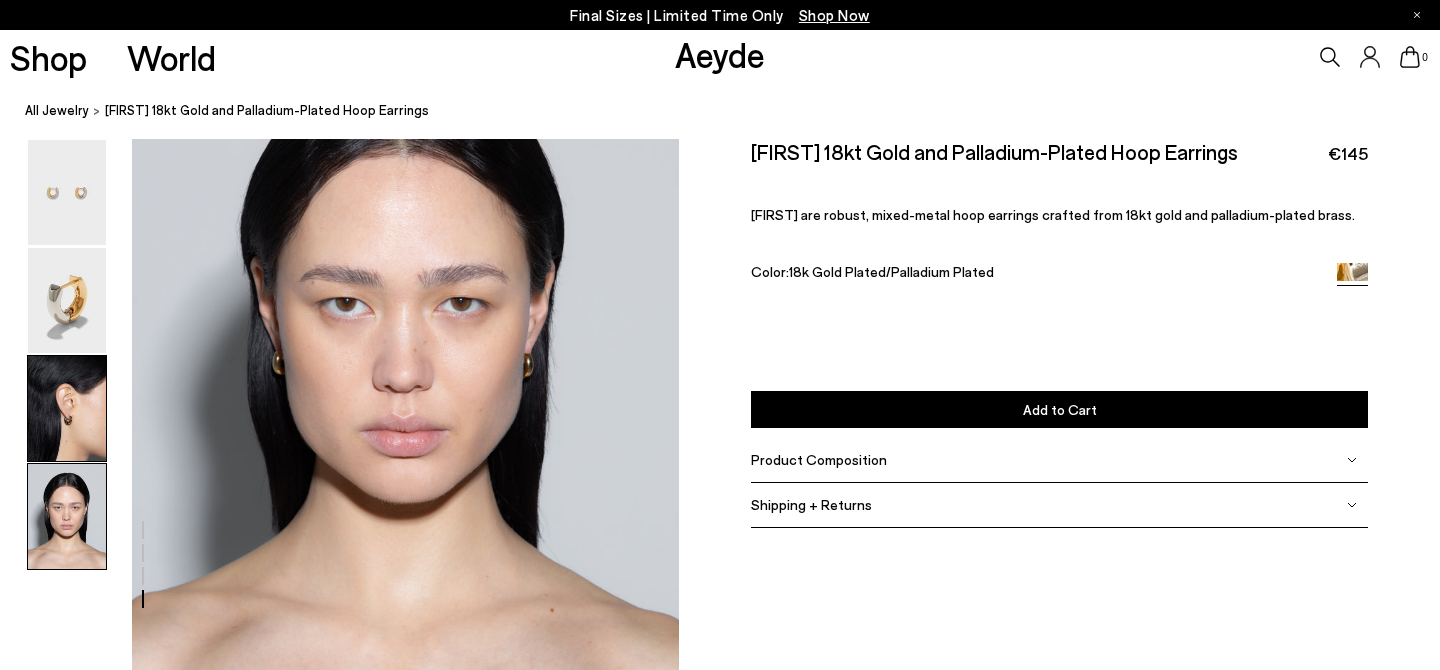 click at bounding box center [67, 408] 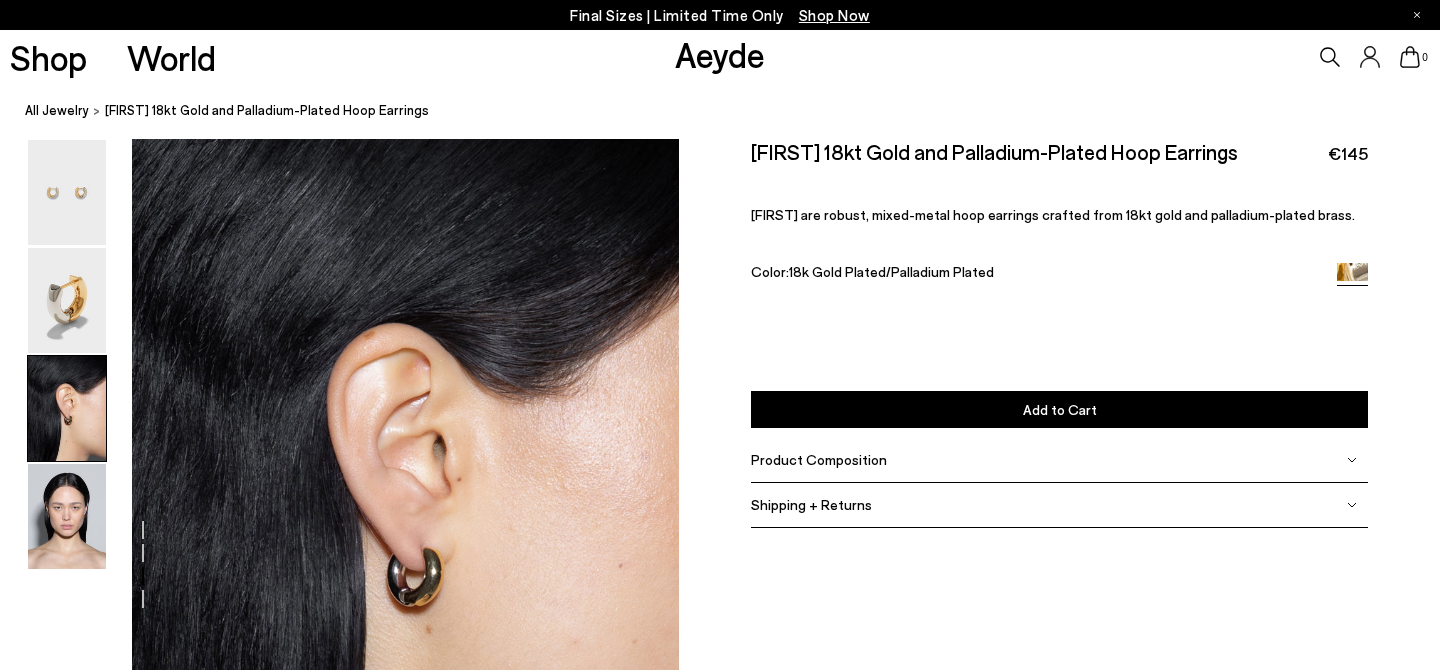 scroll, scrollTop: 1269, scrollLeft: 0, axis: vertical 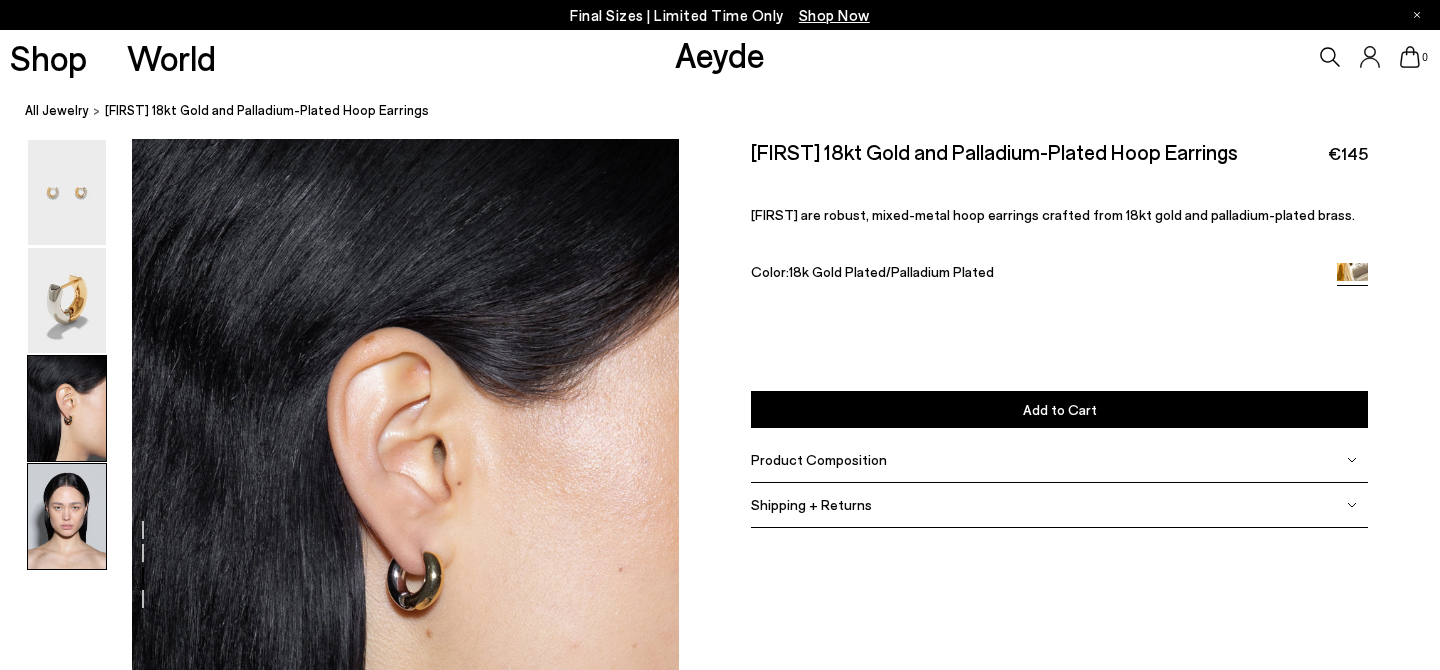 click at bounding box center (67, 516) 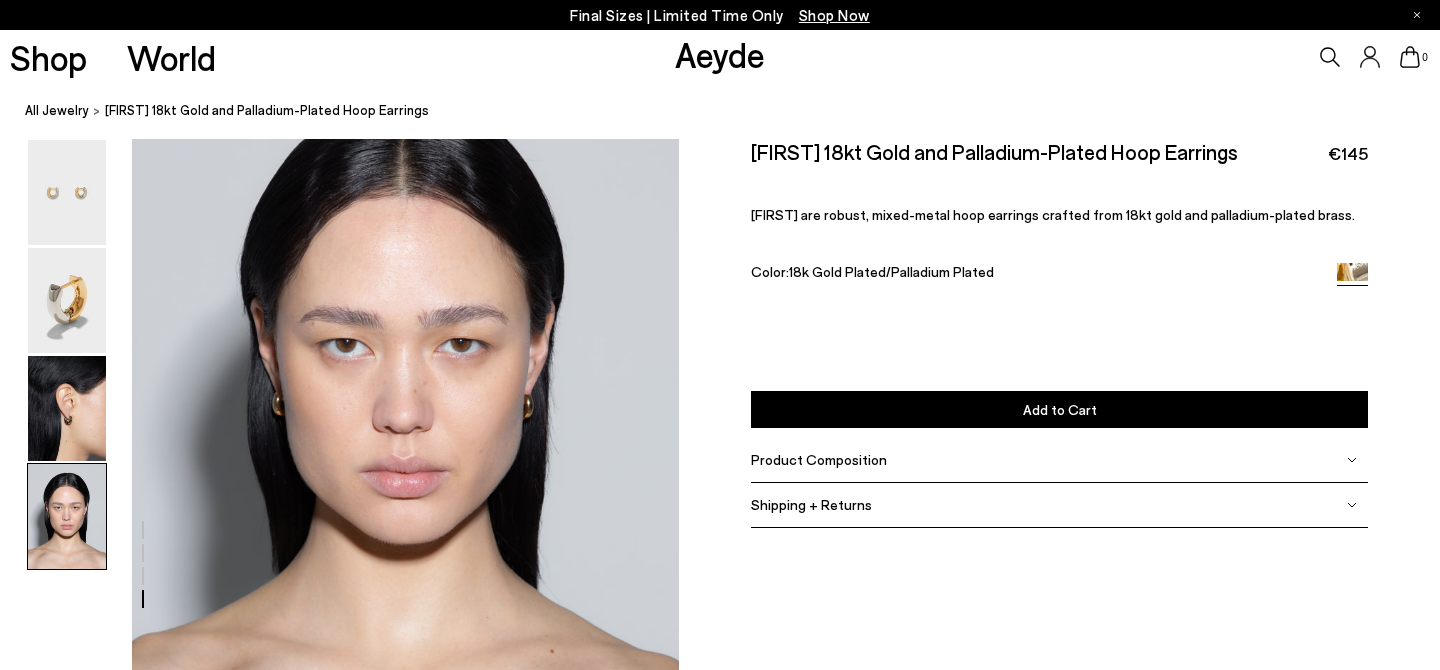 scroll, scrollTop: 2138, scrollLeft: 0, axis: vertical 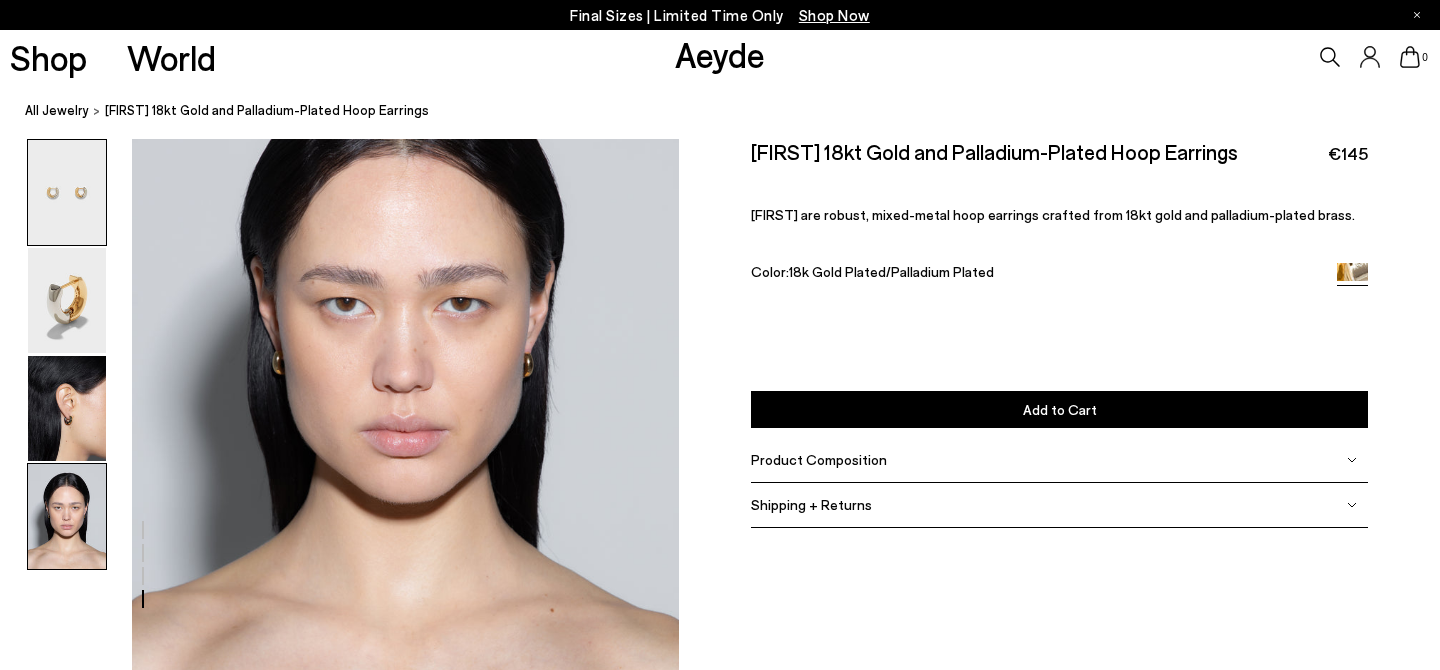 click at bounding box center (67, 192) 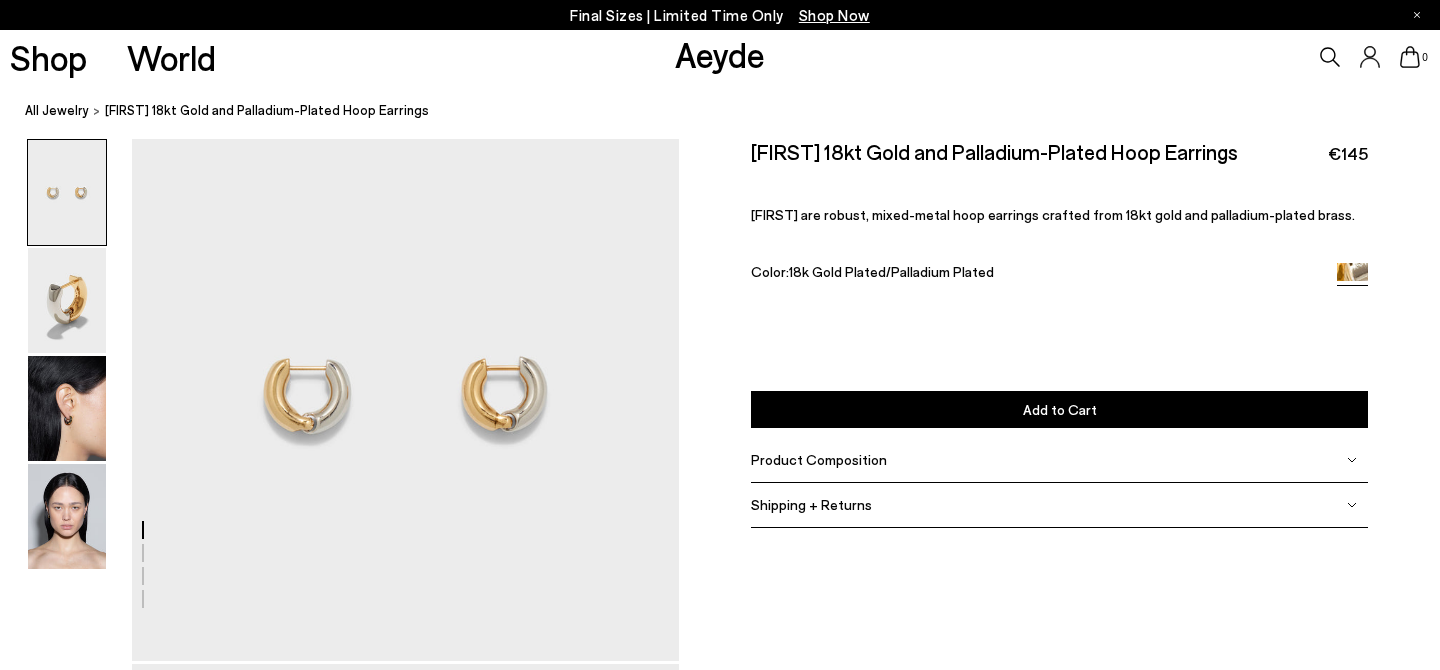 scroll, scrollTop: 0, scrollLeft: 0, axis: both 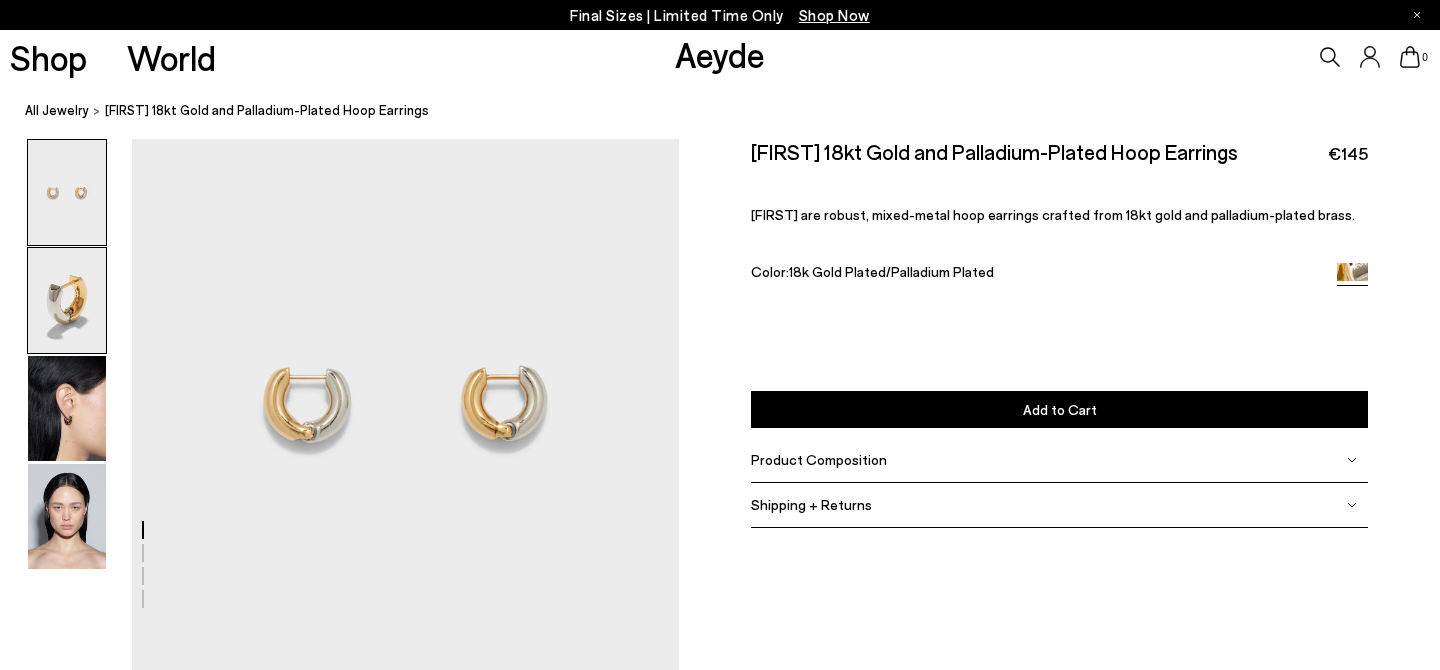 click at bounding box center (67, 300) 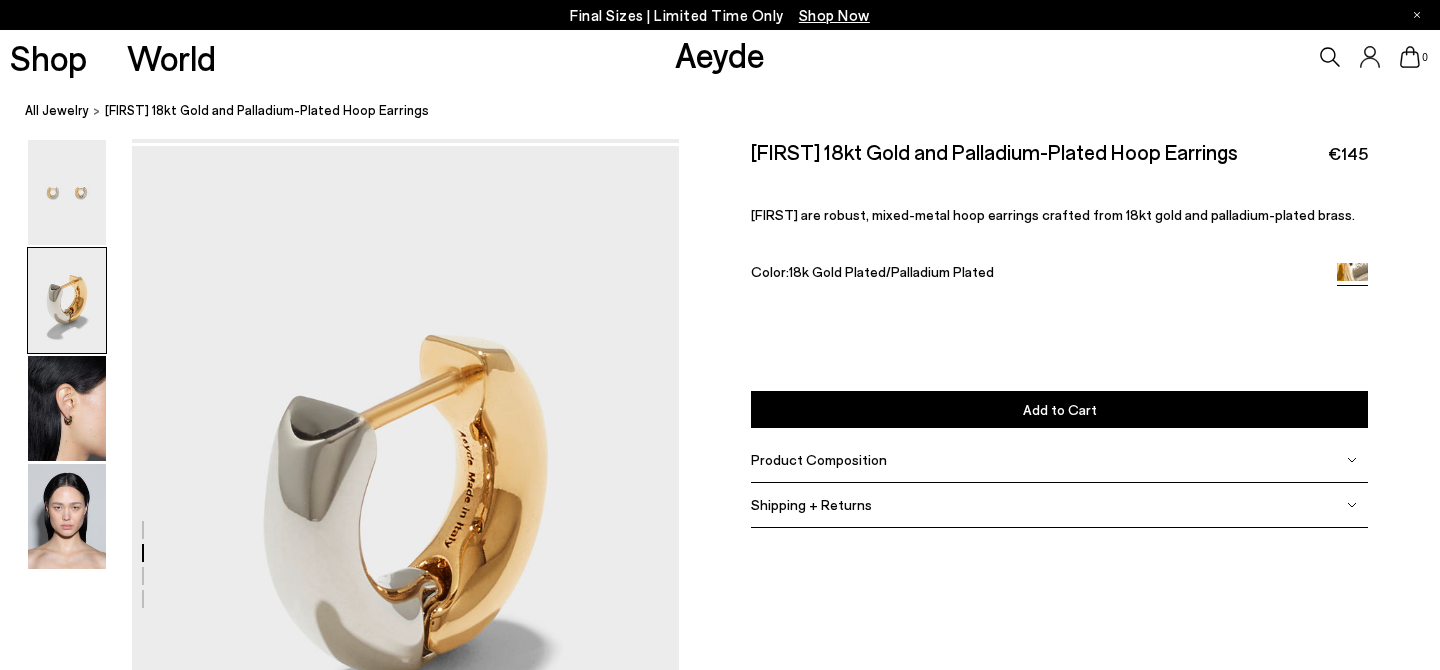 scroll, scrollTop: 536, scrollLeft: 0, axis: vertical 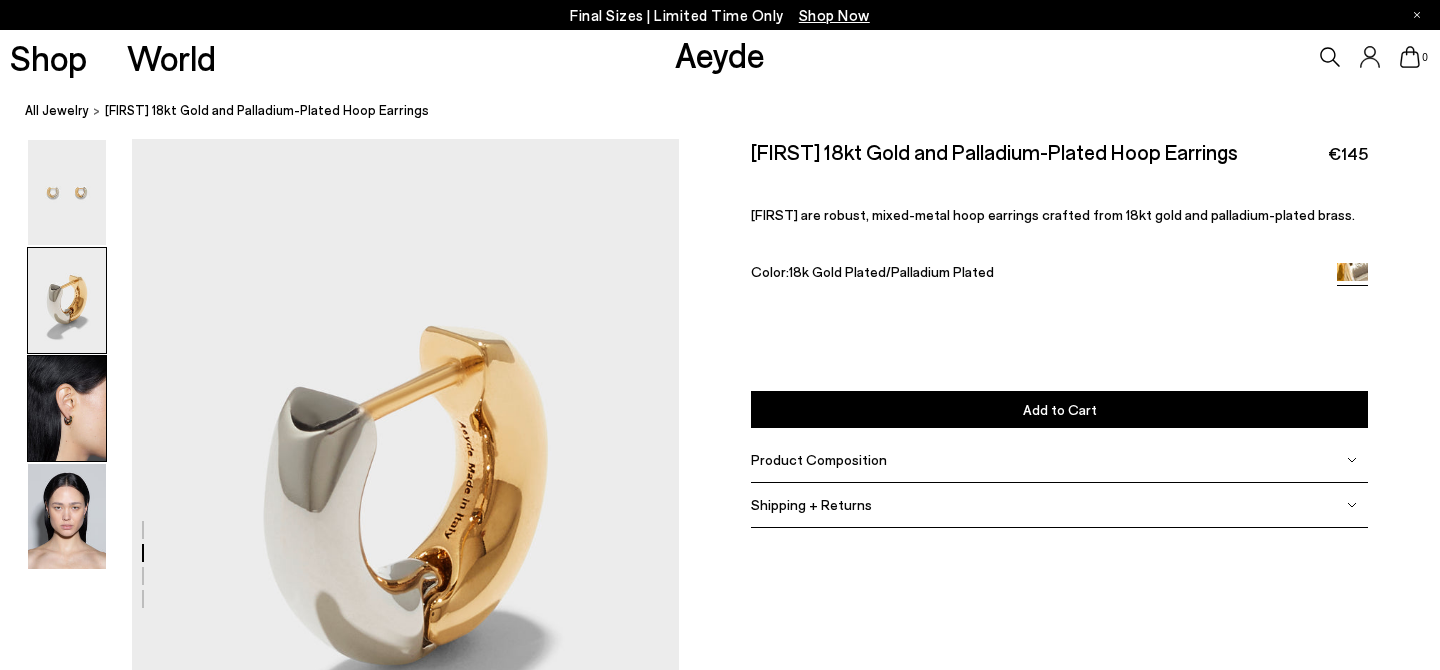 click at bounding box center (67, 408) 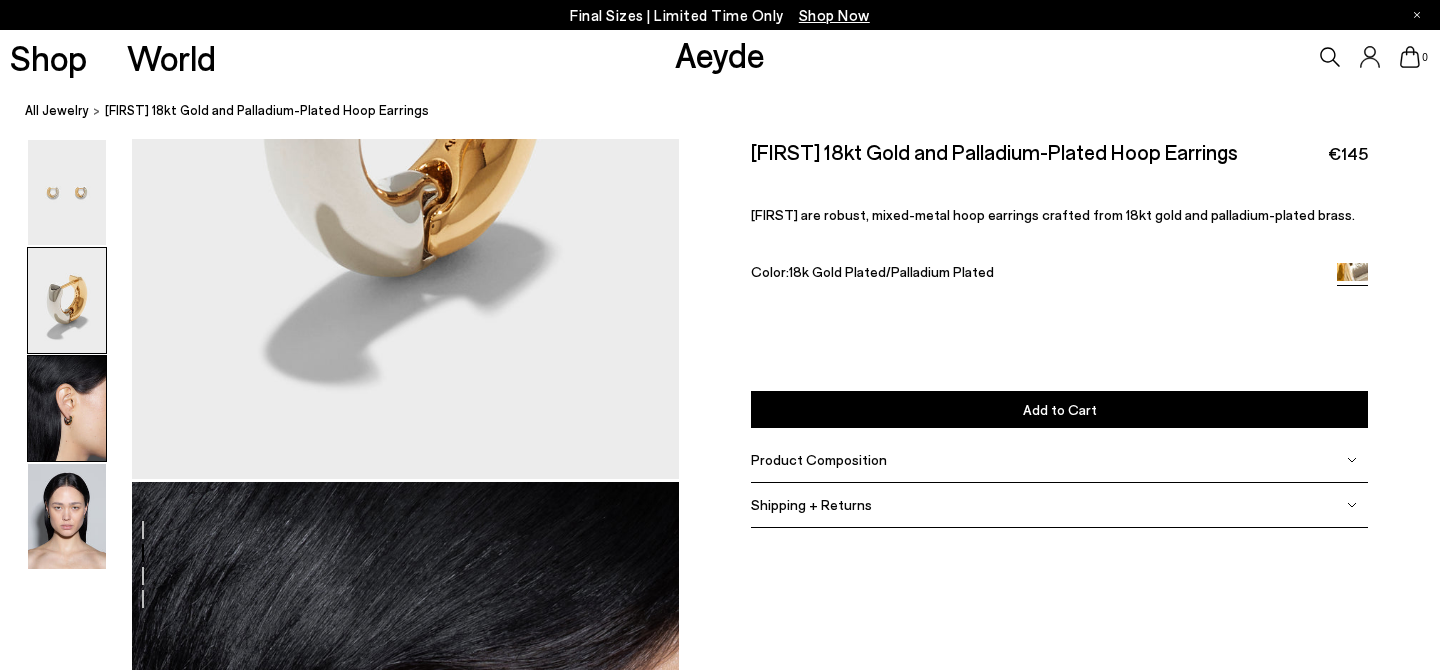 scroll, scrollTop: 1269, scrollLeft: 0, axis: vertical 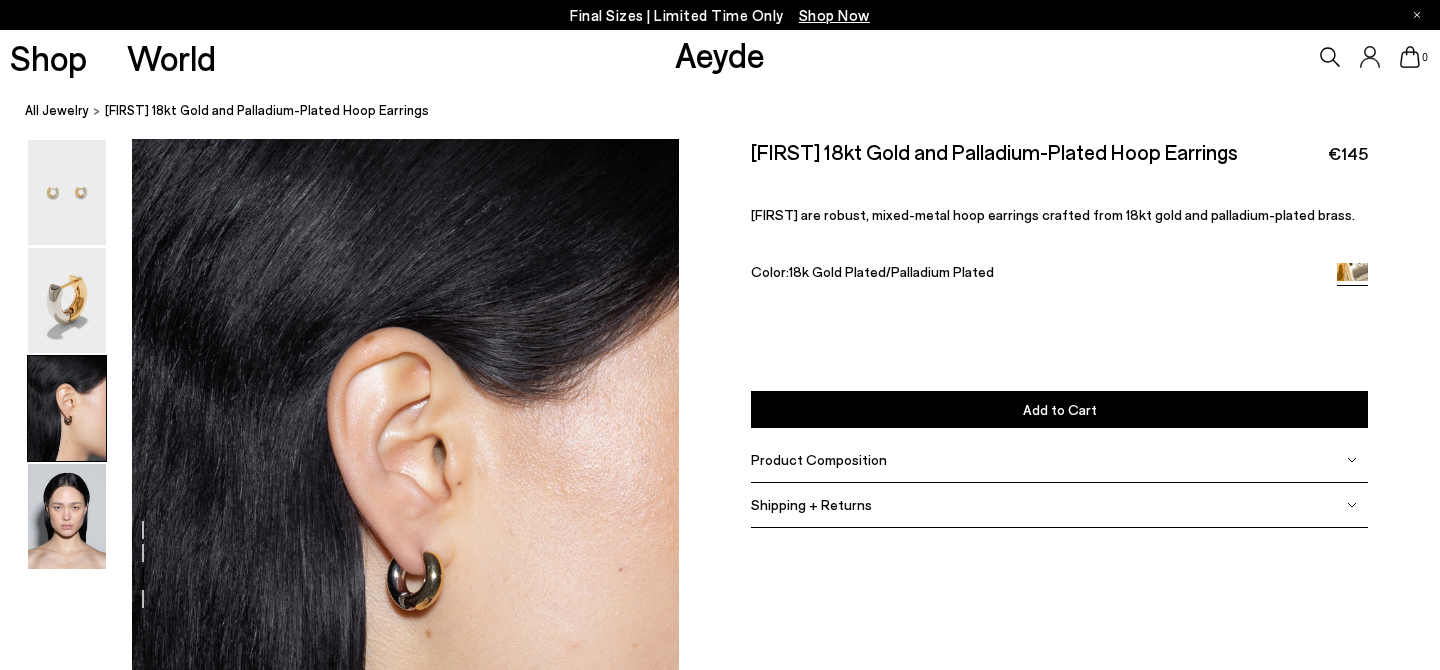 click on "Add to Cart Select a Size First" at bounding box center (1059, 409) 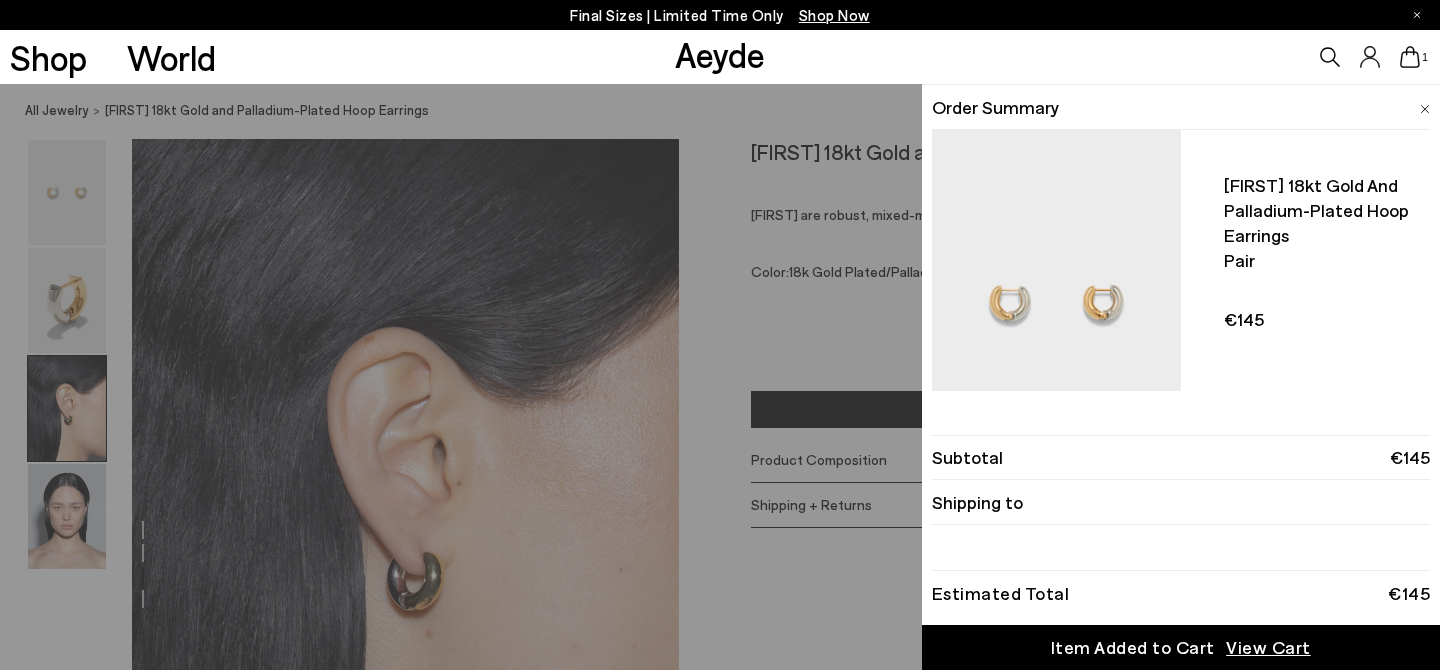 click on "Quick Add
Color
Size
View Details
Order Summary
Laurie small 18kt gold and palladium-plated hoop earrings
Pair
- +" at bounding box center (720, 377) 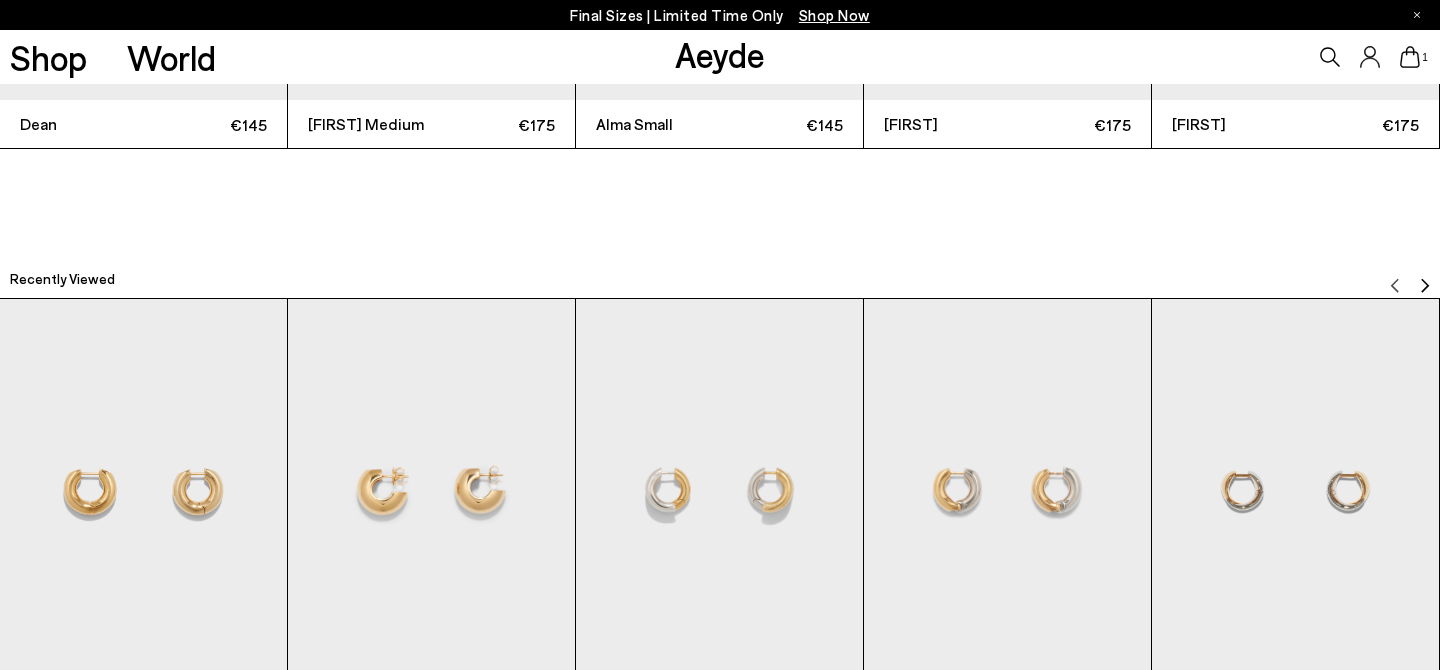 scroll, scrollTop: 3591, scrollLeft: 0, axis: vertical 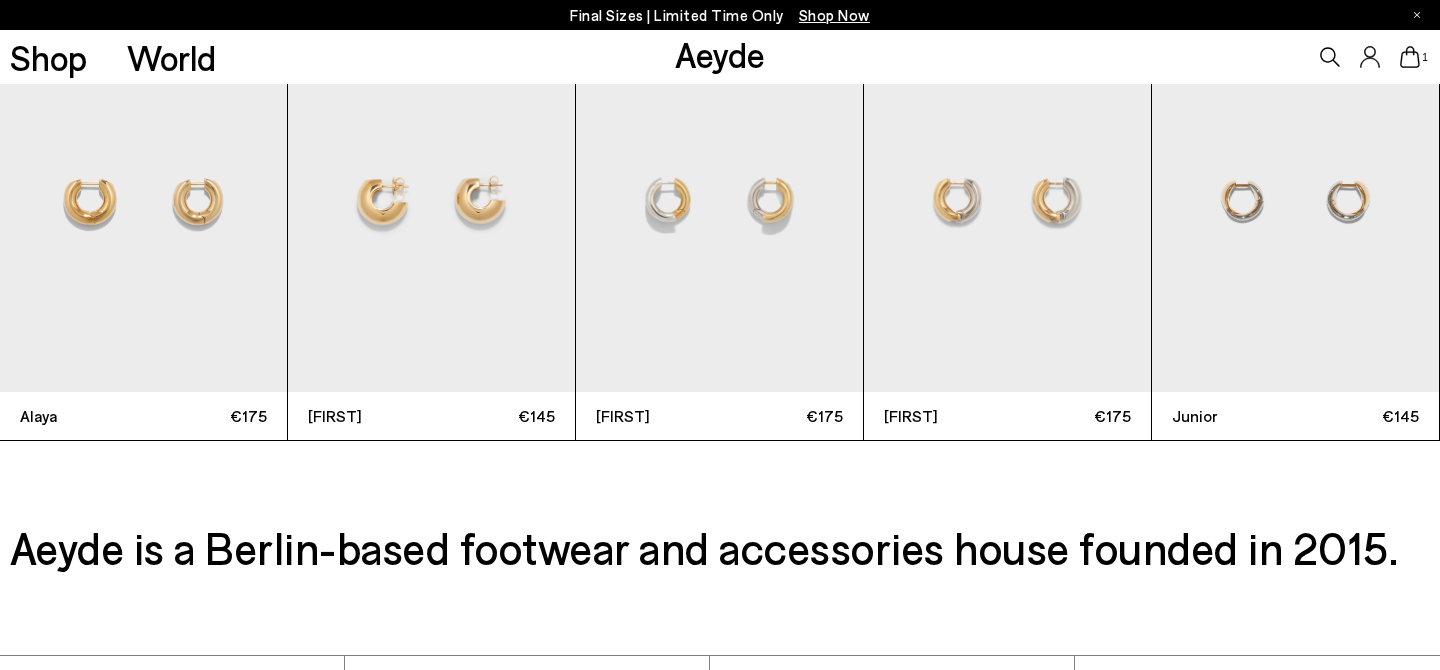 click at bounding box center [1295, 200] 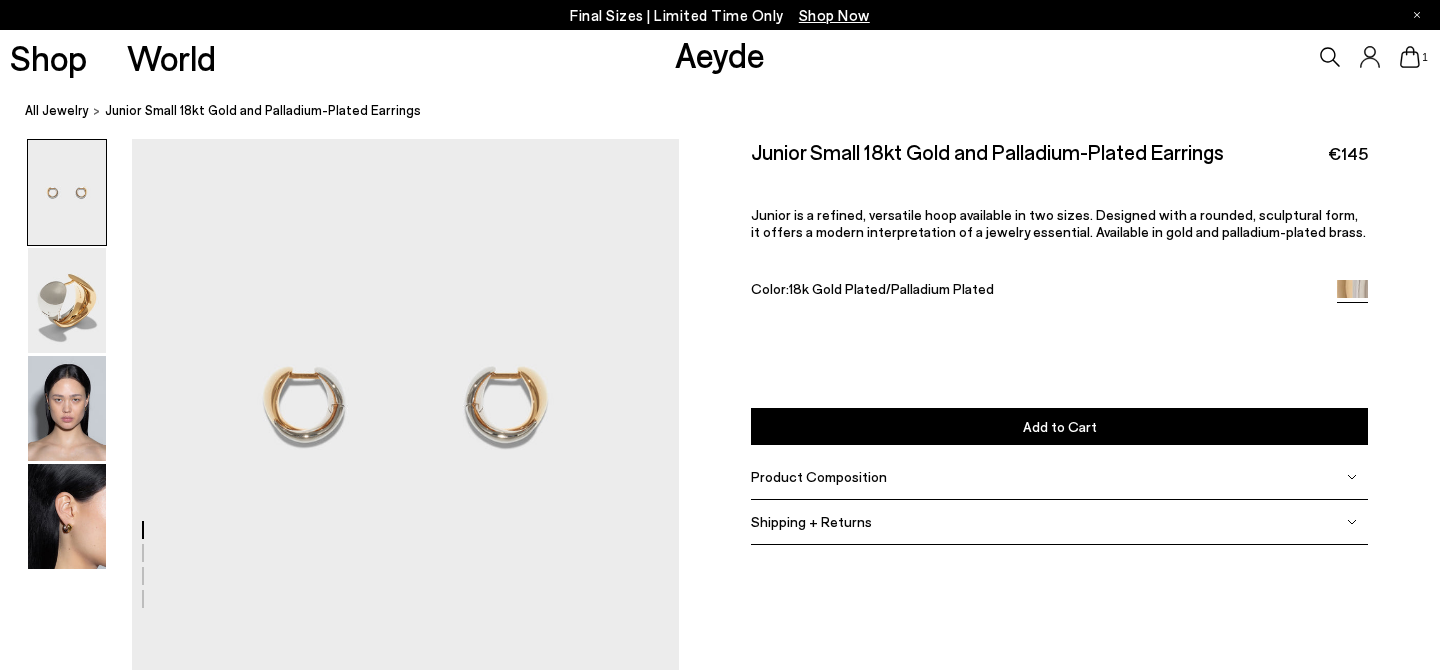 click at bounding box center (67, 516) 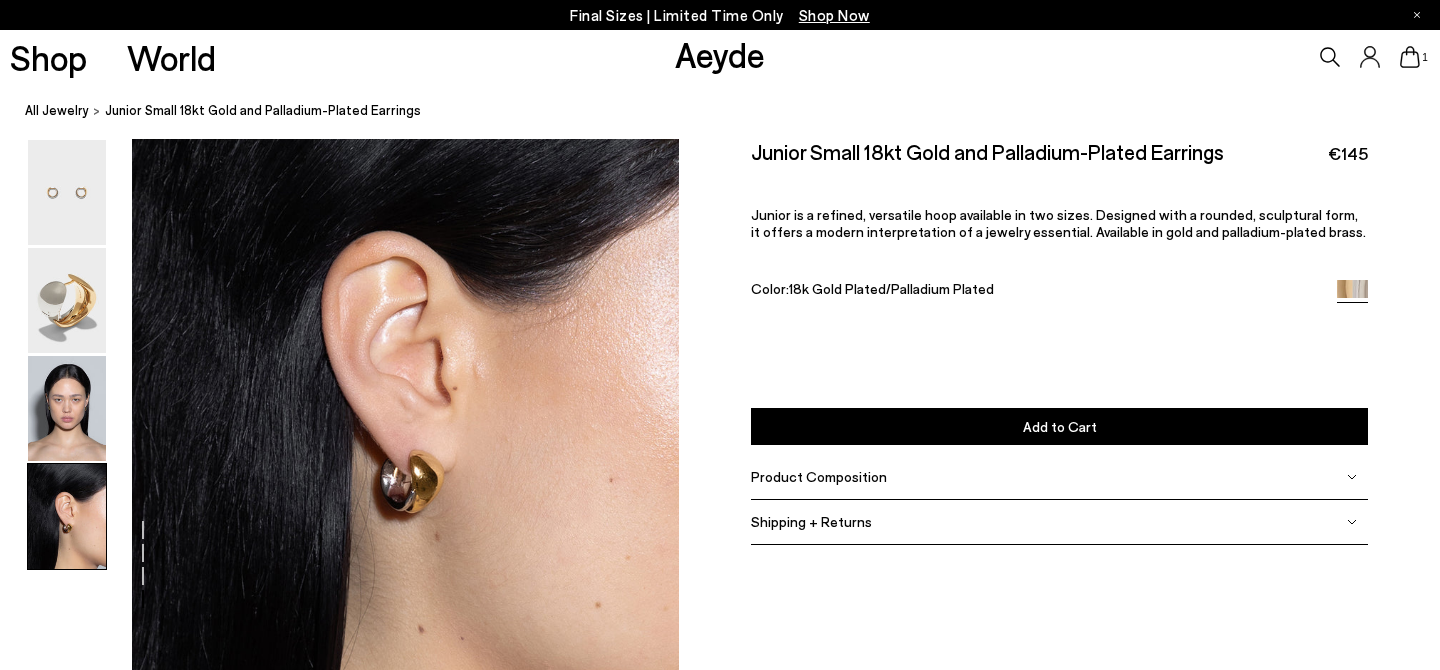 scroll, scrollTop: 2138, scrollLeft: 0, axis: vertical 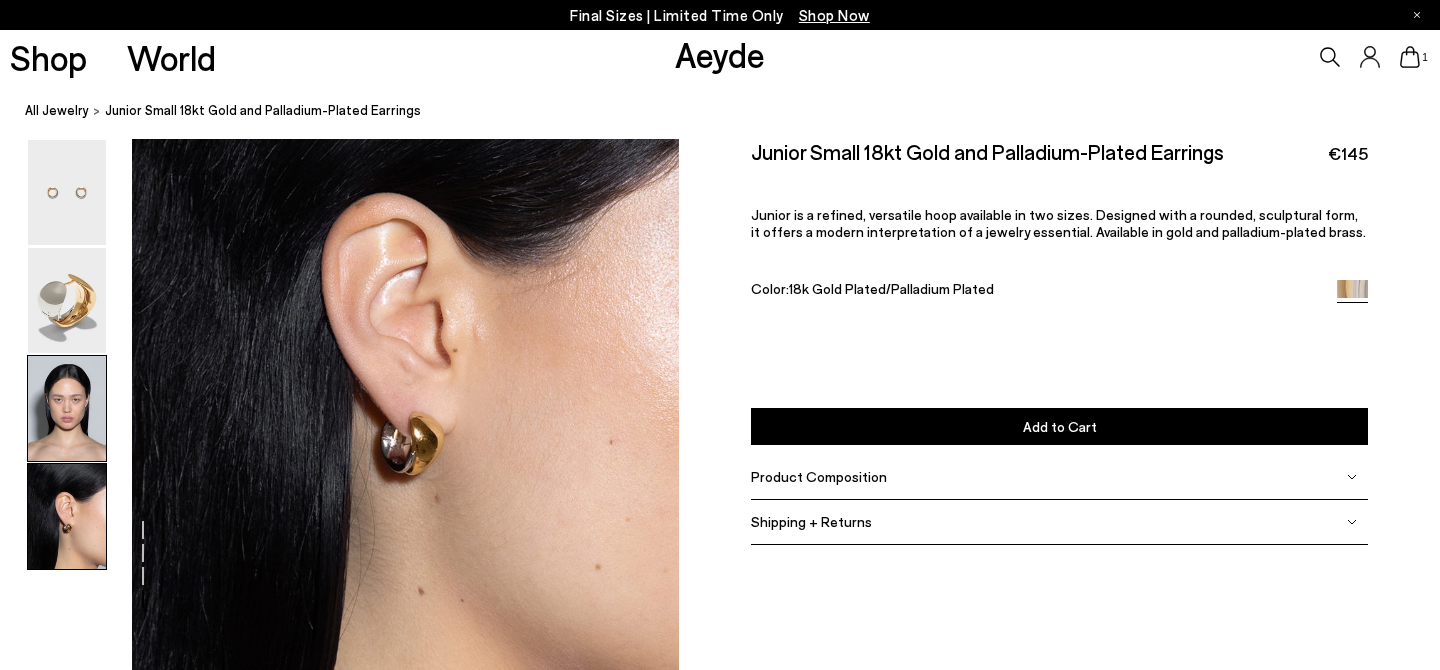 click at bounding box center [67, 408] 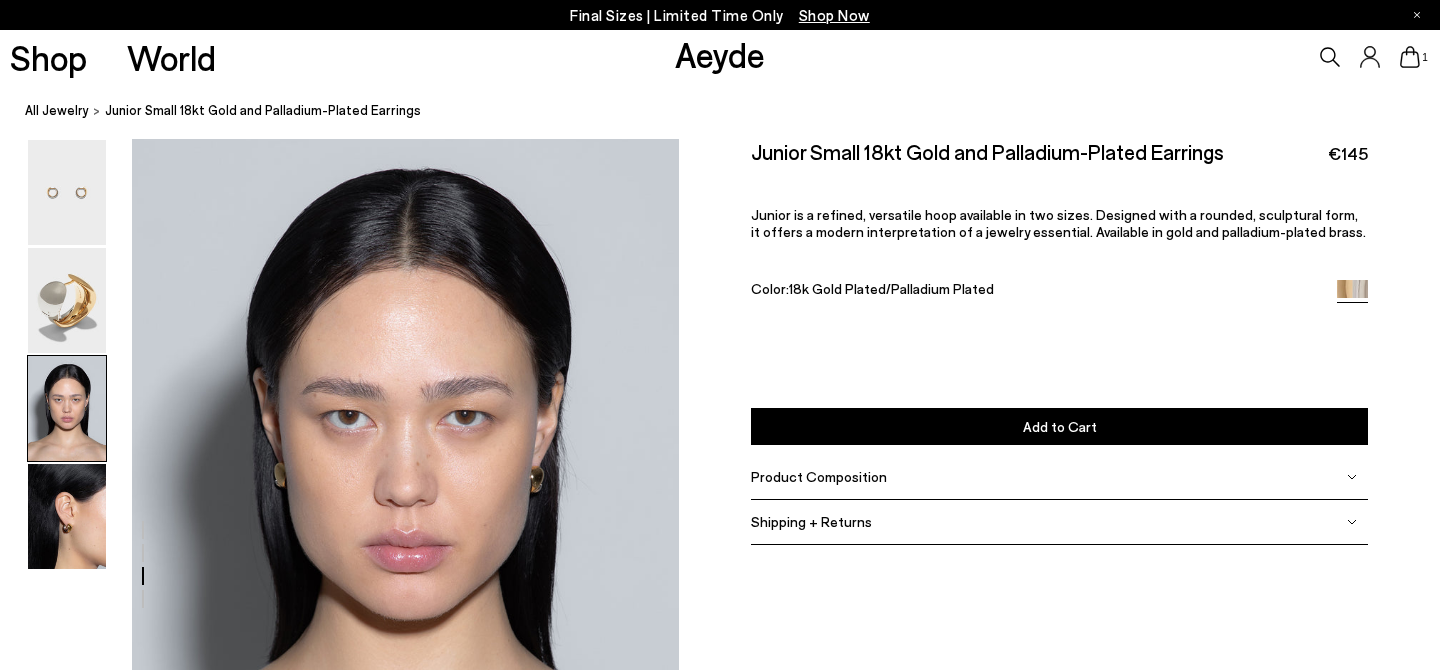 scroll, scrollTop: 1269, scrollLeft: 0, axis: vertical 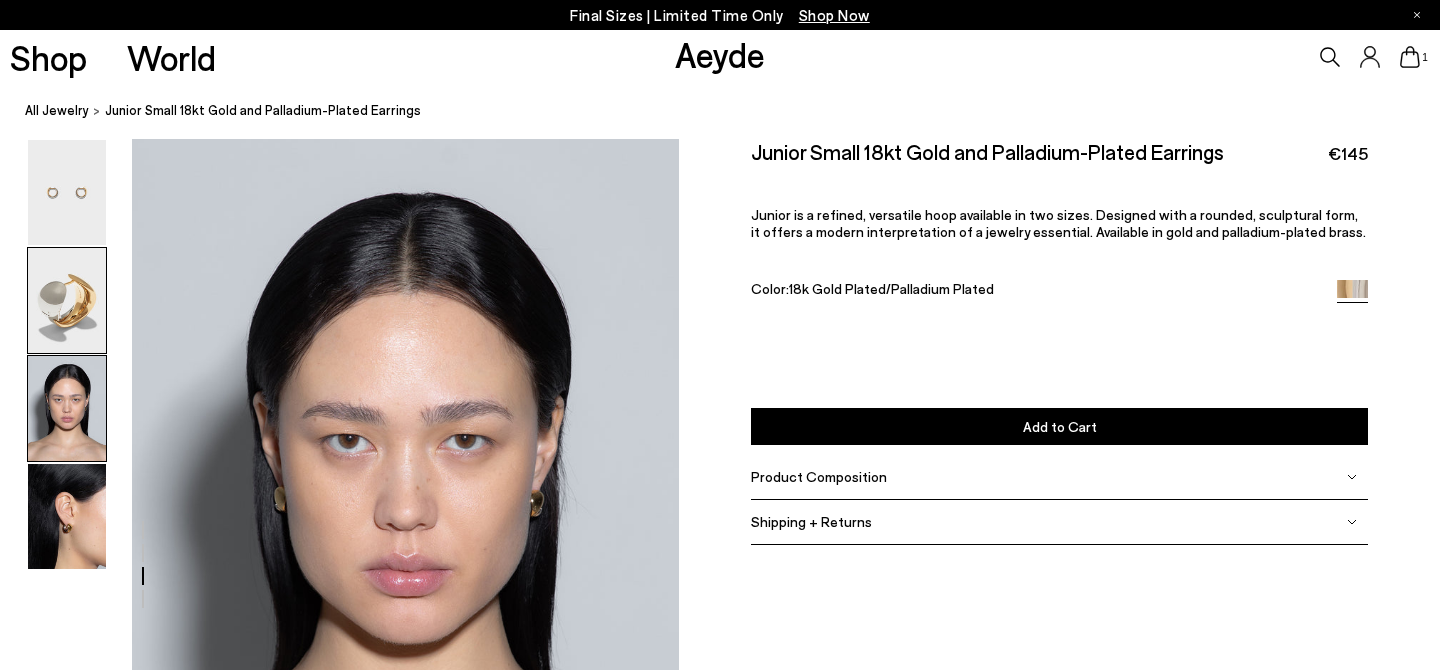 click at bounding box center [67, 300] 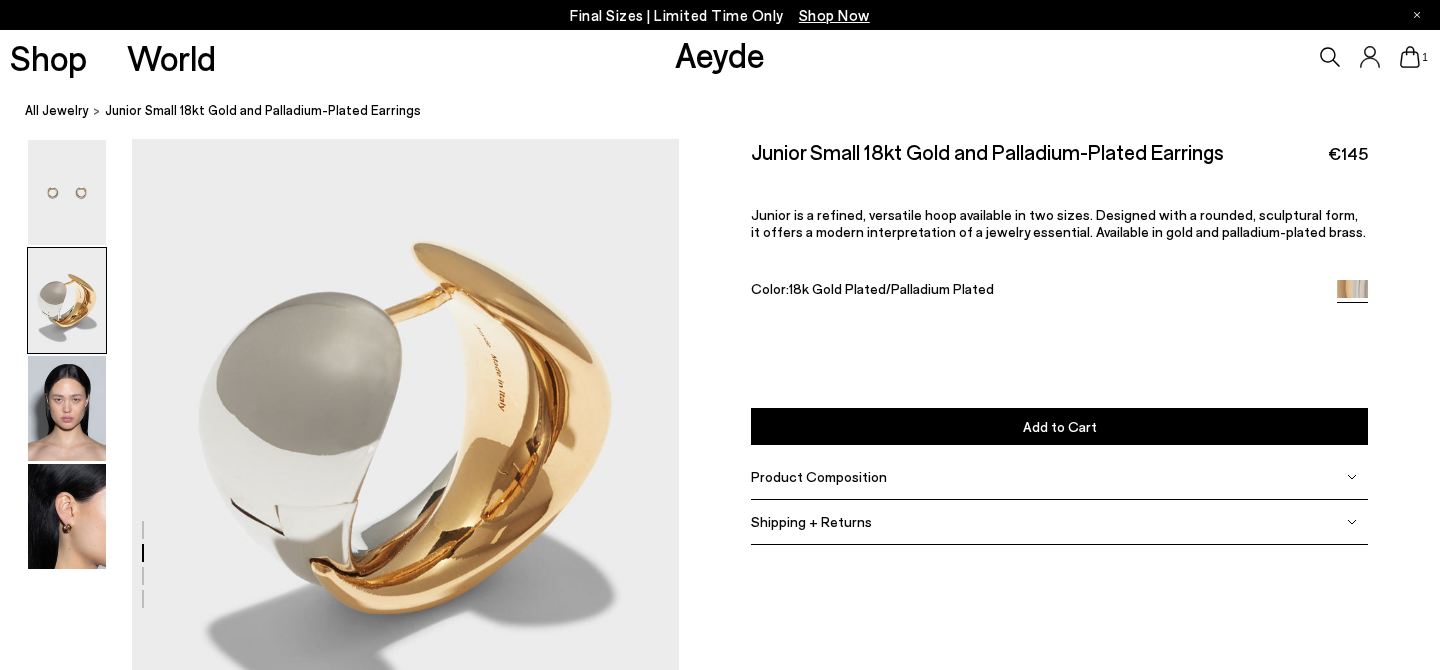 scroll, scrollTop: 536, scrollLeft: 0, axis: vertical 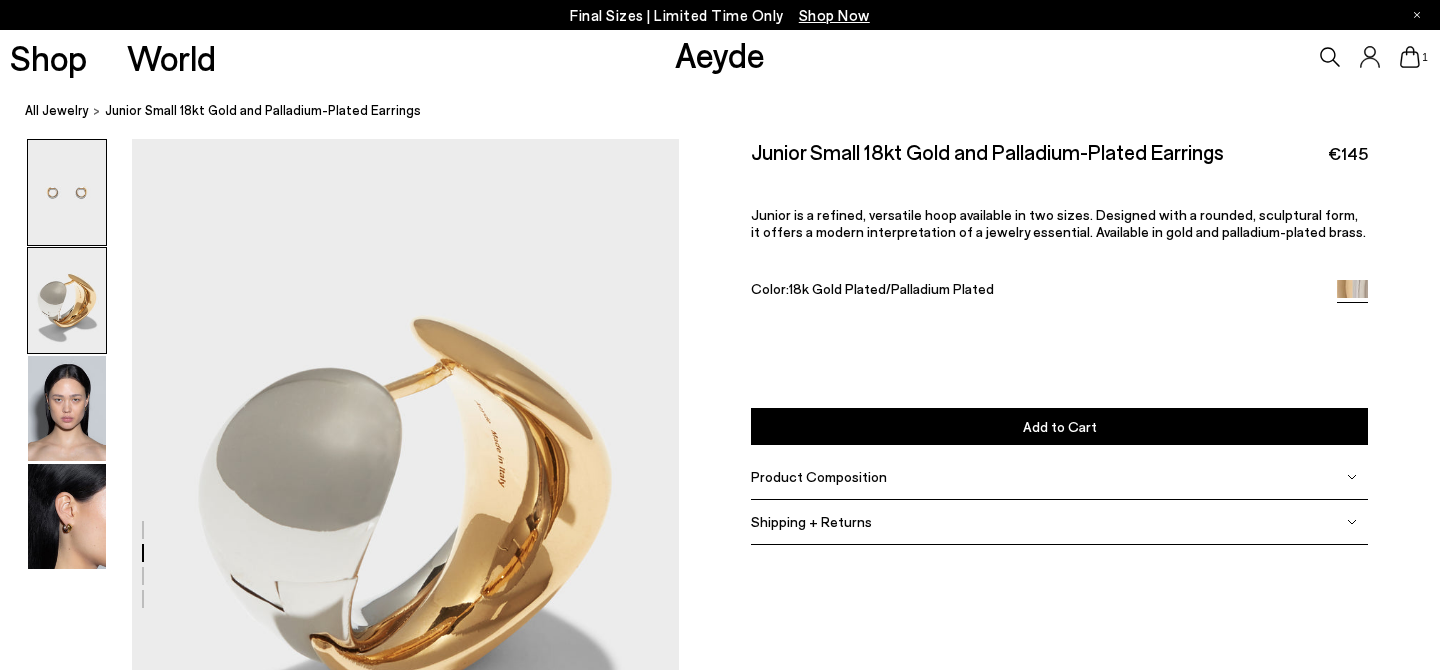 click at bounding box center (67, 192) 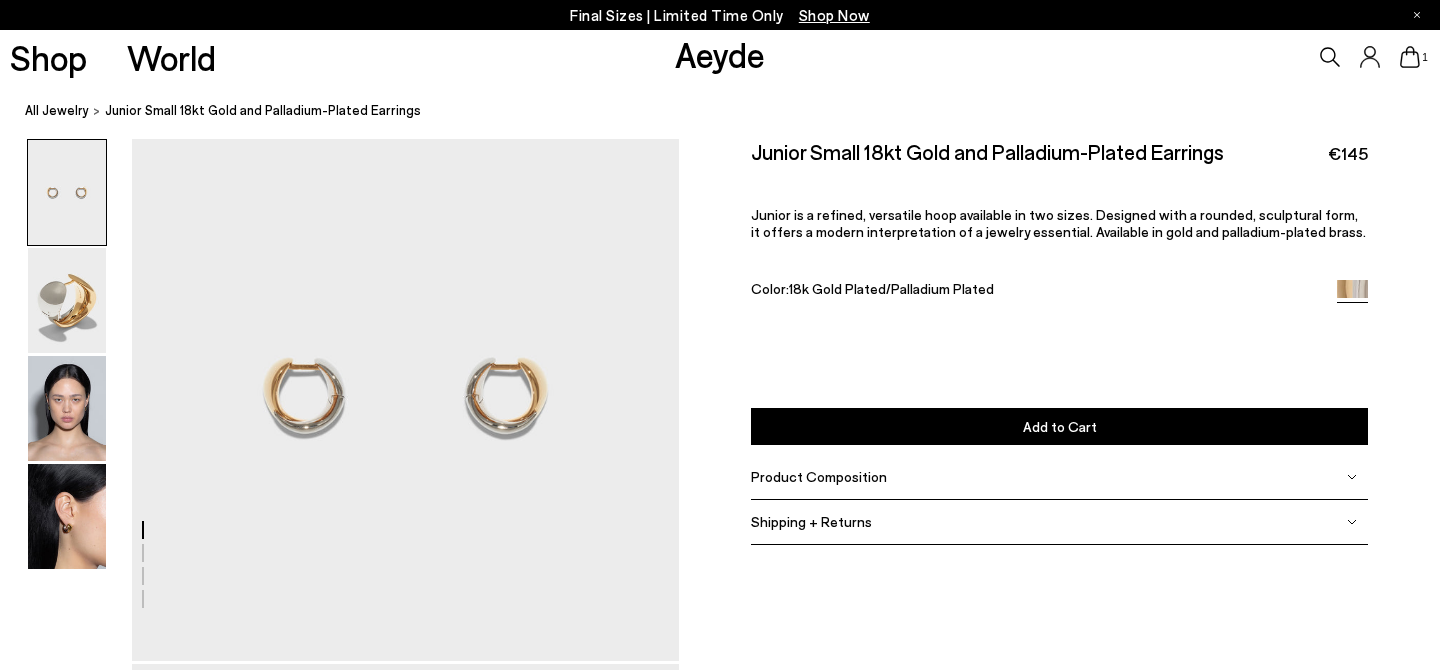 scroll, scrollTop: 0, scrollLeft: 0, axis: both 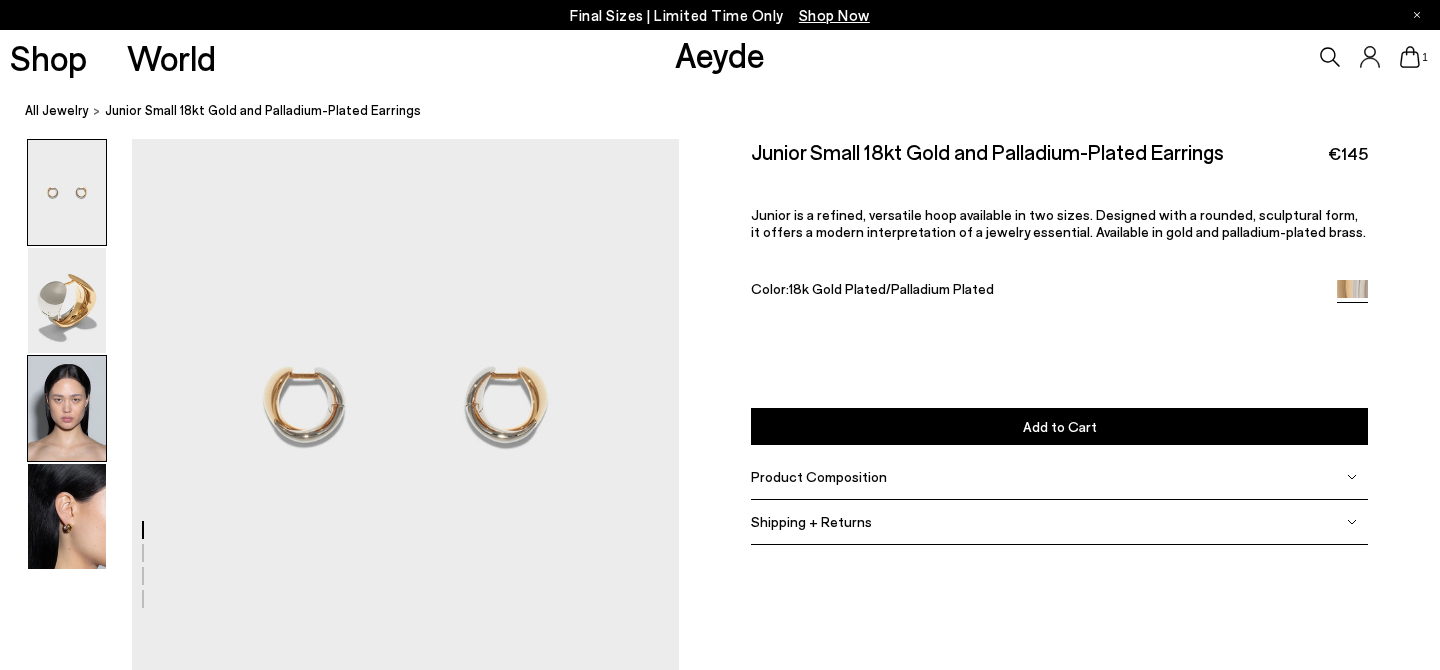 click at bounding box center [67, 408] 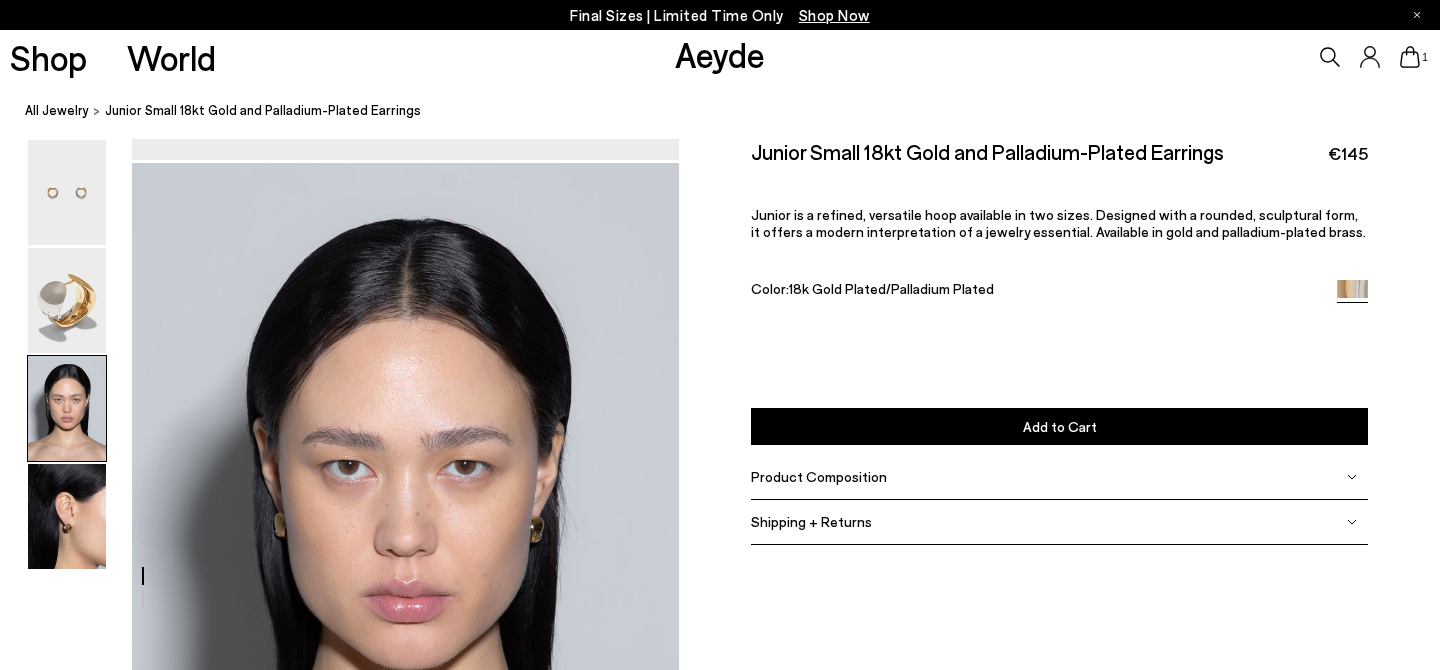 scroll, scrollTop: 1269, scrollLeft: 0, axis: vertical 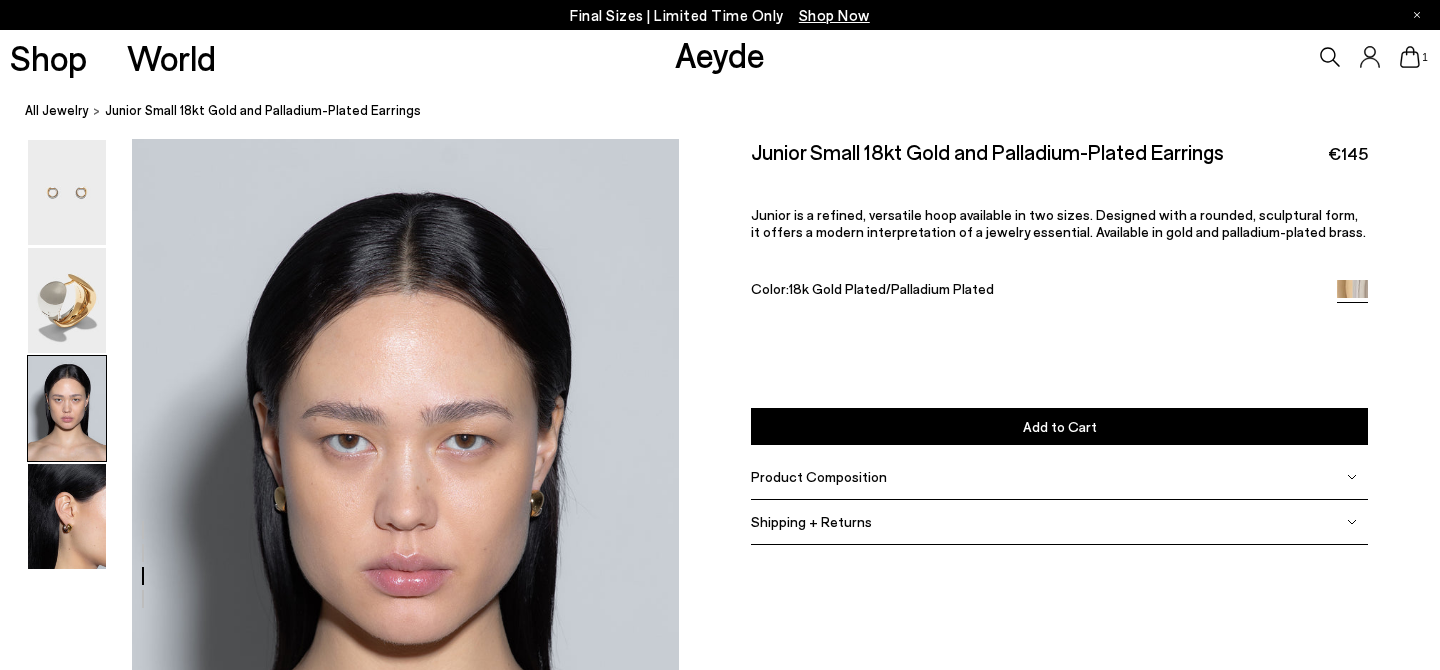 click at bounding box center (339, 234) 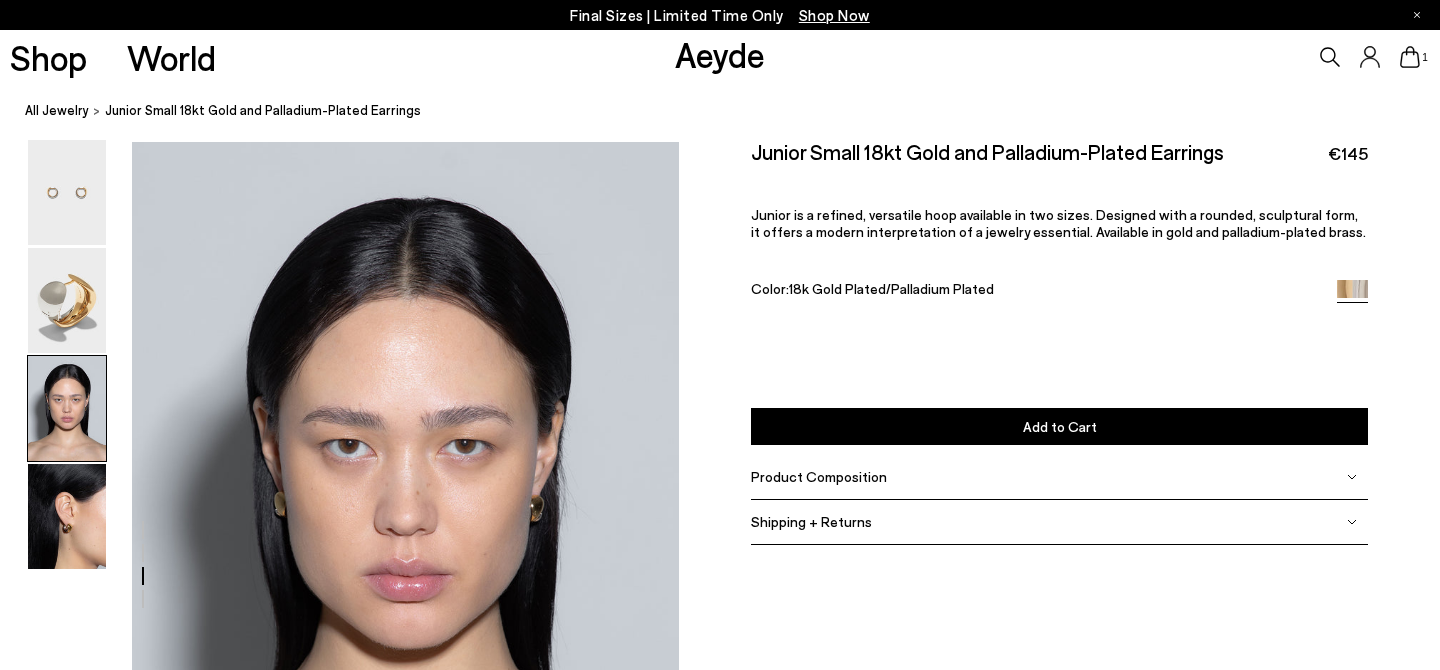 scroll, scrollTop: 1263, scrollLeft: 0, axis: vertical 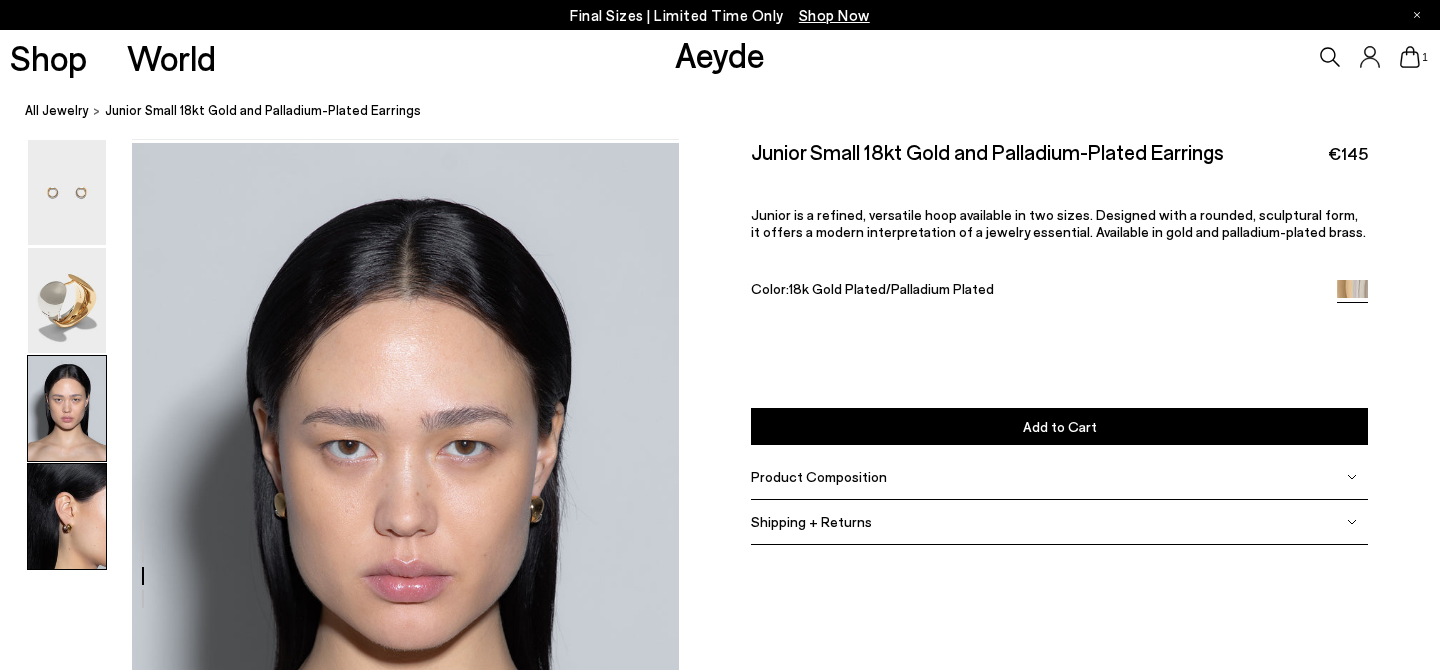 click at bounding box center [67, 516] 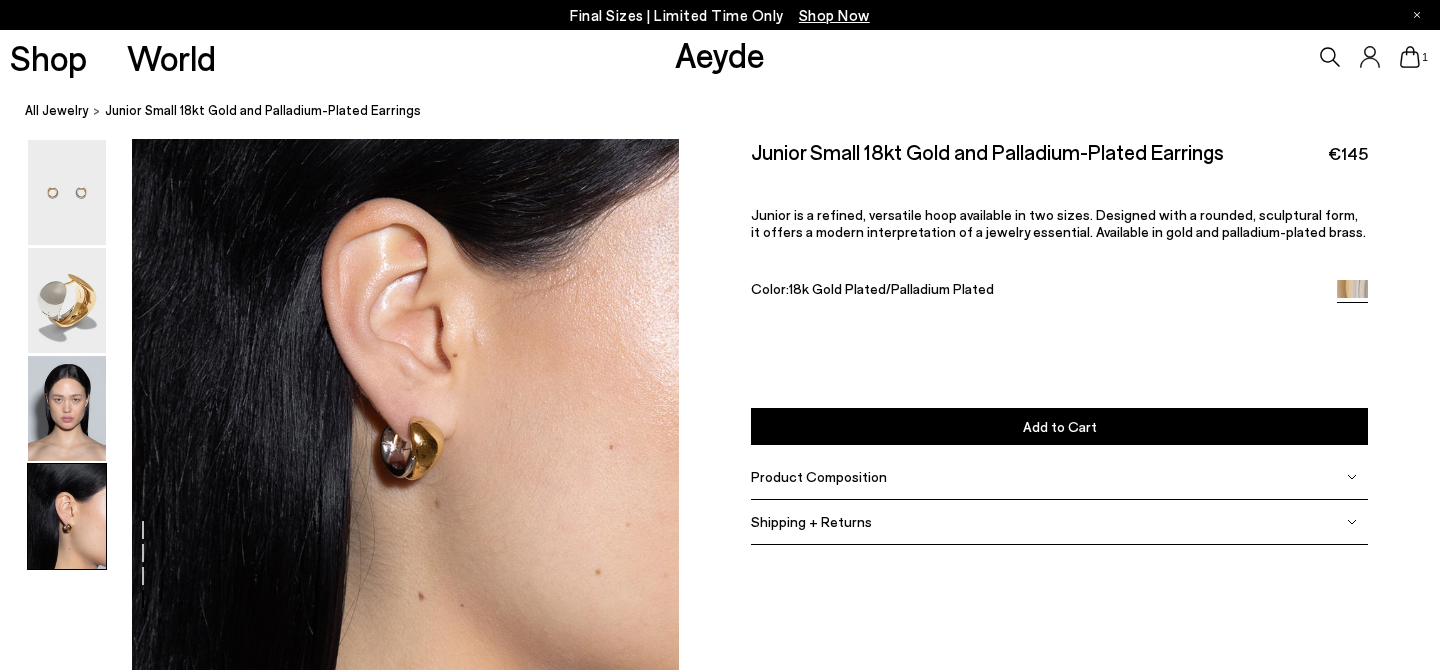 scroll, scrollTop: 2138, scrollLeft: 0, axis: vertical 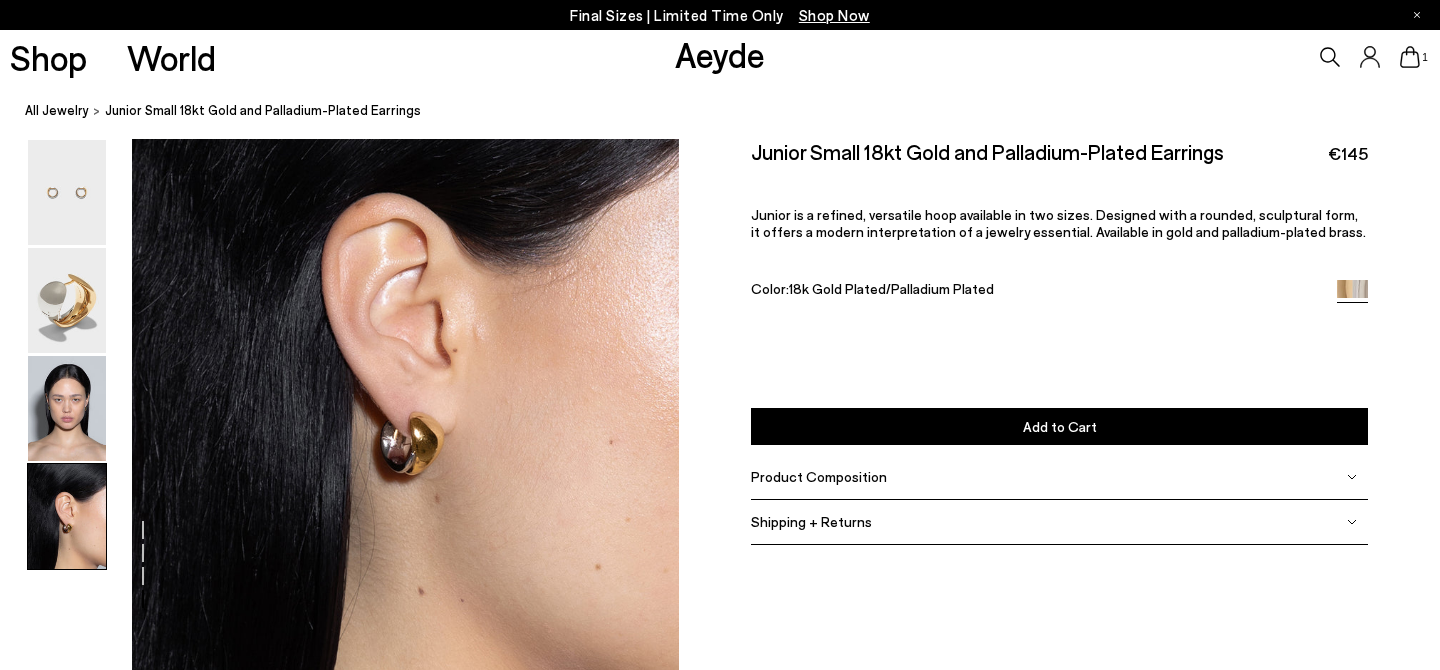 click on "Add to Cart Select a Size First" at bounding box center [1059, 426] 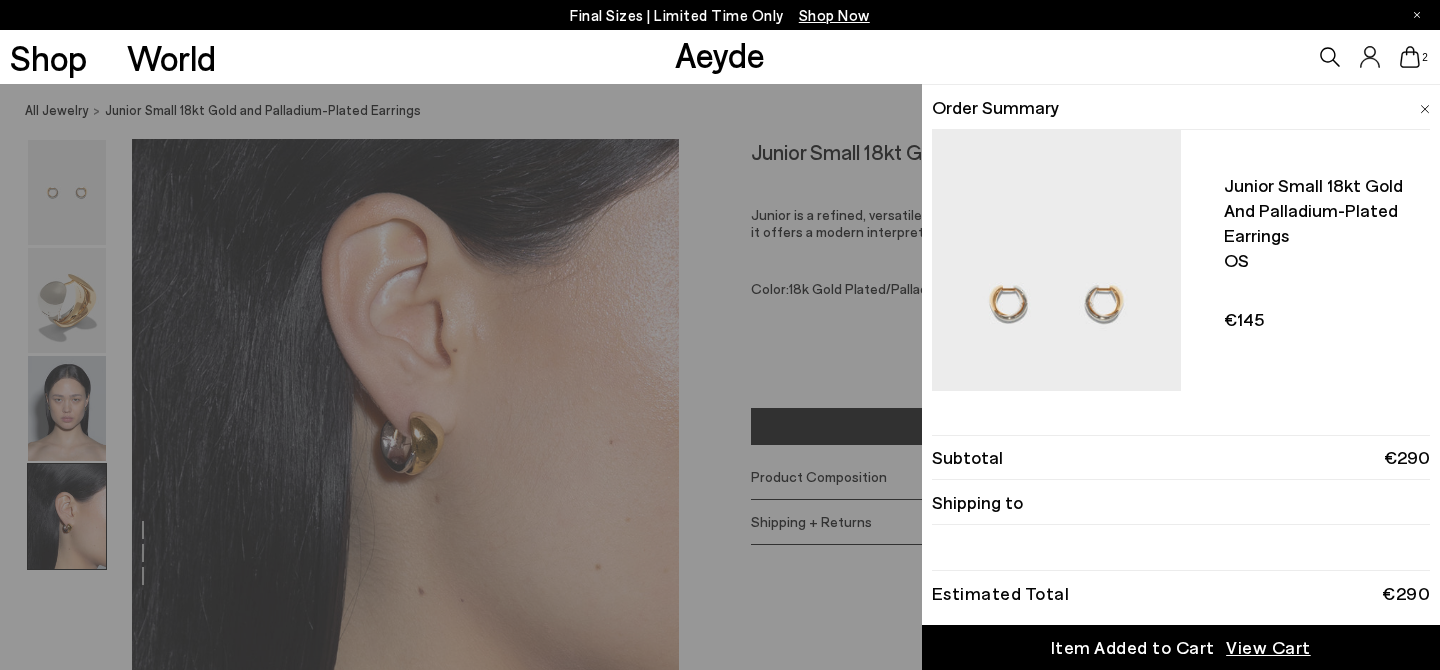 click on "Subtotal  €290" at bounding box center (1181, 457) 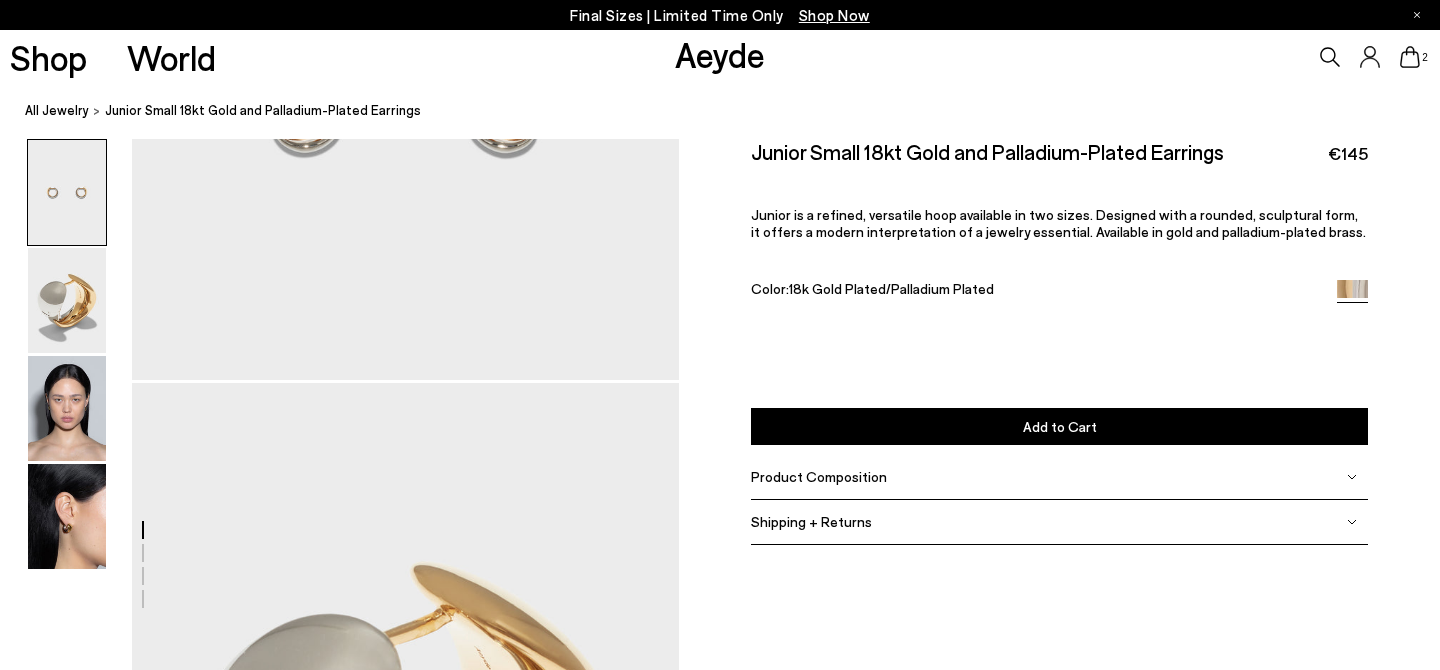 scroll, scrollTop: 0, scrollLeft: 0, axis: both 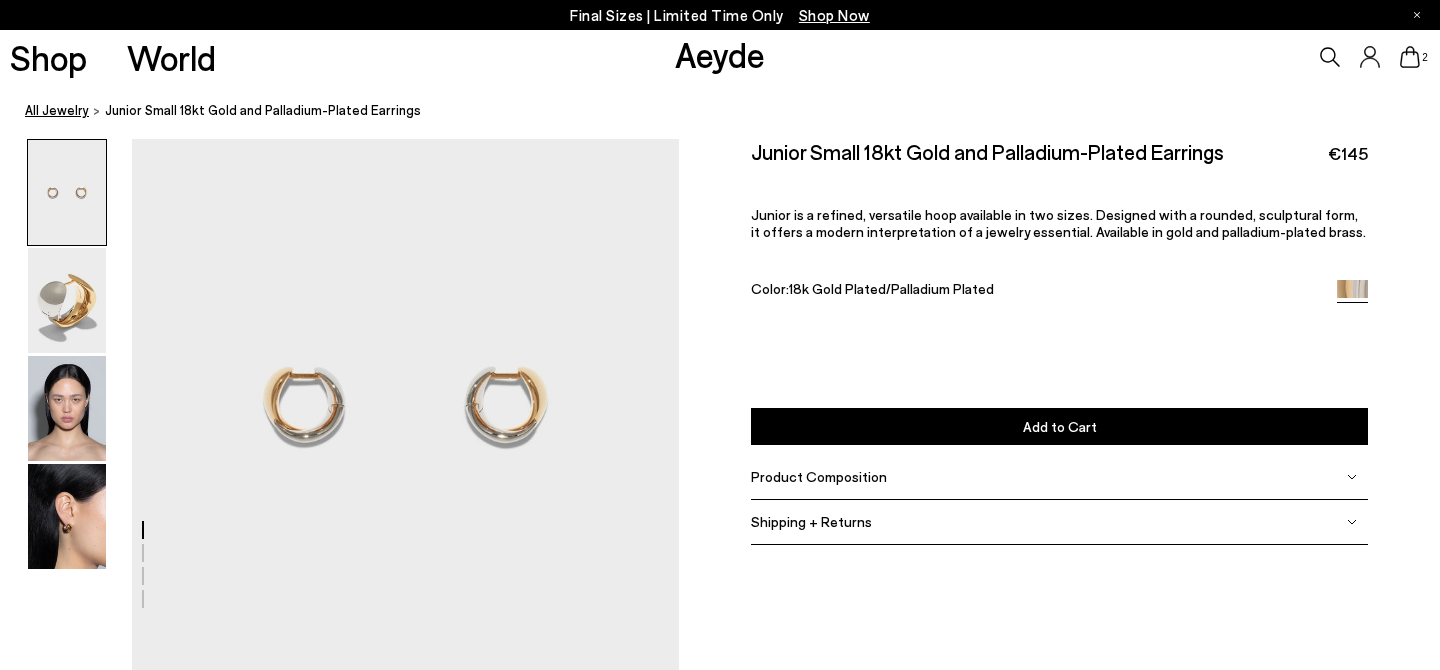 click on "All Jewelry" at bounding box center (57, 110) 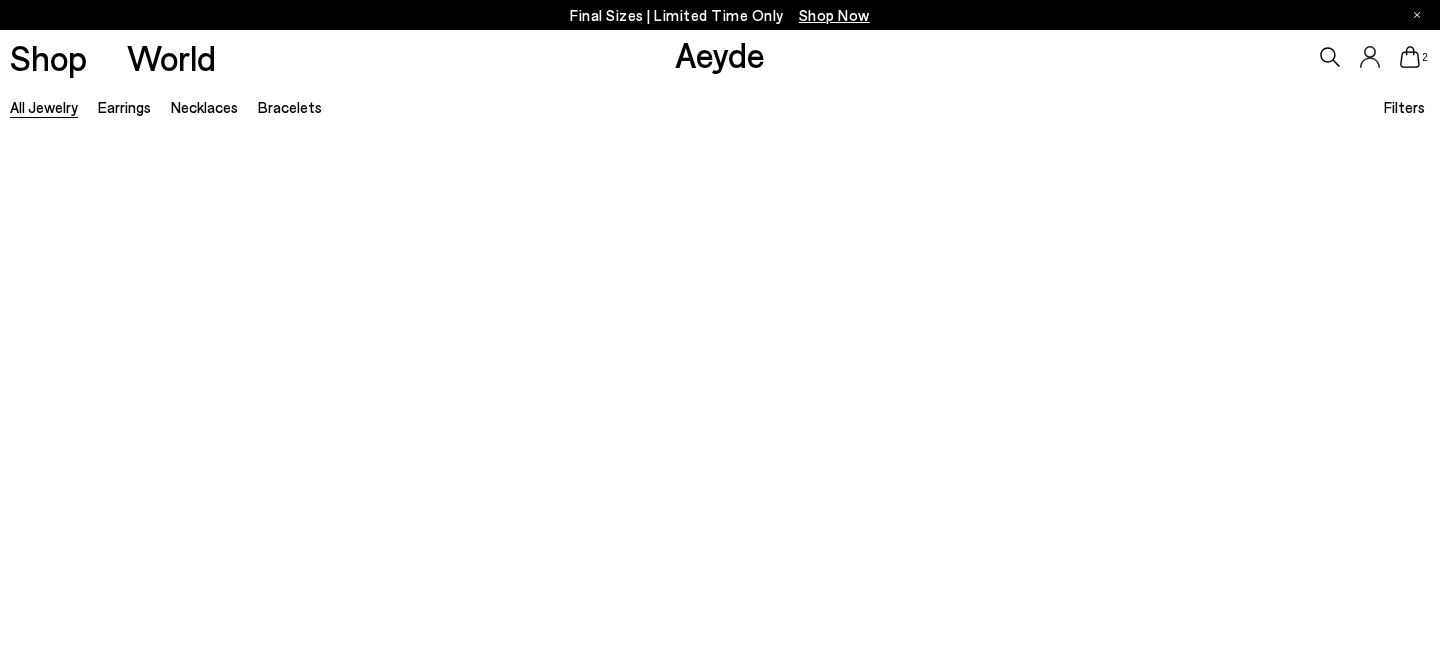 scroll, scrollTop: 0, scrollLeft: 0, axis: both 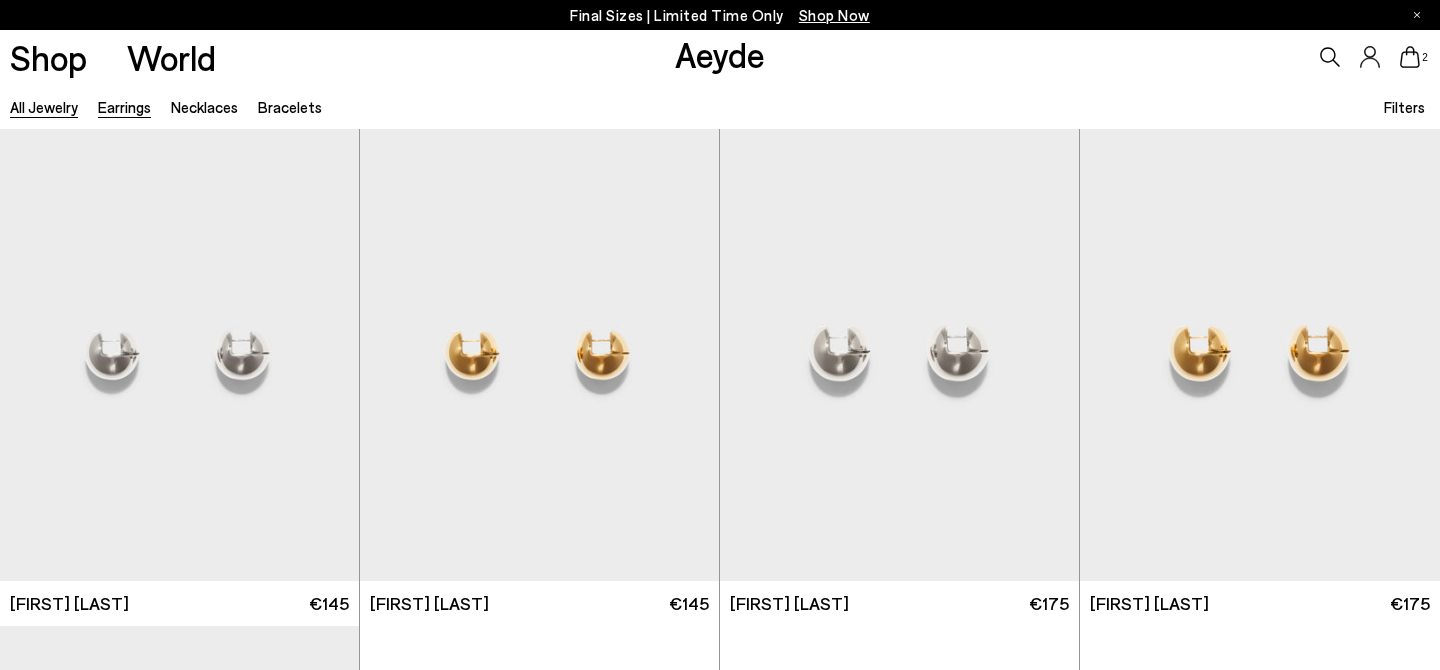 click on "Earrings" at bounding box center [124, 107] 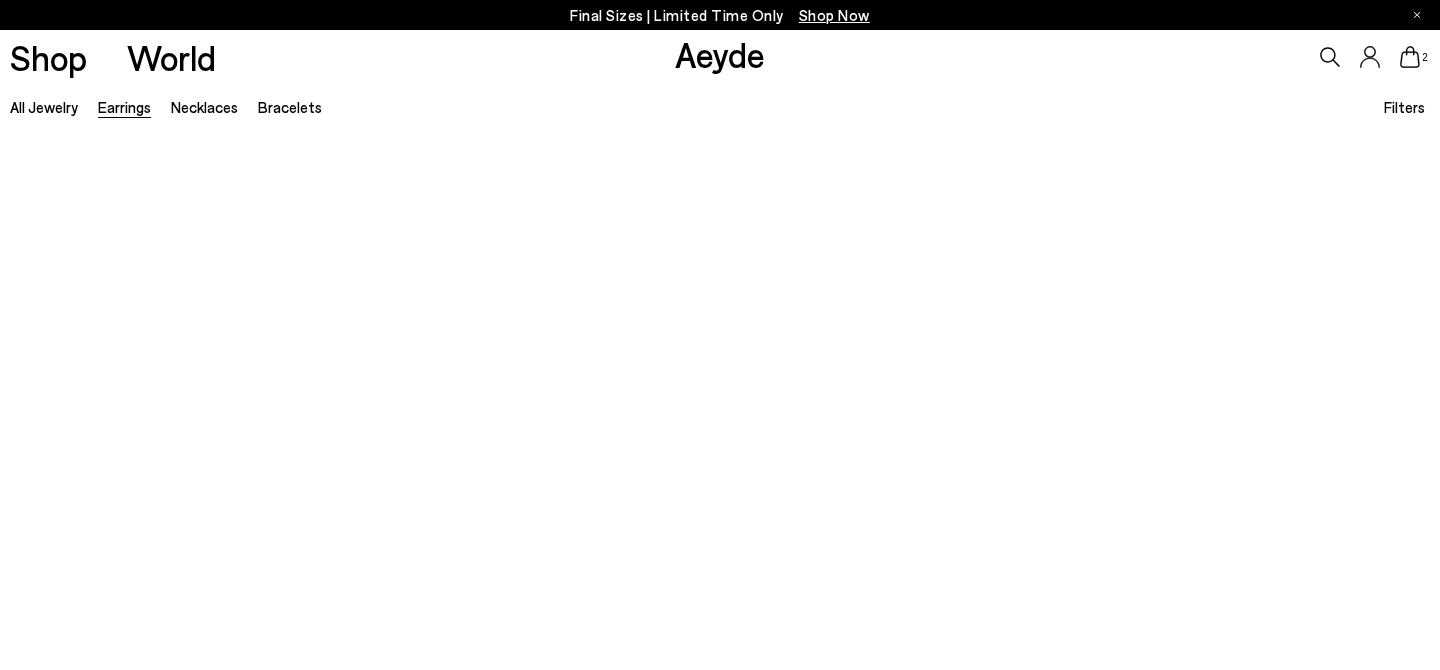 scroll, scrollTop: 0, scrollLeft: 0, axis: both 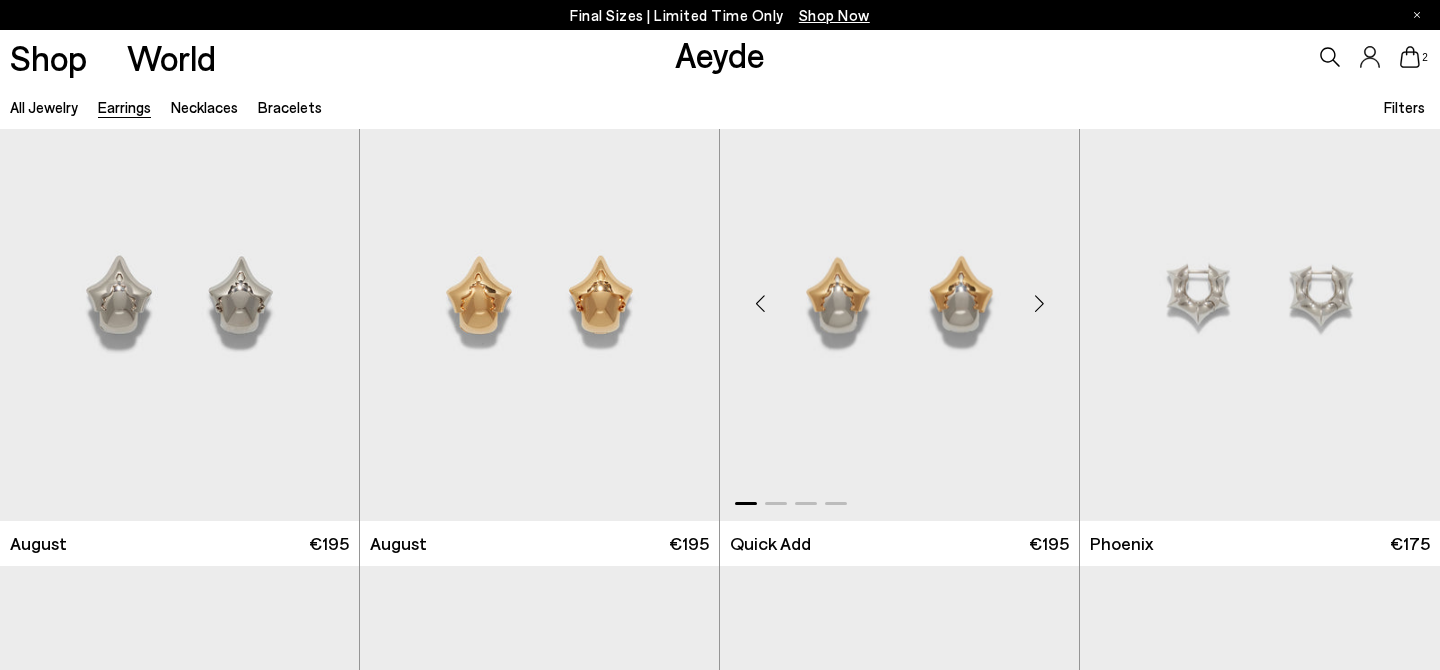 click at bounding box center [1039, 303] 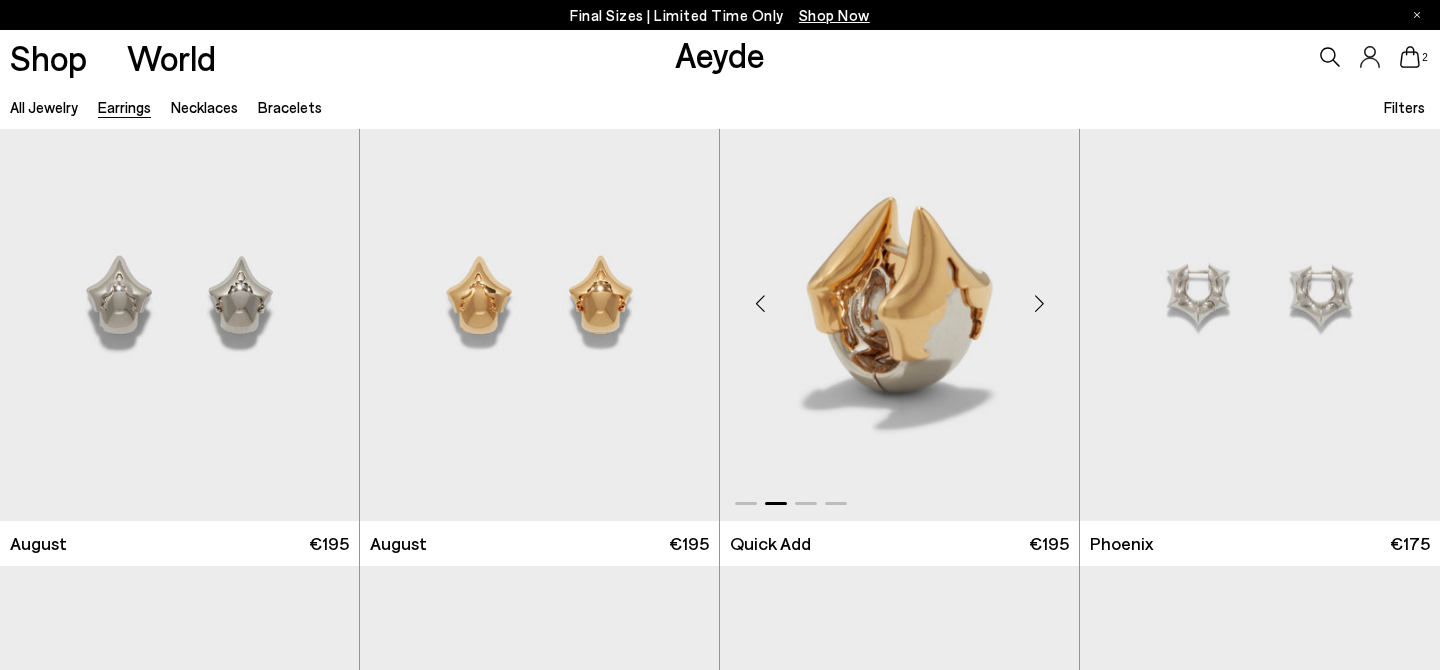 click at bounding box center (1039, 303) 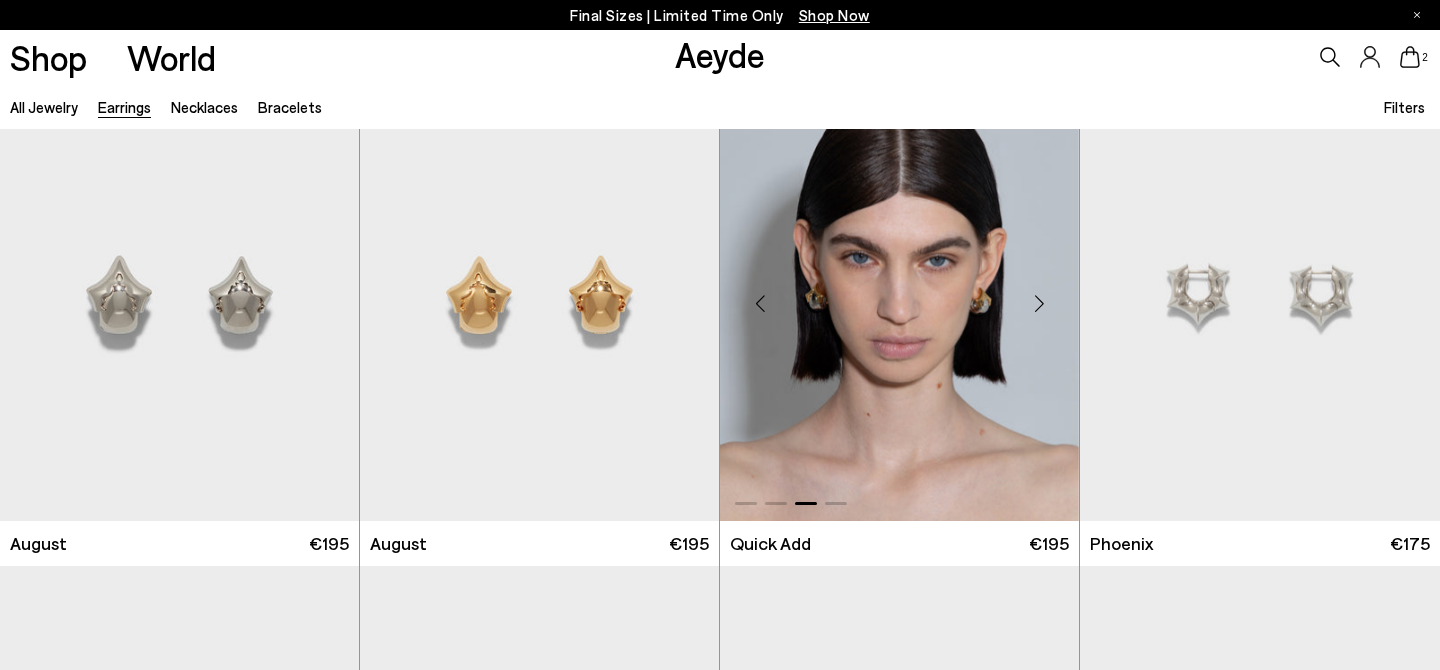 click at bounding box center (1039, 303) 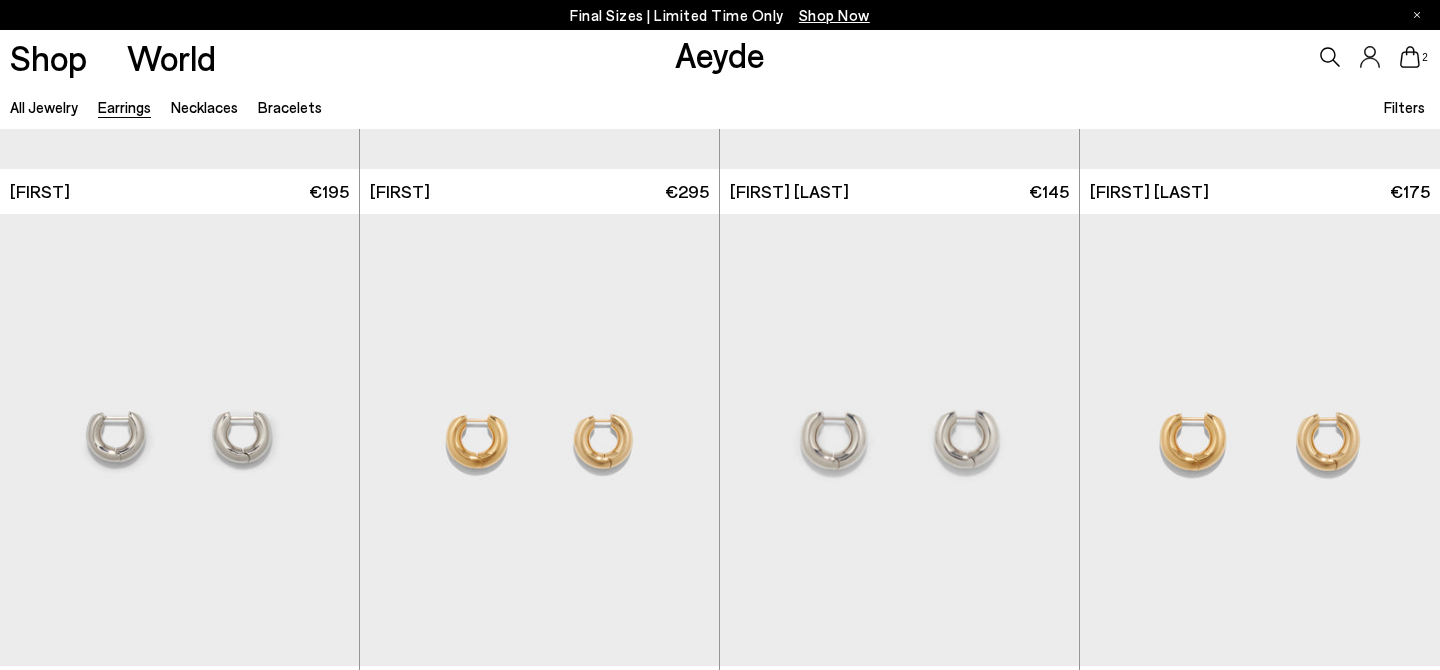 scroll, scrollTop: 6452, scrollLeft: 0, axis: vertical 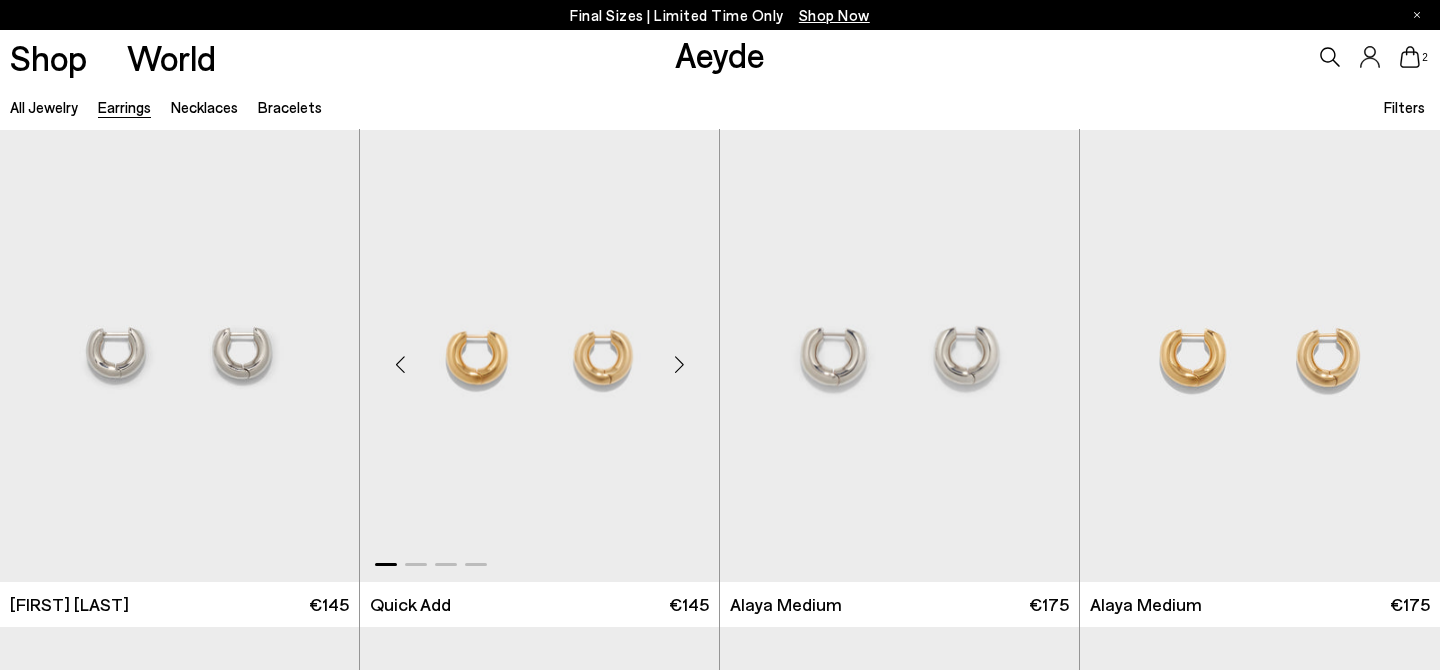 click at bounding box center (539, 355) 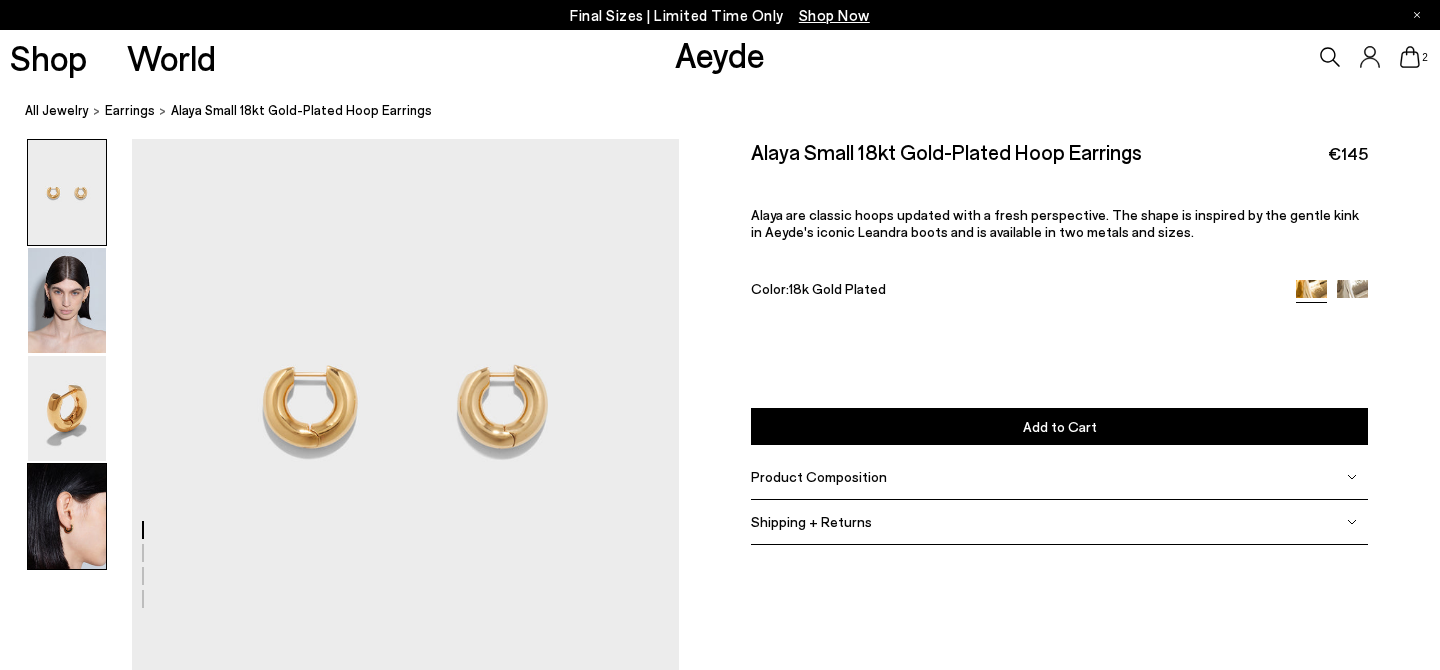 scroll, scrollTop: 0, scrollLeft: 0, axis: both 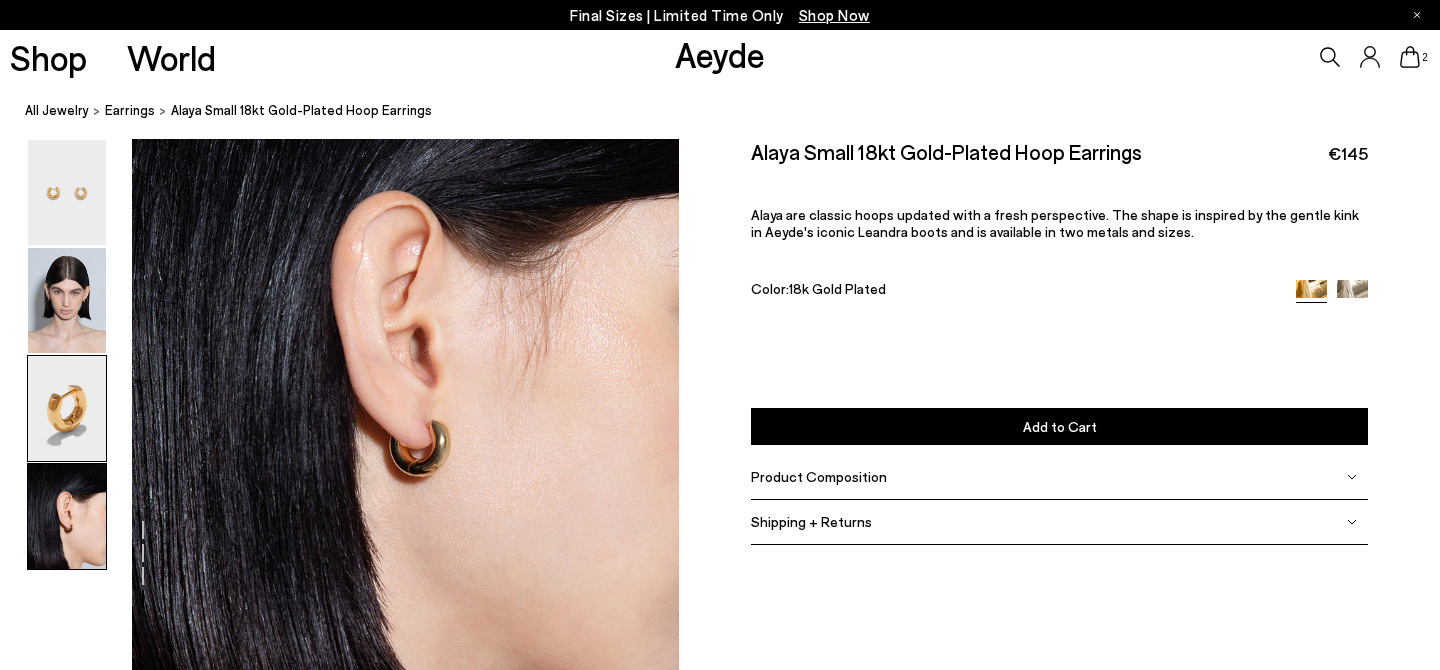 click at bounding box center [67, 408] 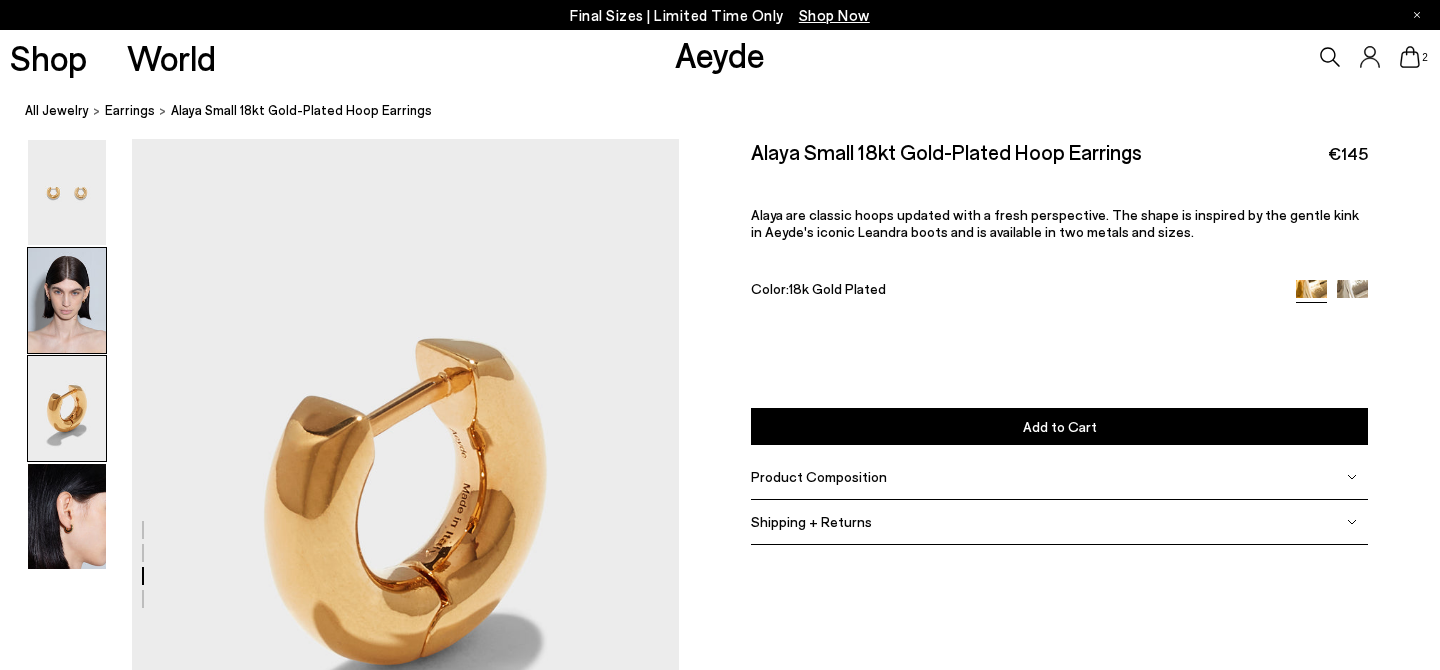 click at bounding box center [67, 300] 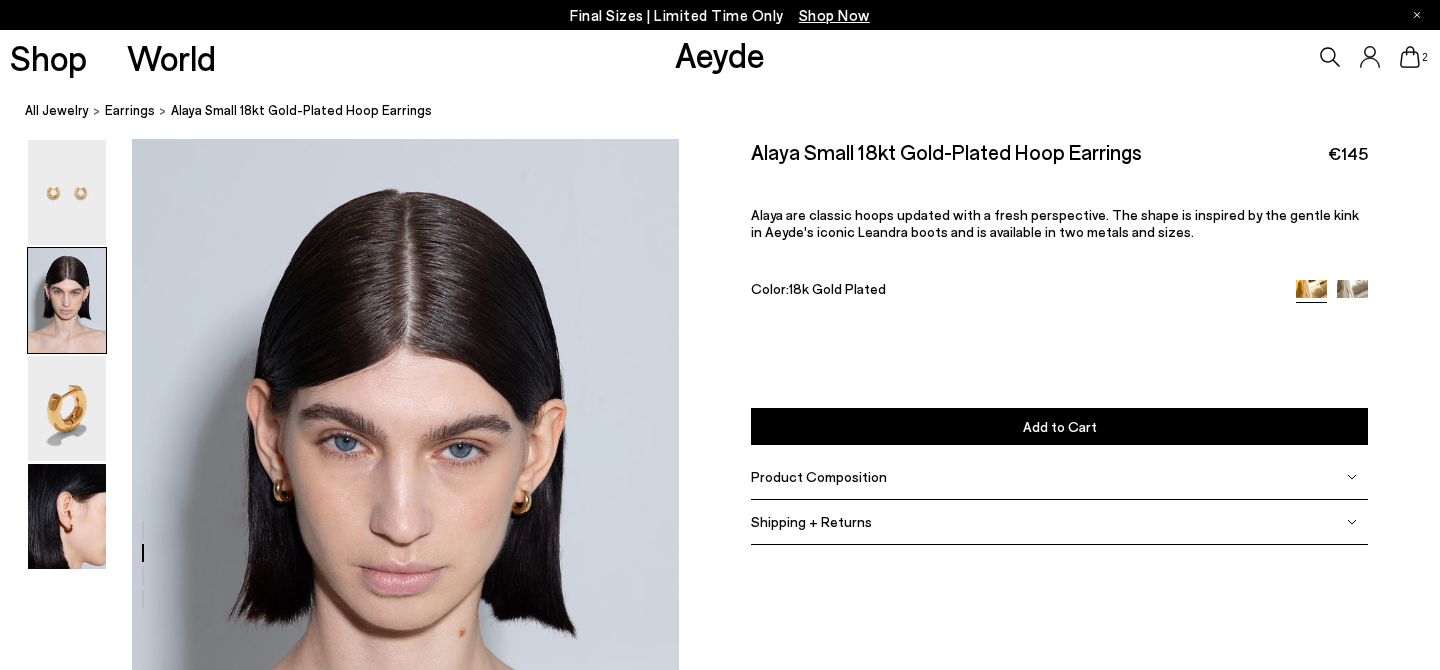 scroll, scrollTop: 536, scrollLeft: 0, axis: vertical 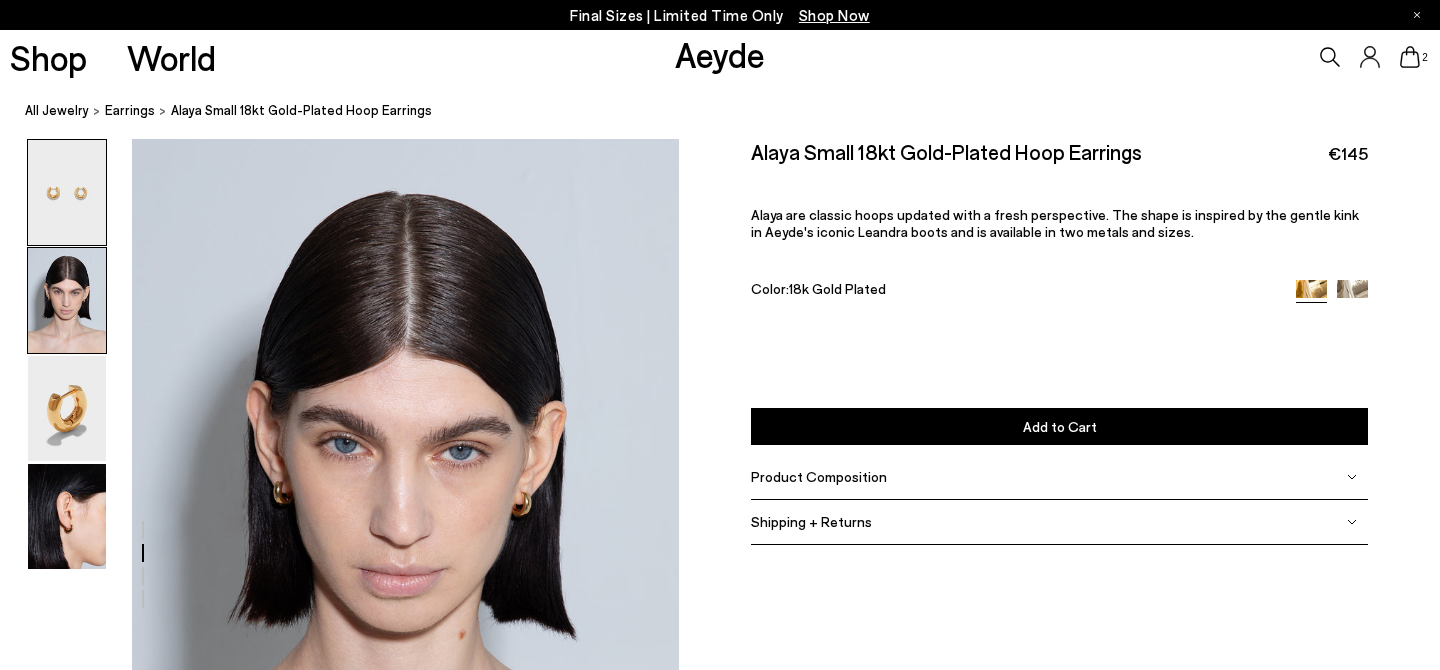 click at bounding box center (67, 192) 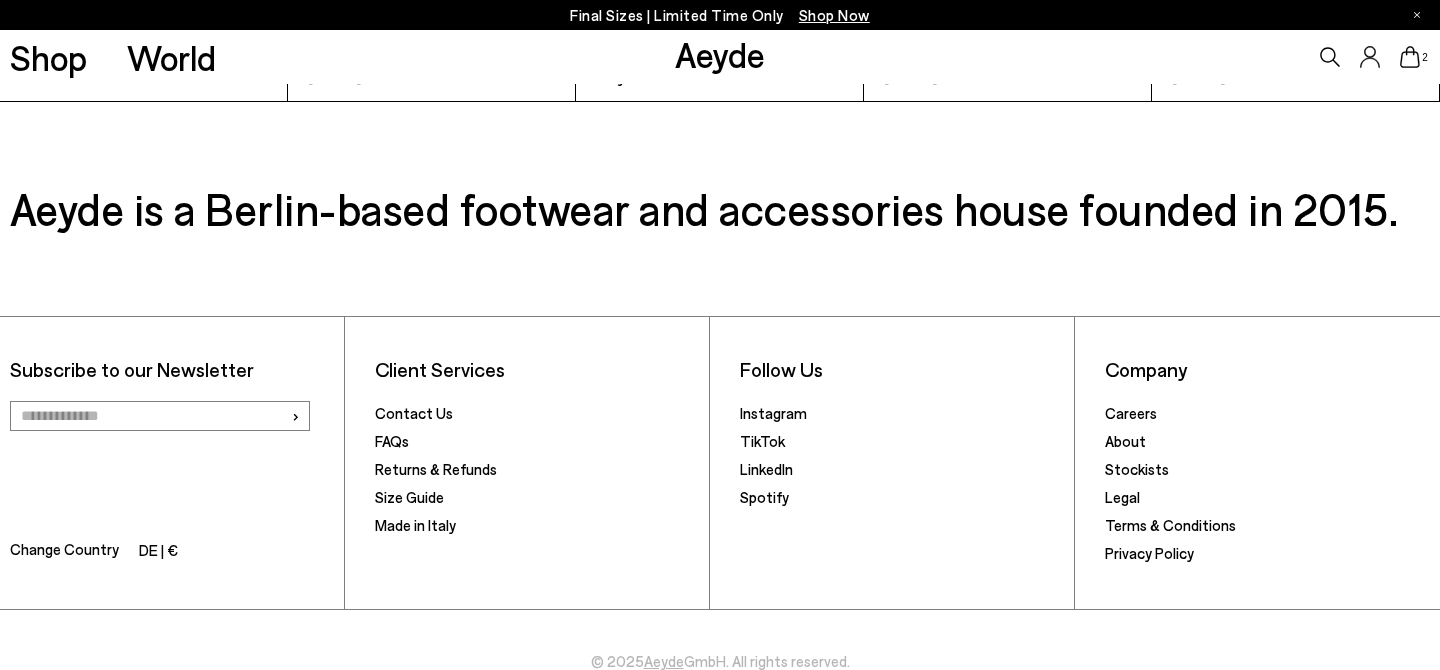 scroll, scrollTop: 3972, scrollLeft: 0, axis: vertical 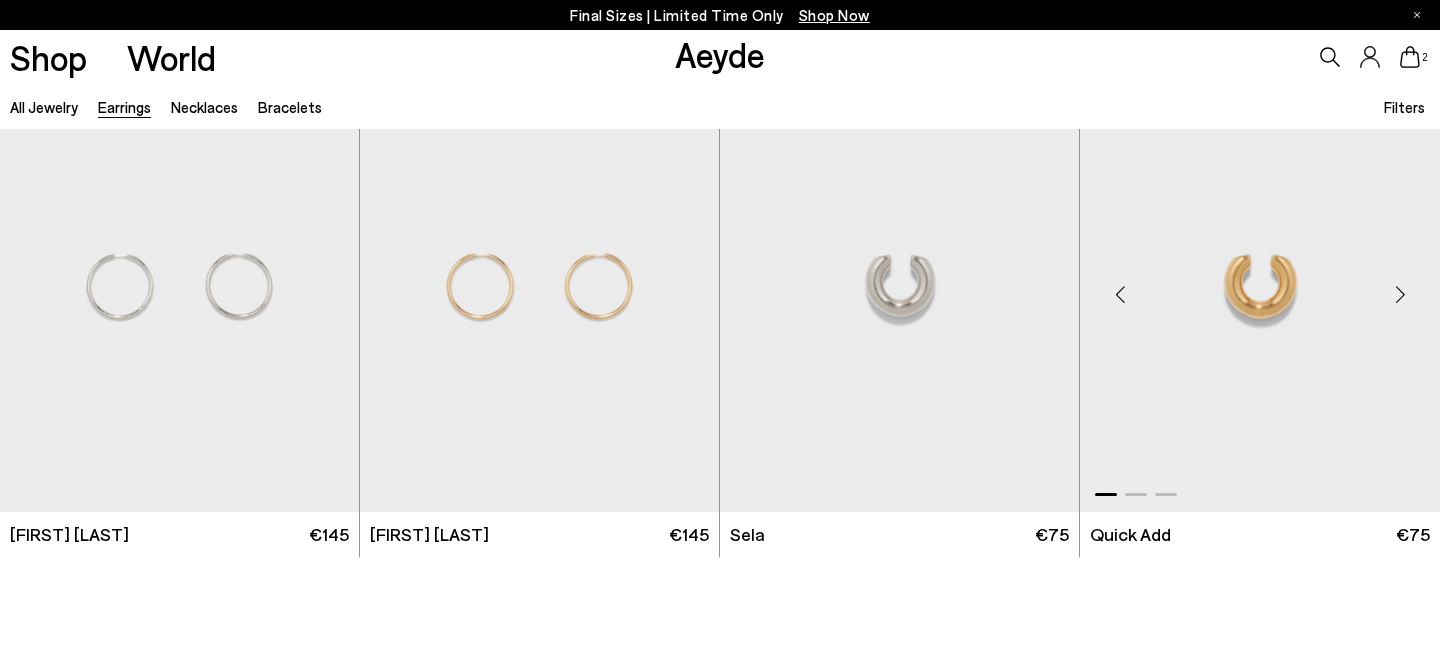 click at bounding box center [1260, 286] 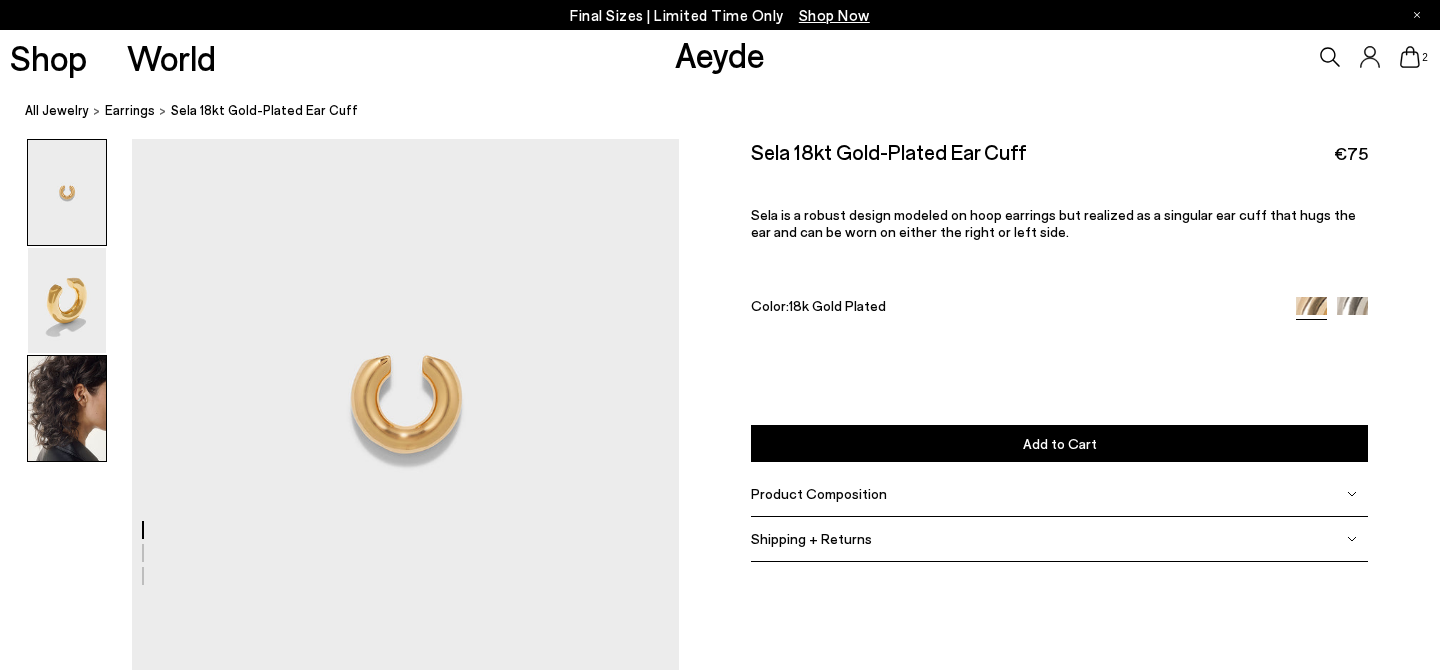 scroll, scrollTop: 0, scrollLeft: 0, axis: both 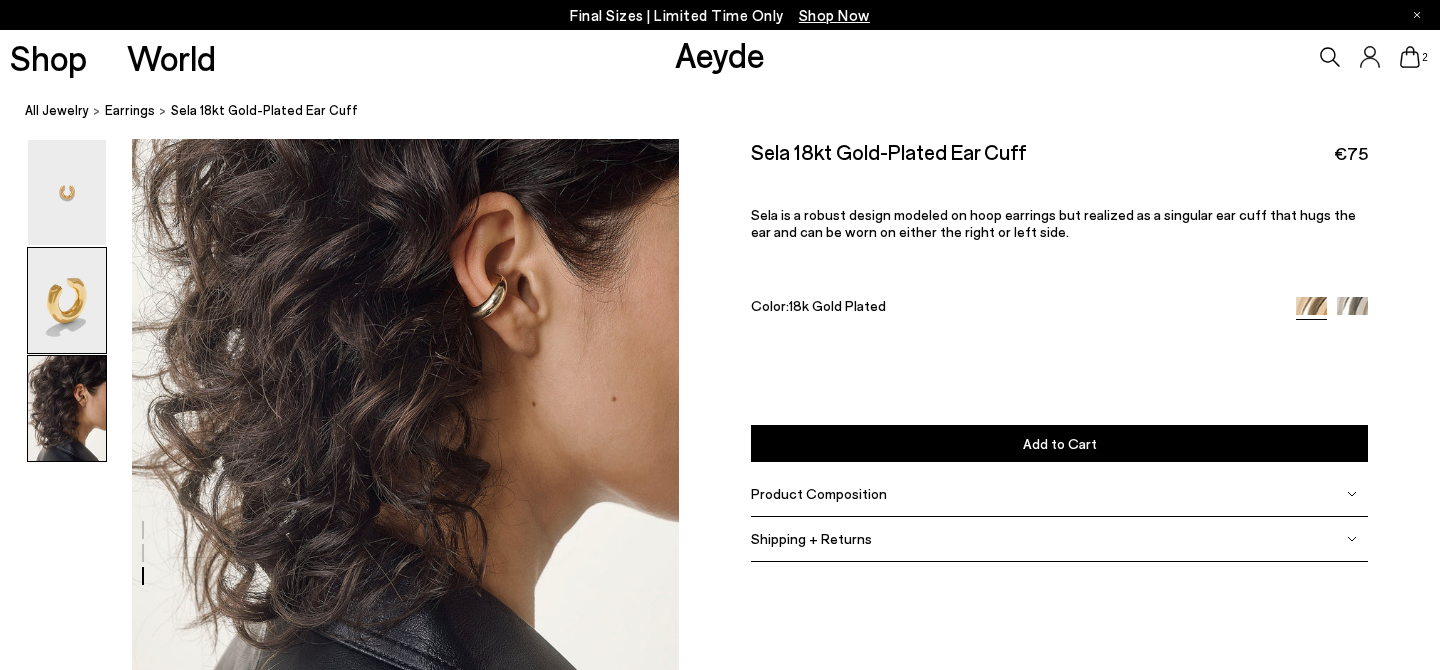 click at bounding box center (67, 300) 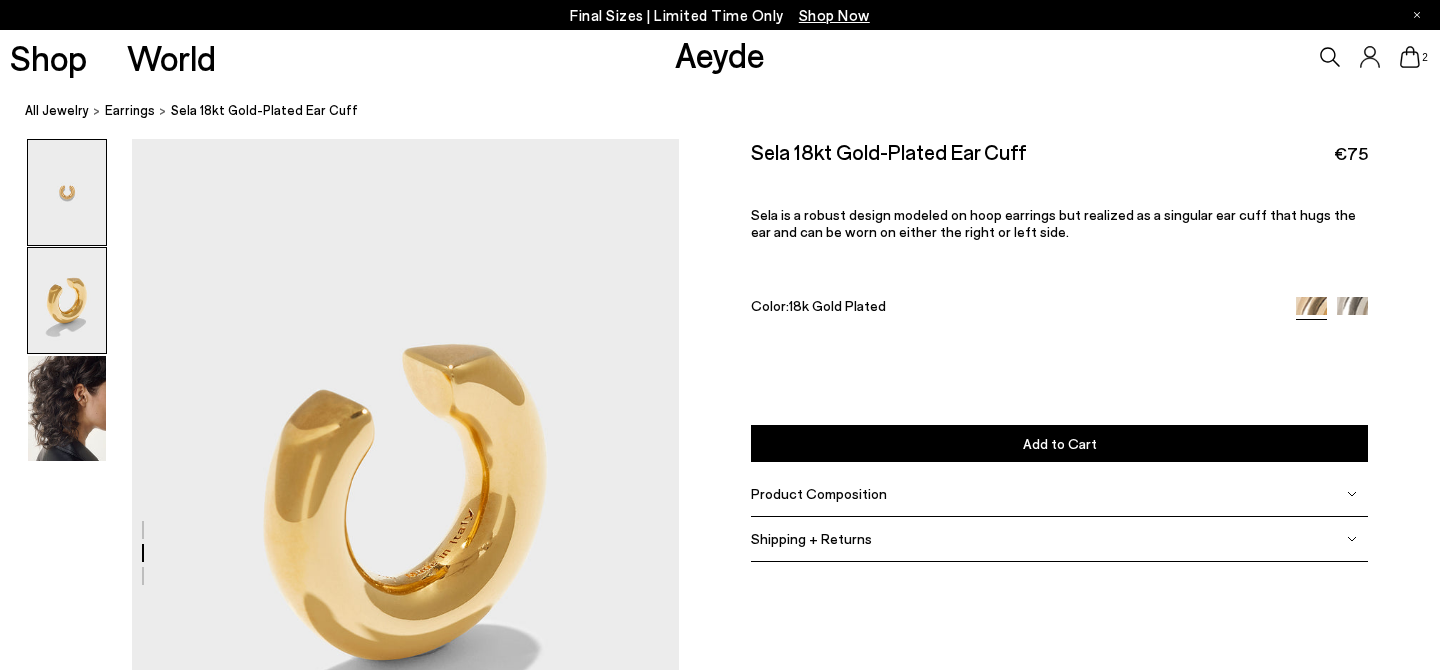 click at bounding box center (67, 192) 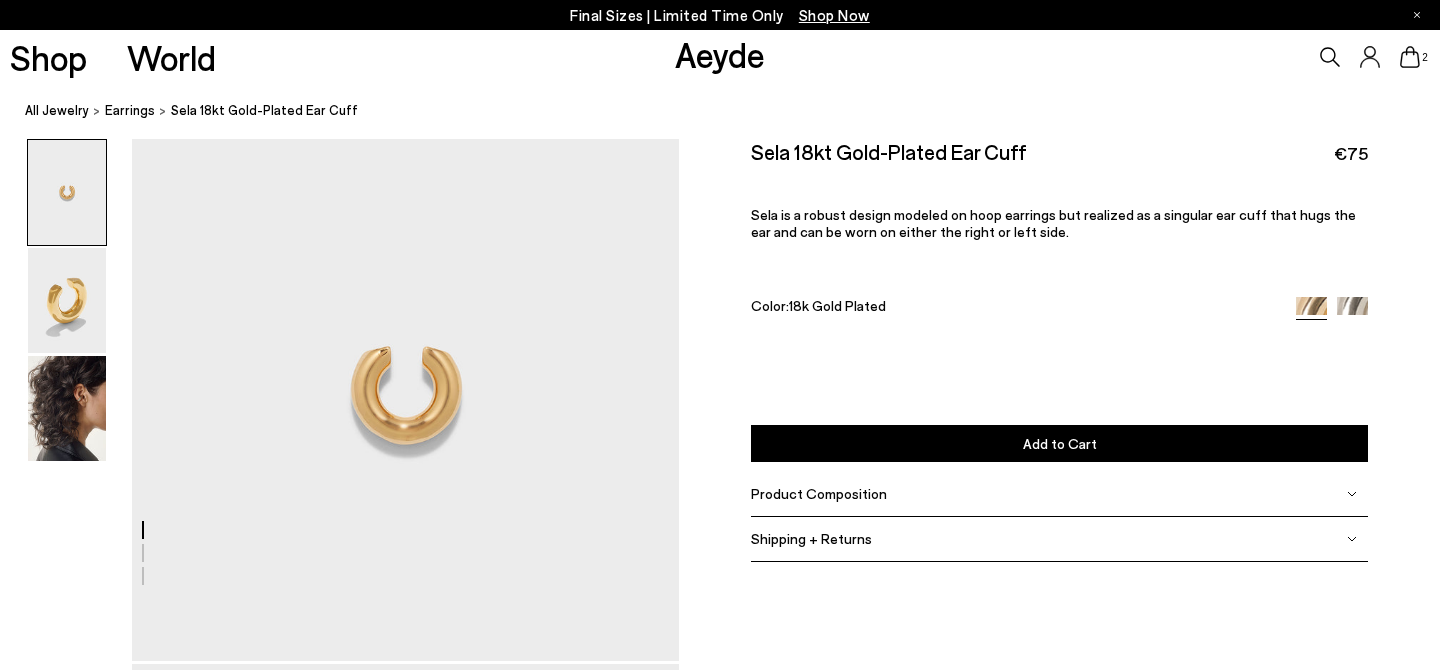 scroll, scrollTop: 0, scrollLeft: 0, axis: both 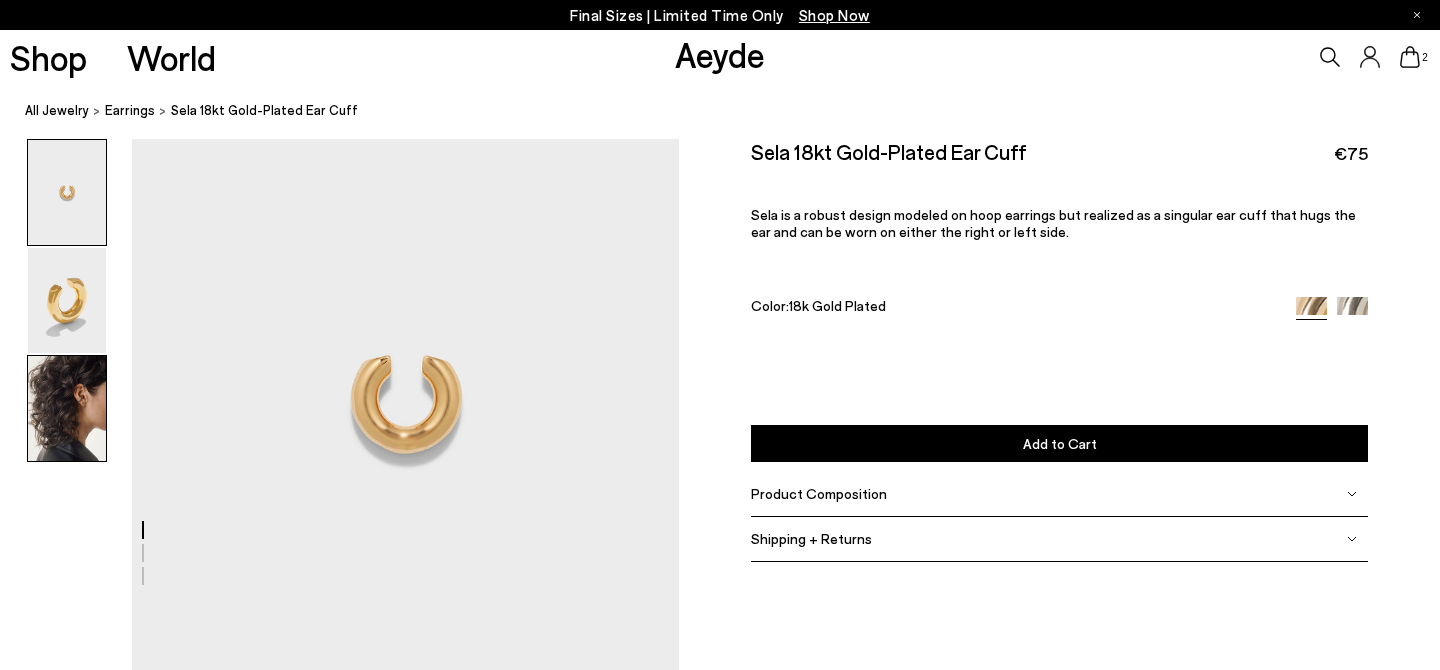 click at bounding box center (67, 408) 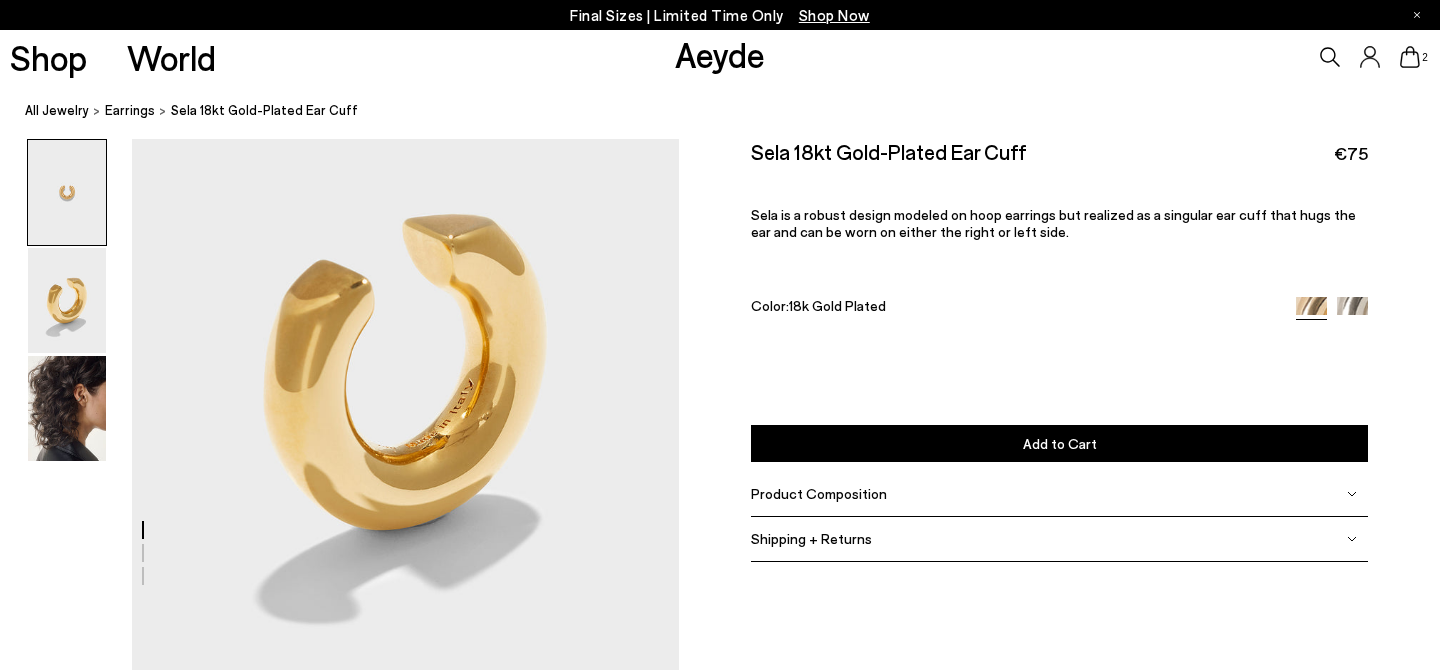 scroll, scrollTop: 0, scrollLeft: 0, axis: both 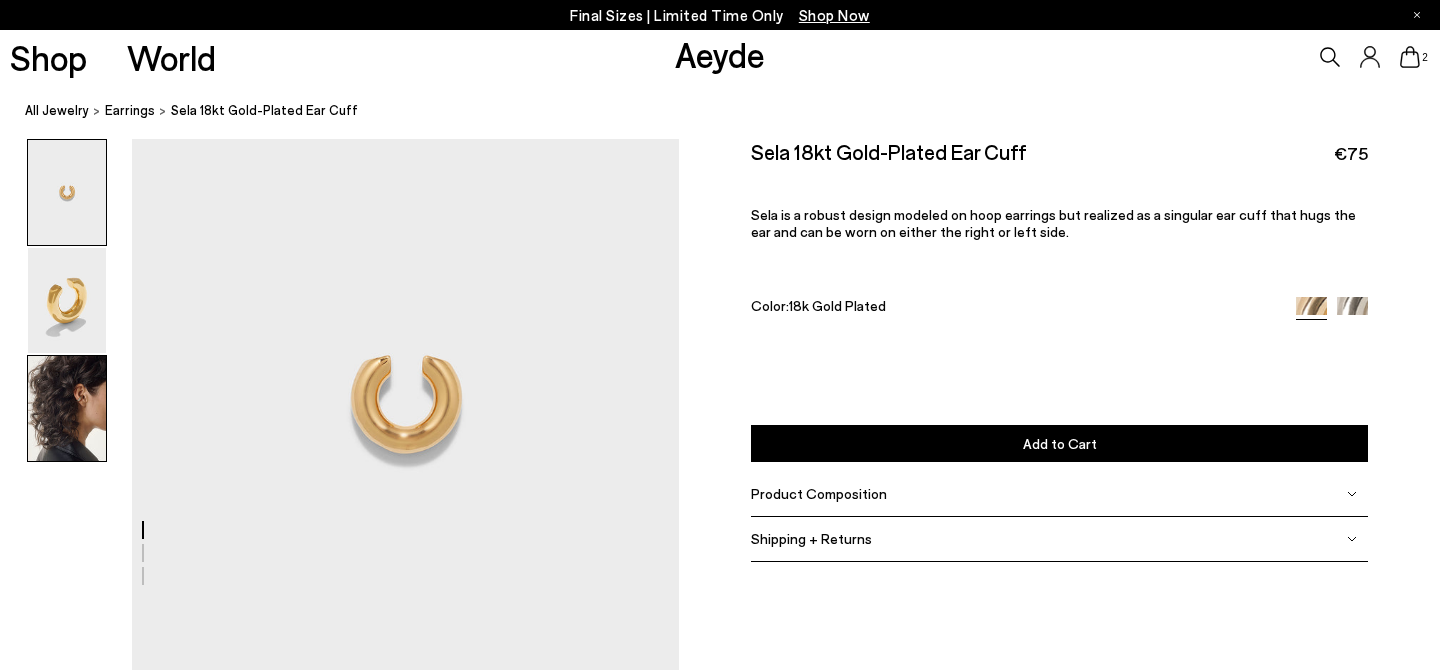 click at bounding box center (67, 408) 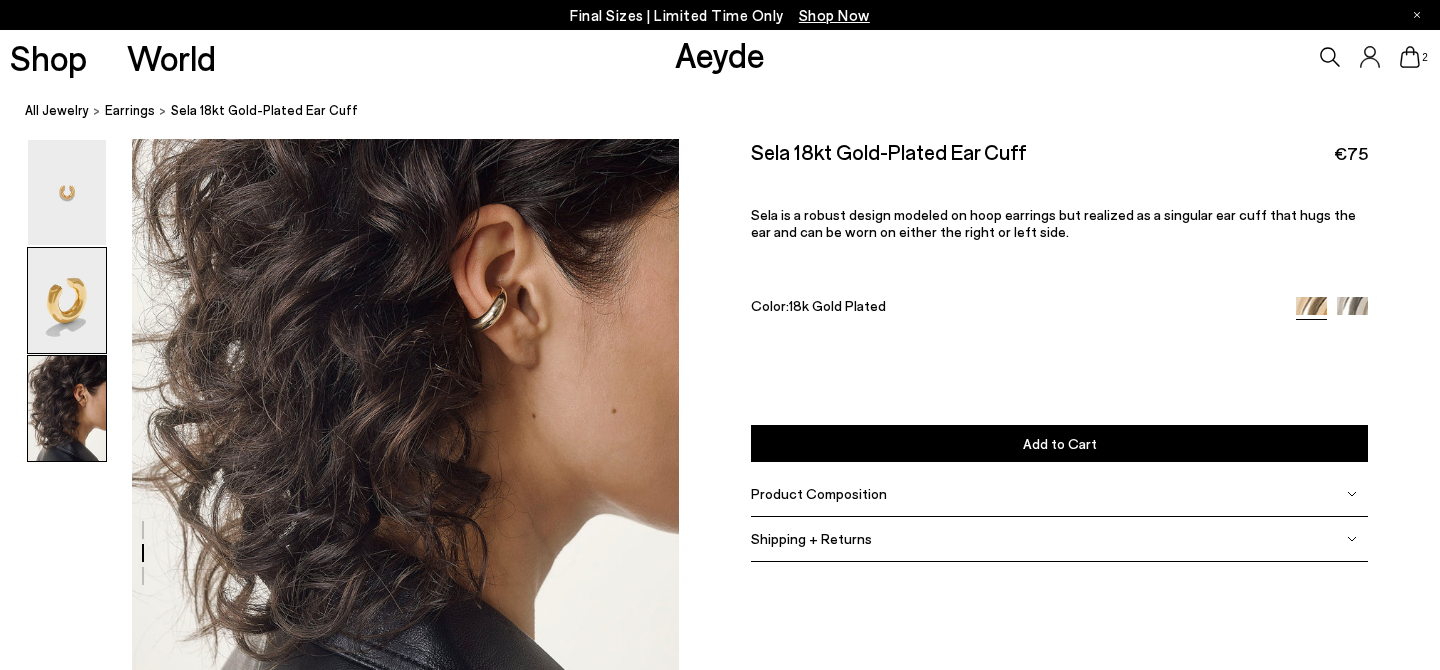 scroll, scrollTop: 1405, scrollLeft: 0, axis: vertical 